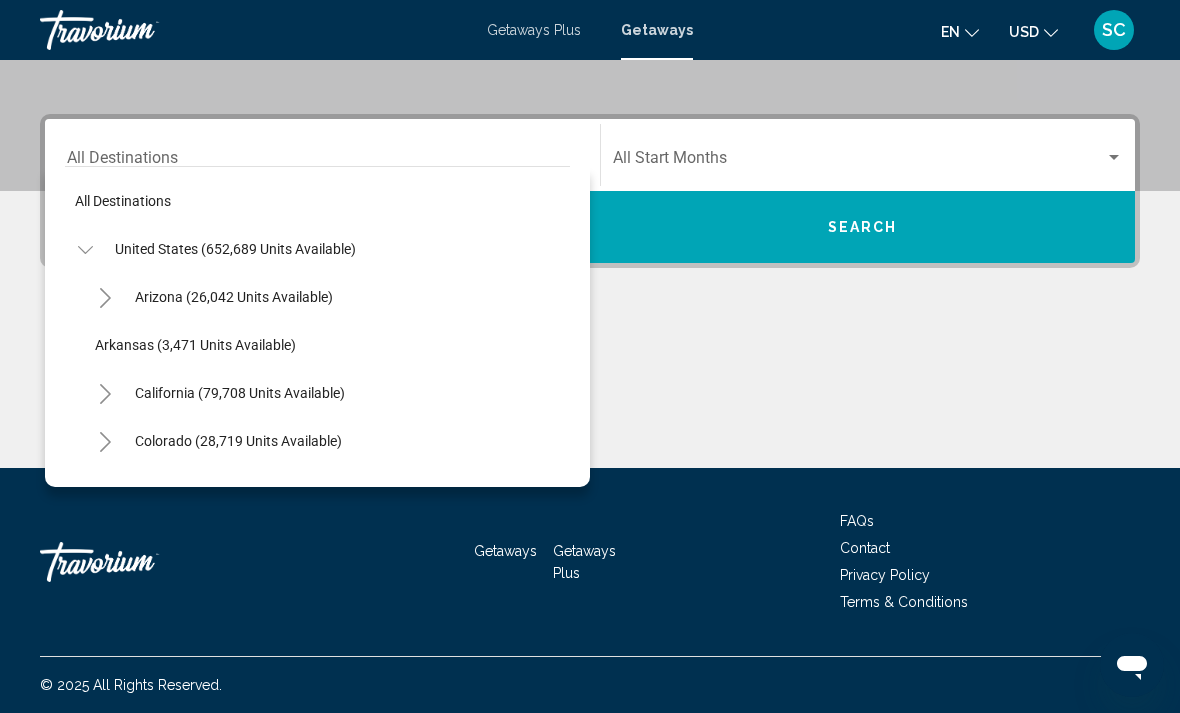 scroll, scrollTop: 0, scrollLeft: 0, axis: both 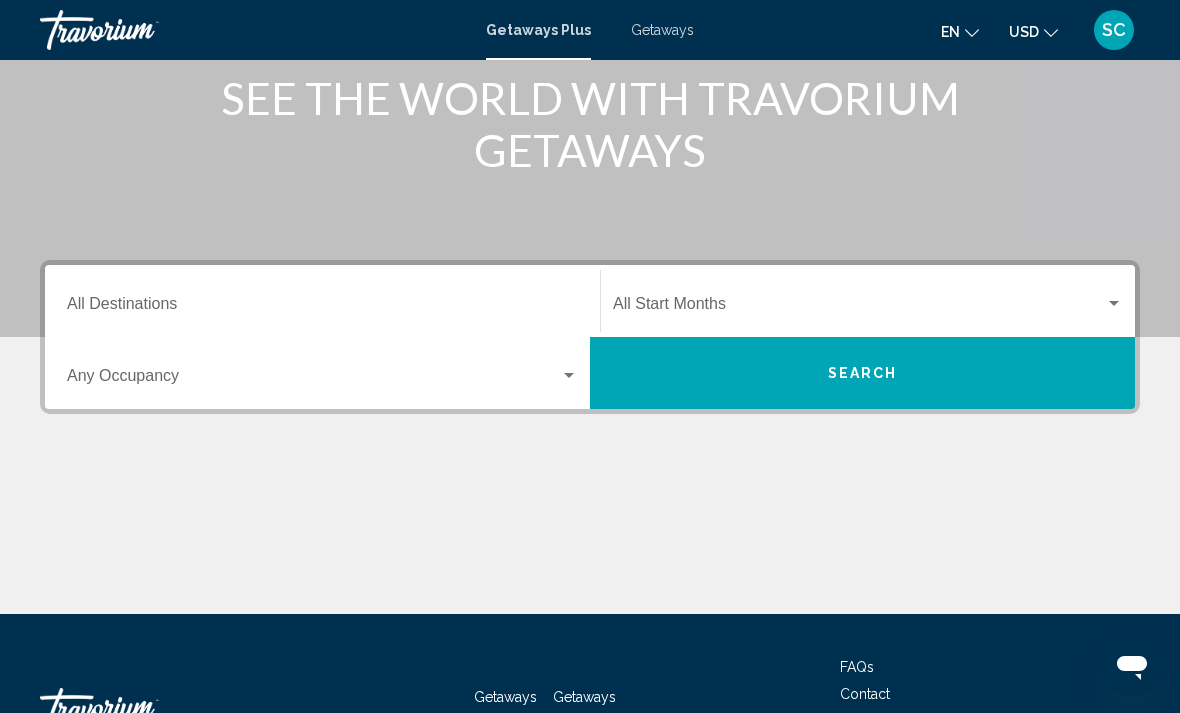 click on "Destination All Destinations" at bounding box center [322, 308] 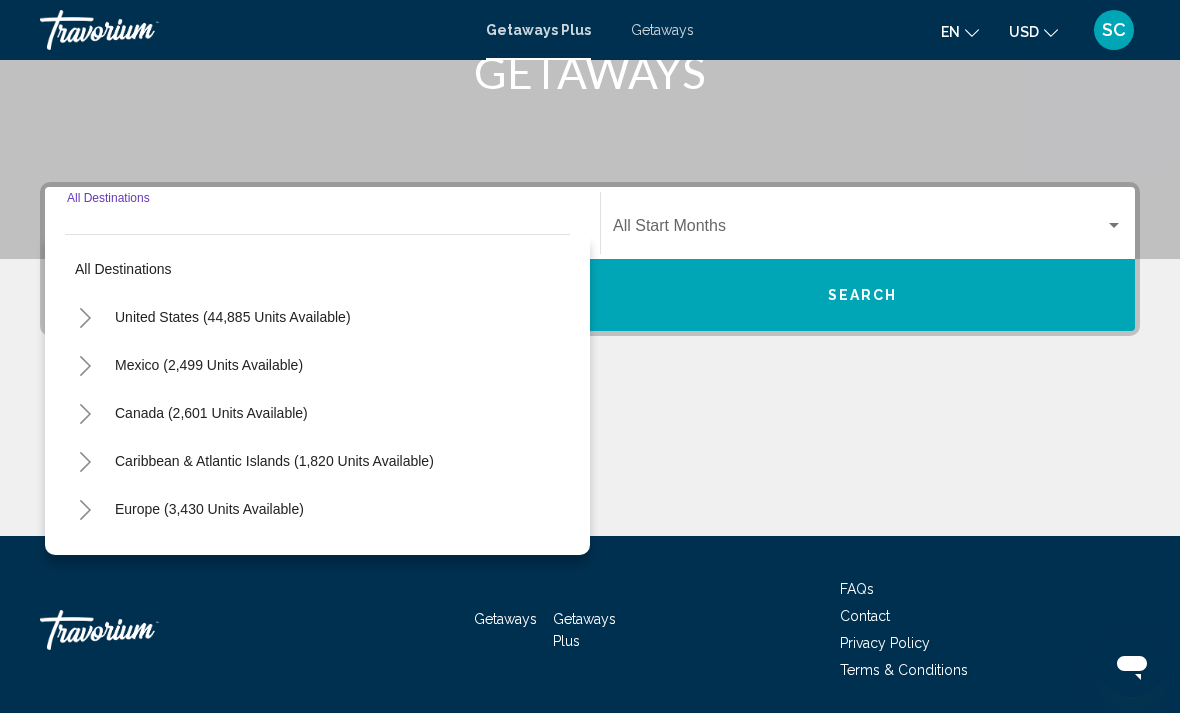 scroll, scrollTop: 344, scrollLeft: 0, axis: vertical 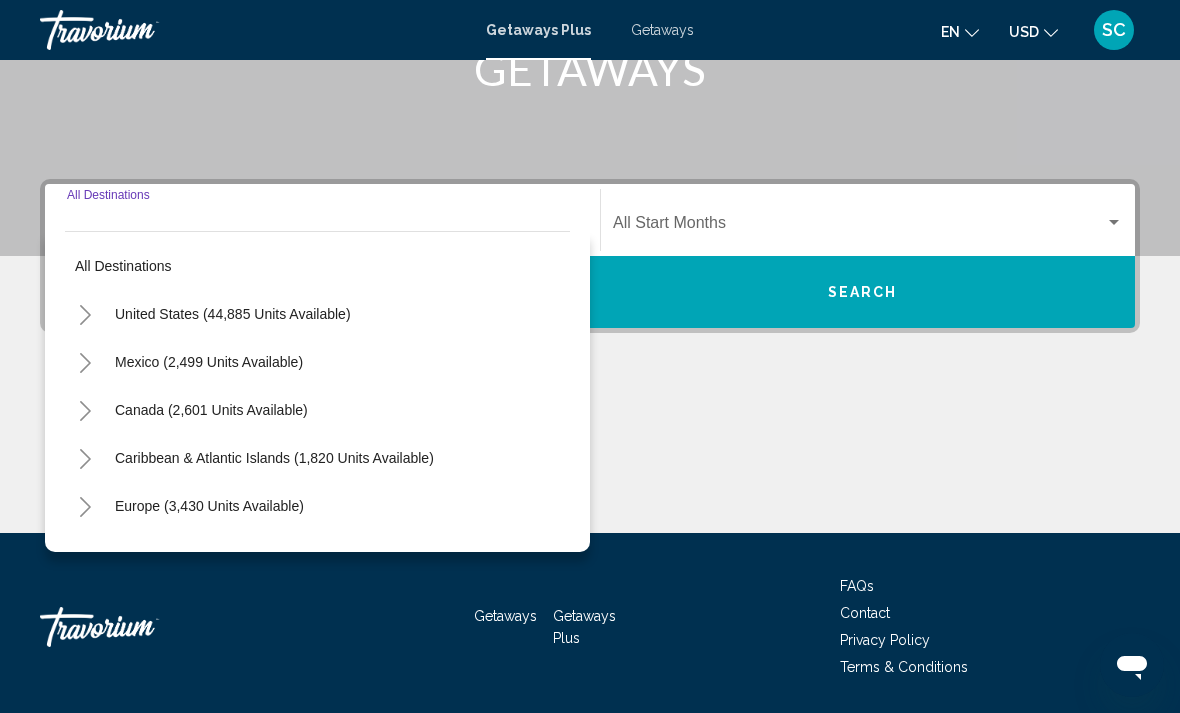 click 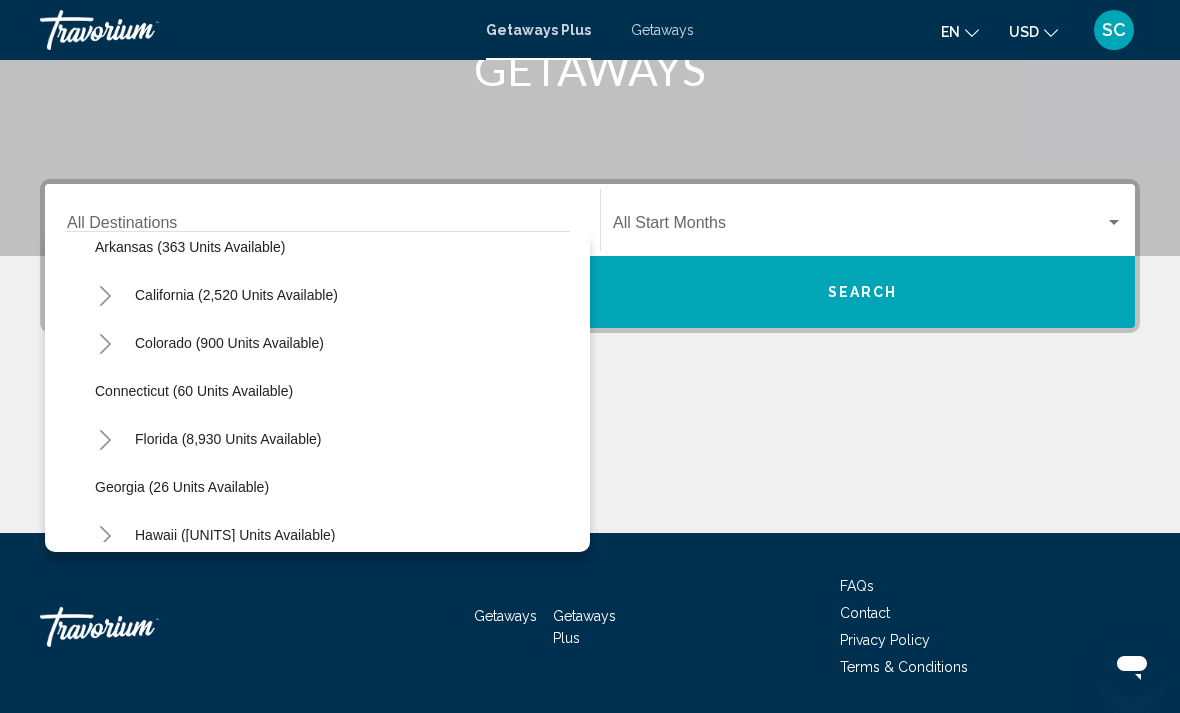 scroll, scrollTop: 213, scrollLeft: 0, axis: vertical 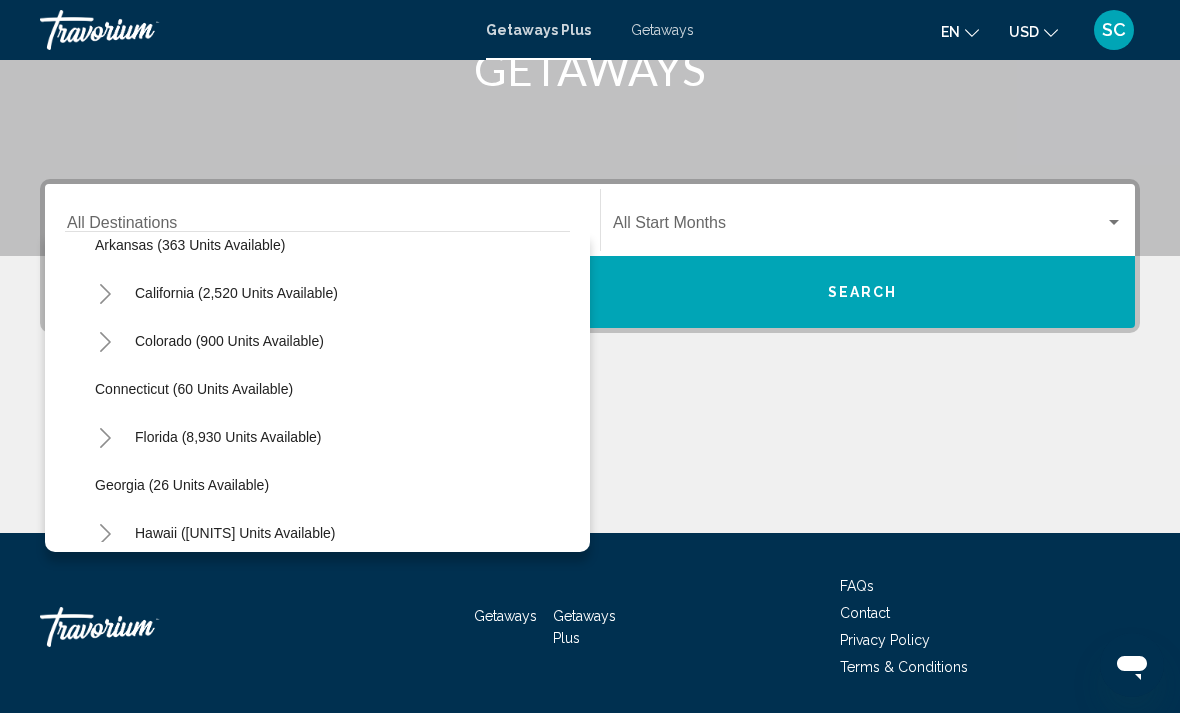 click 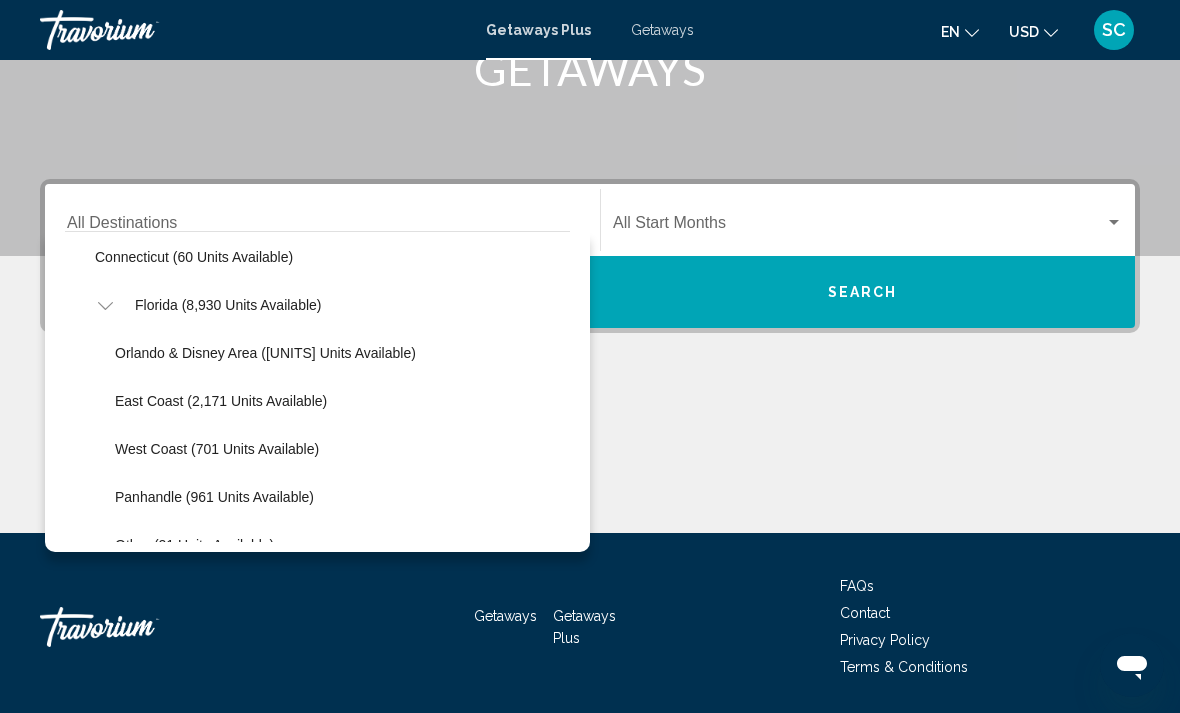 scroll, scrollTop: 347, scrollLeft: 0, axis: vertical 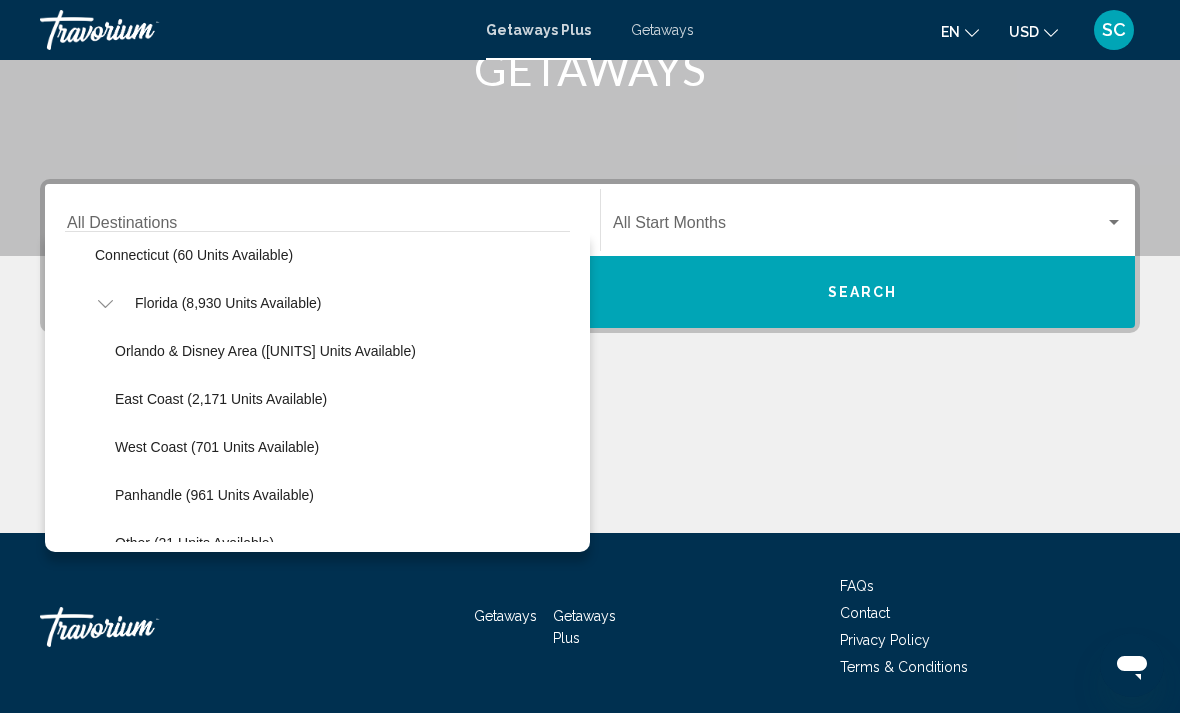 click on "East Coast (2,171 units available)" 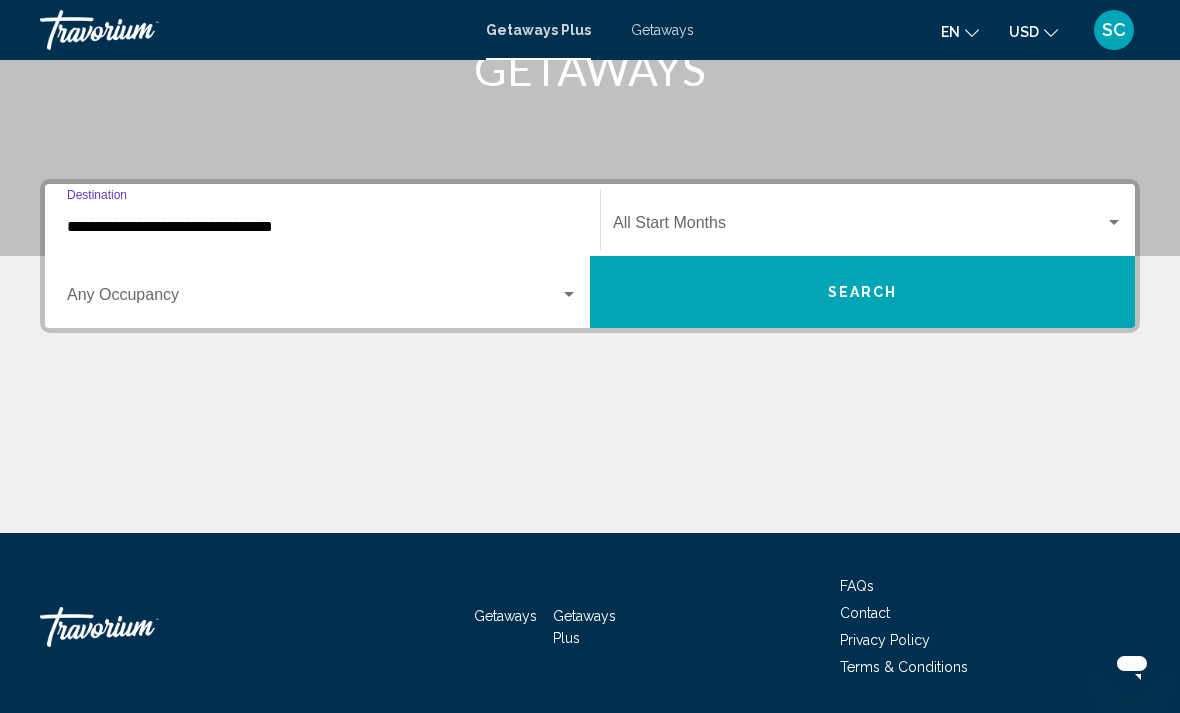 click at bounding box center (859, 227) 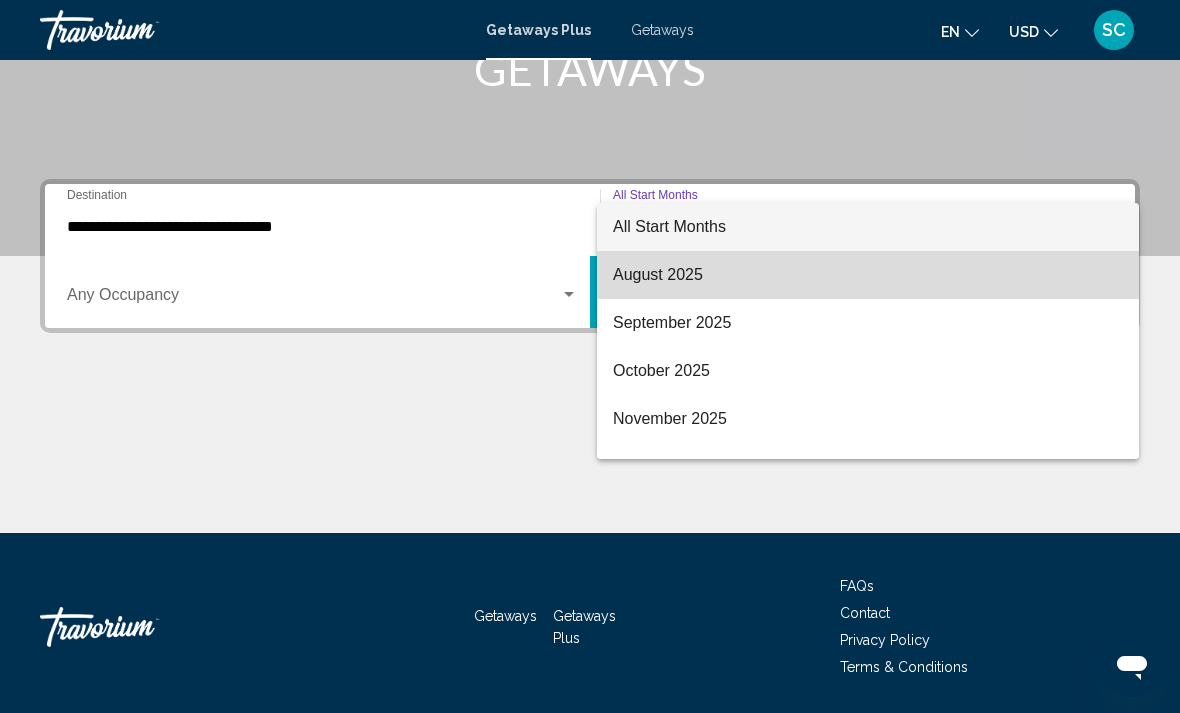 click on "August 2025" at bounding box center [868, 275] 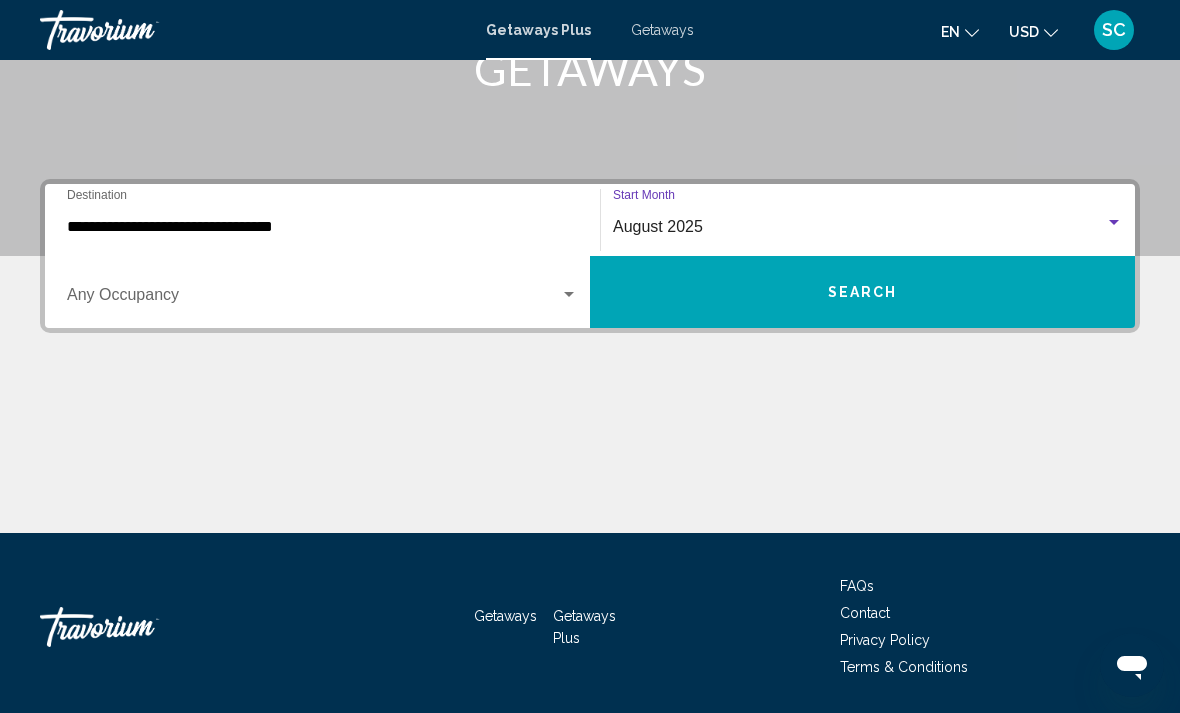 click on "Search" at bounding box center (862, 292) 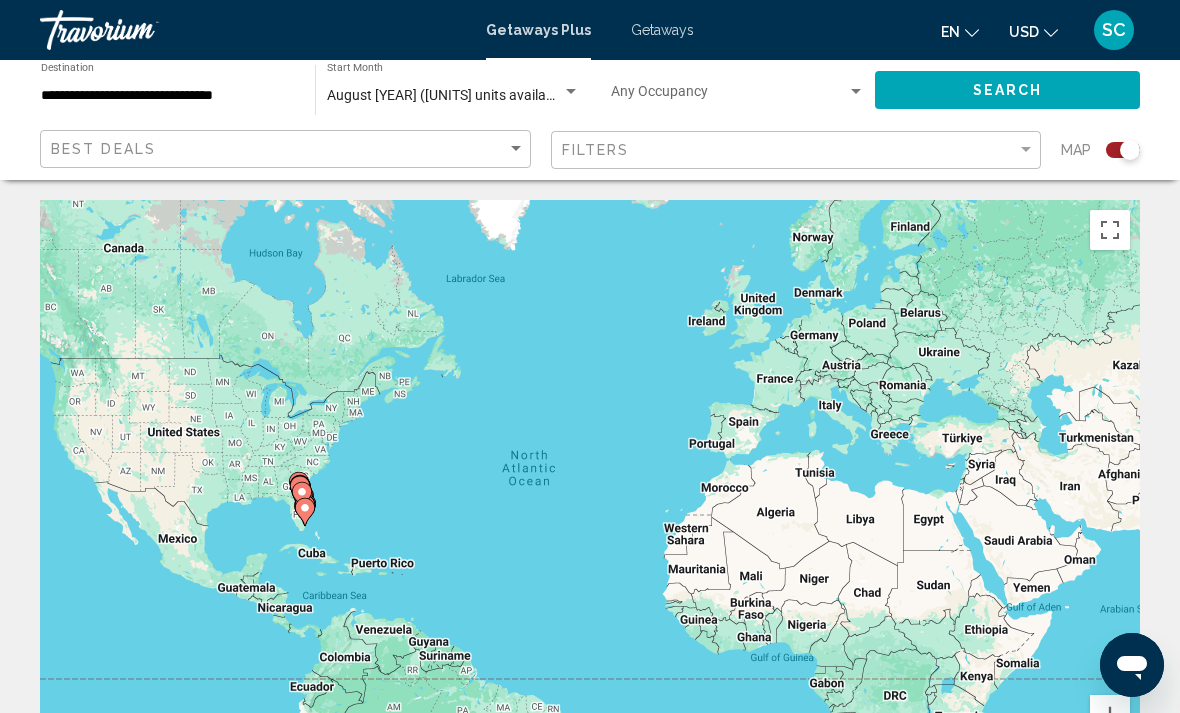 click 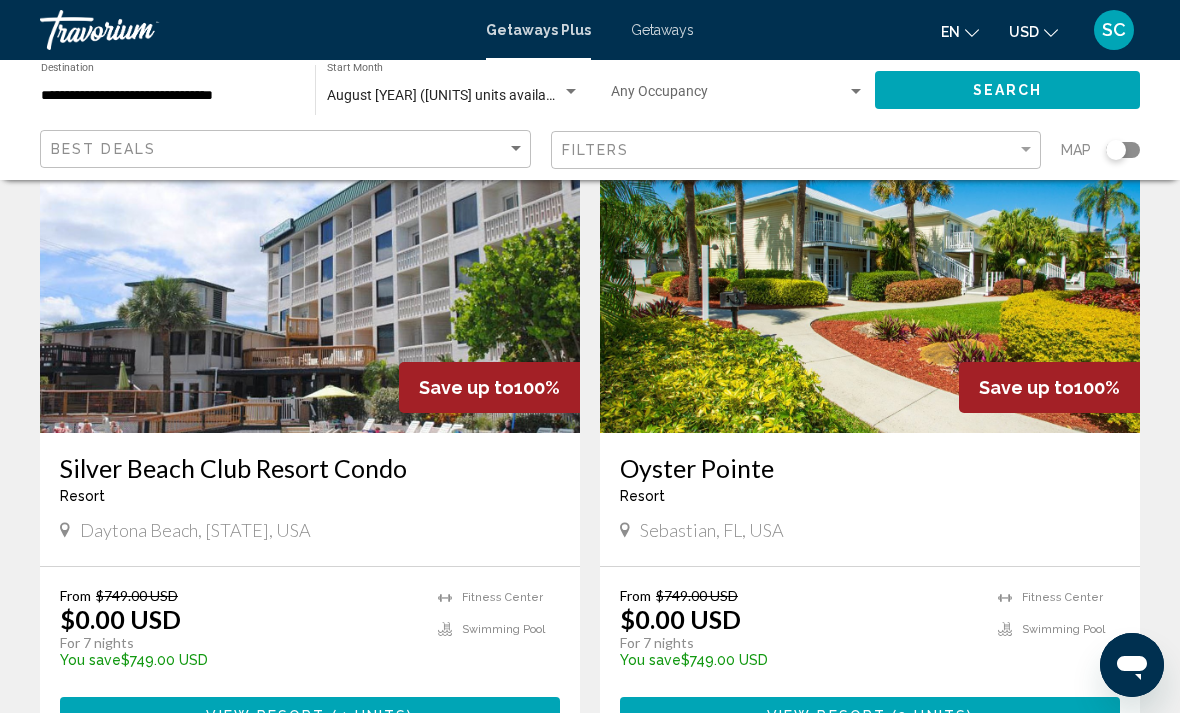 scroll, scrollTop: 1550, scrollLeft: 0, axis: vertical 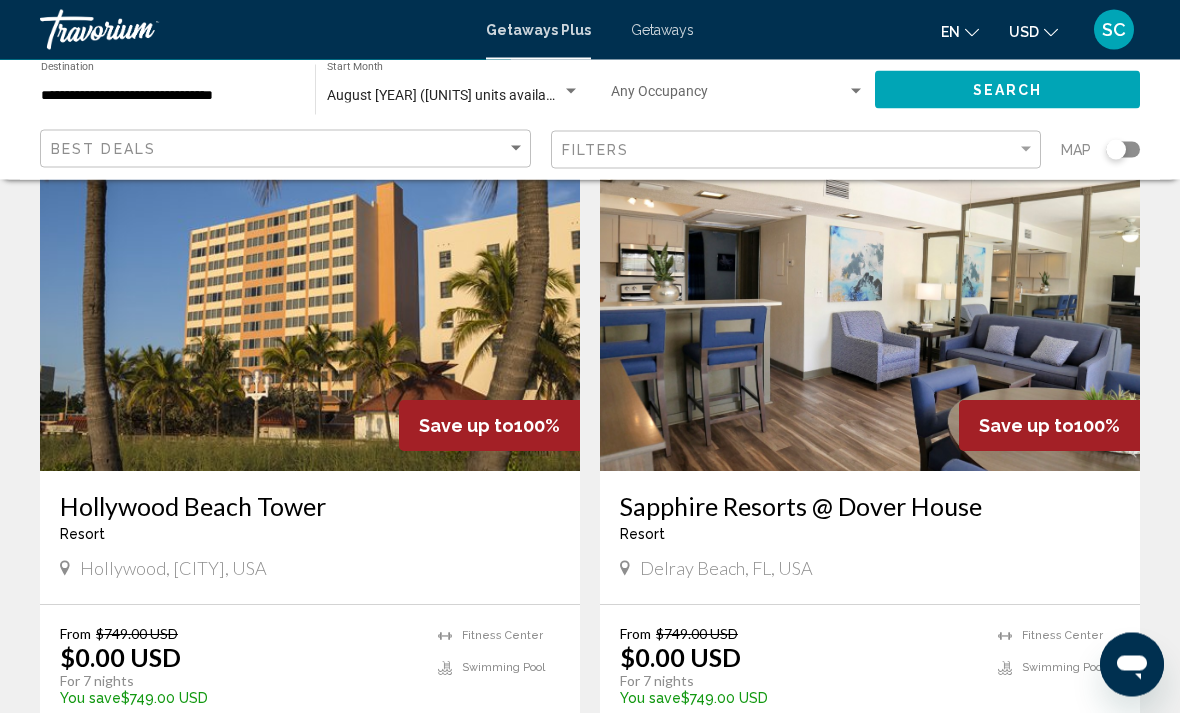 click on "Hollywood Beach Tower" at bounding box center (310, 507) 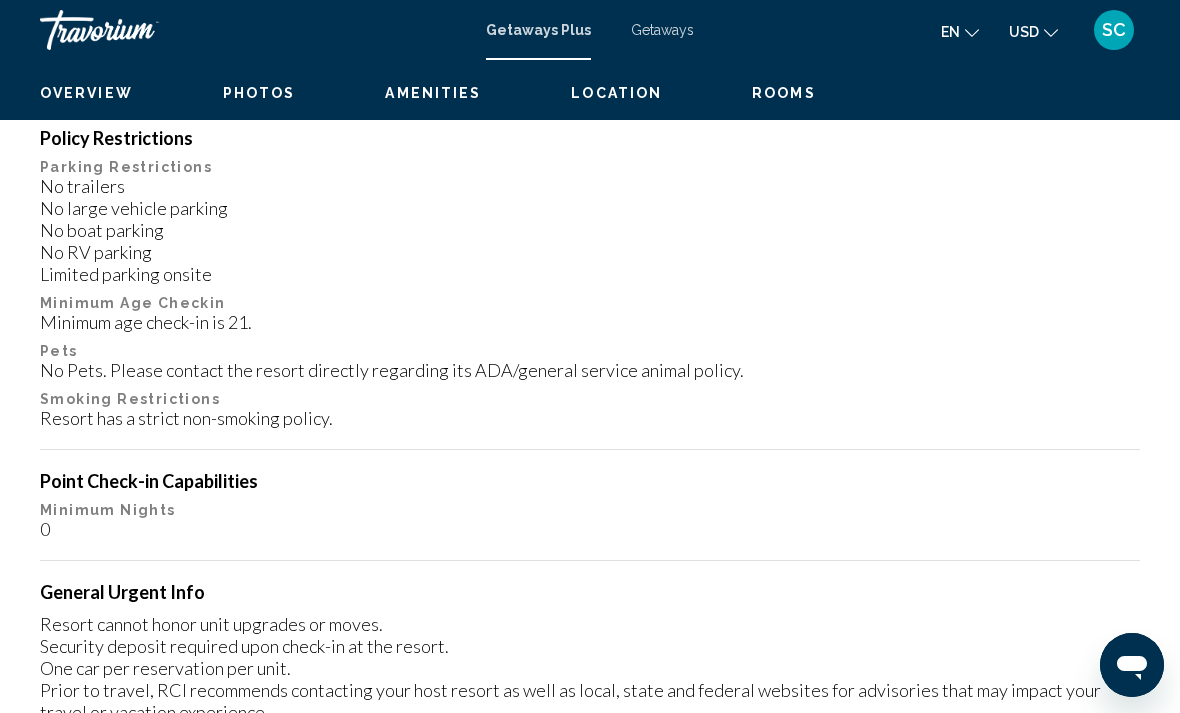 scroll, scrollTop: 0, scrollLeft: 0, axis: both 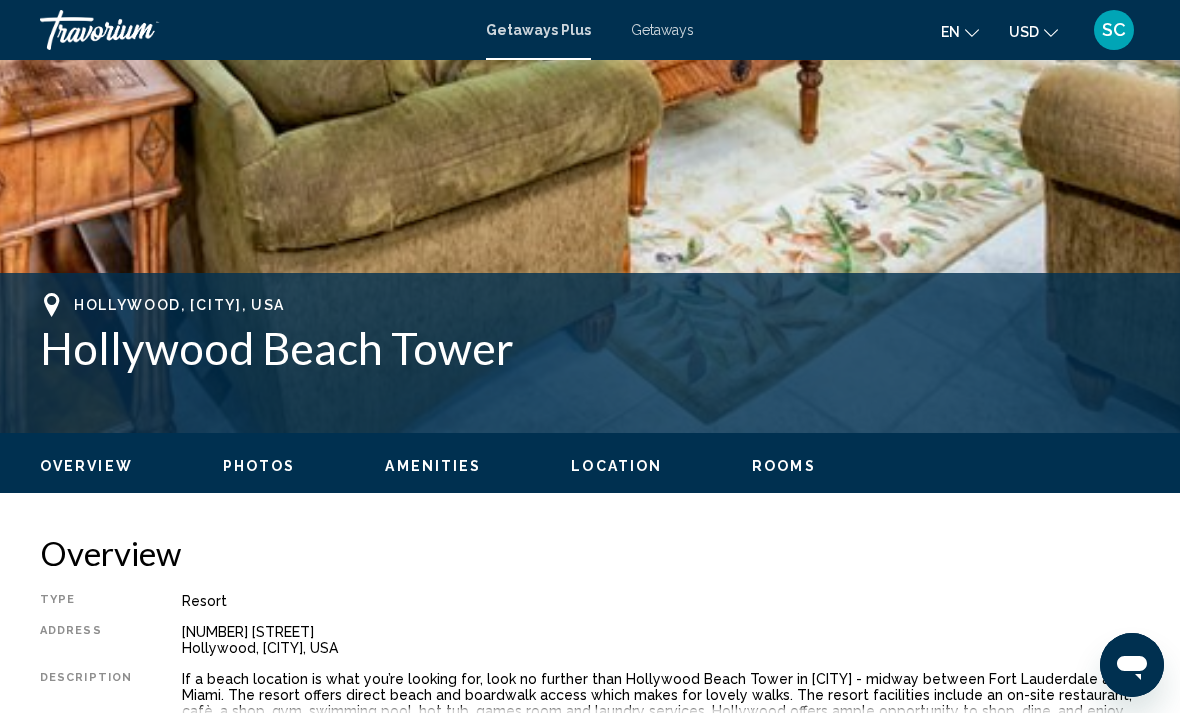 click on "Rooms" at bounding box center (784, 466) 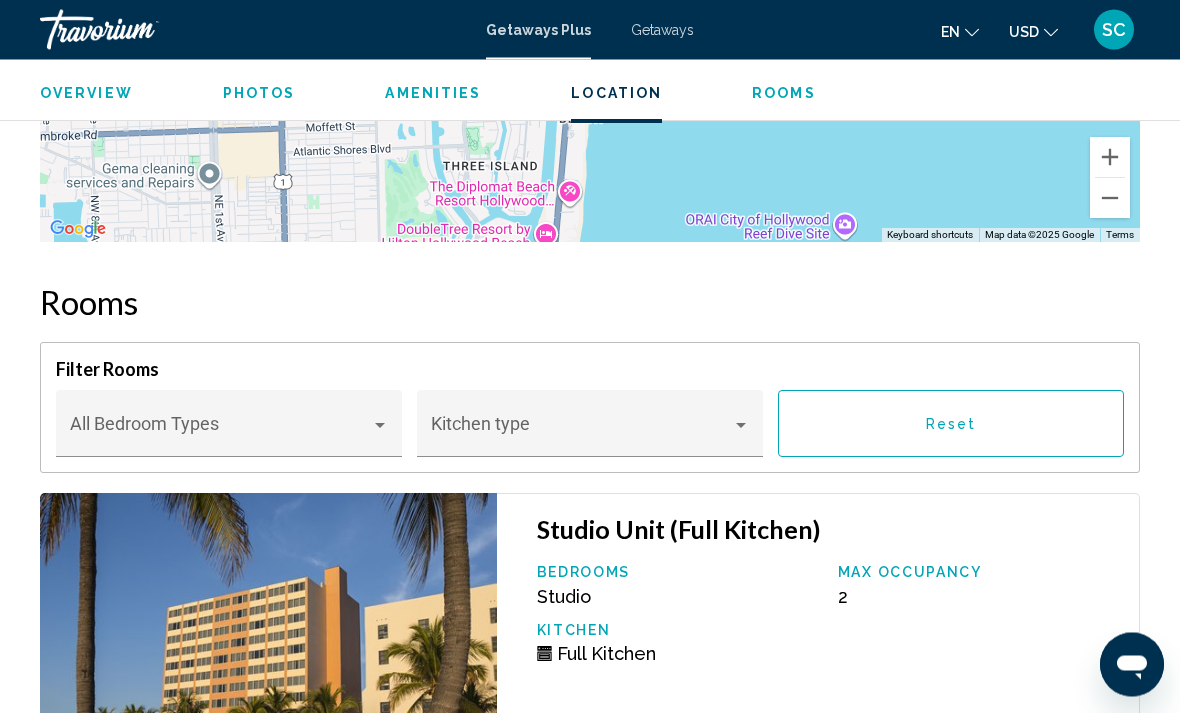 scroll, scrollTop: 3689, scrollLeft: 0, axis: vertical 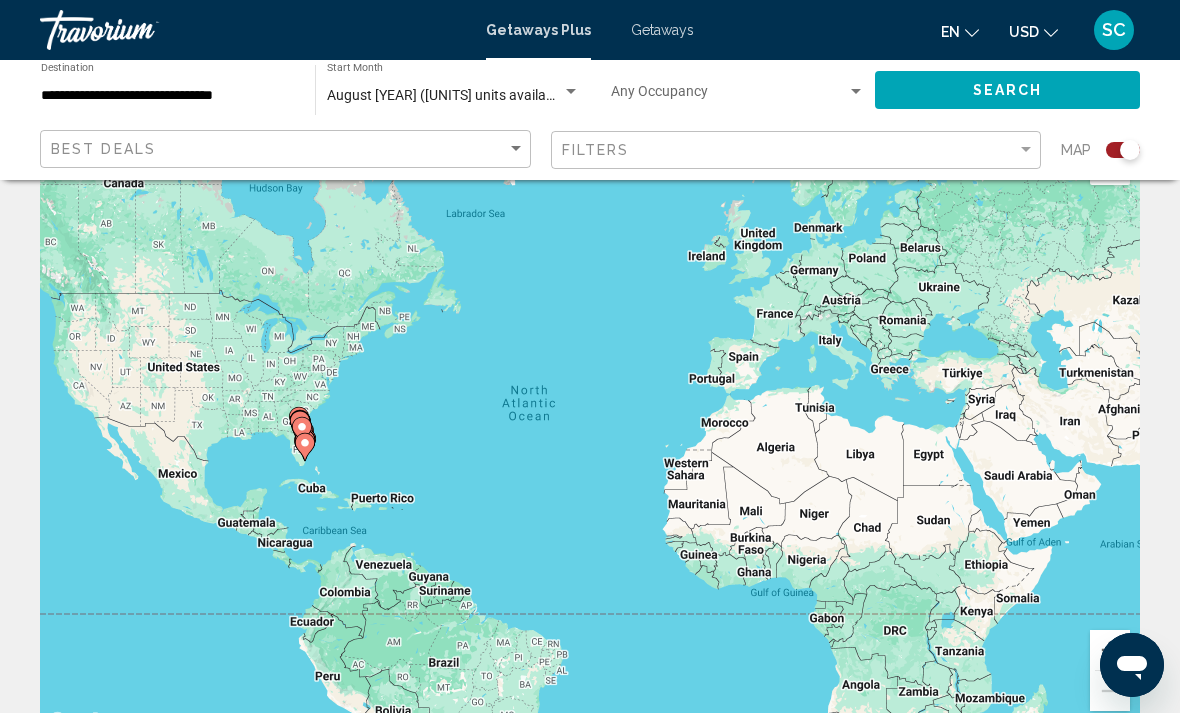 click 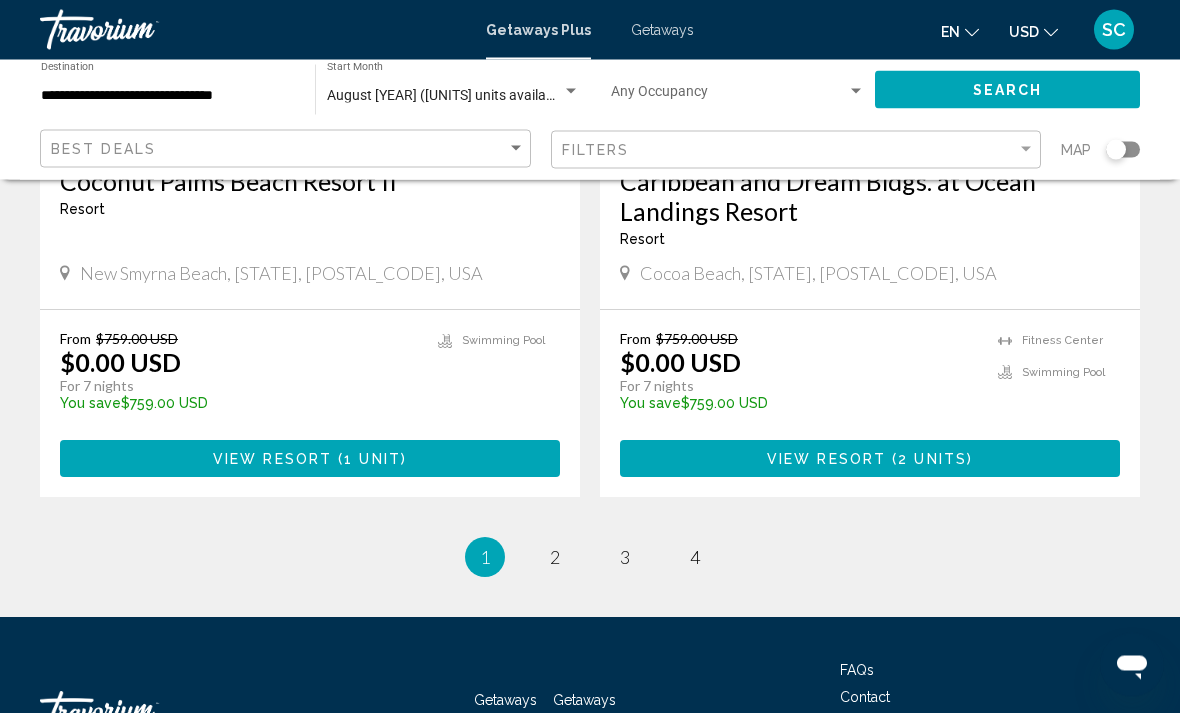 scroll, scrollTop: 3966, scrollLeft: 0, axis: vertical 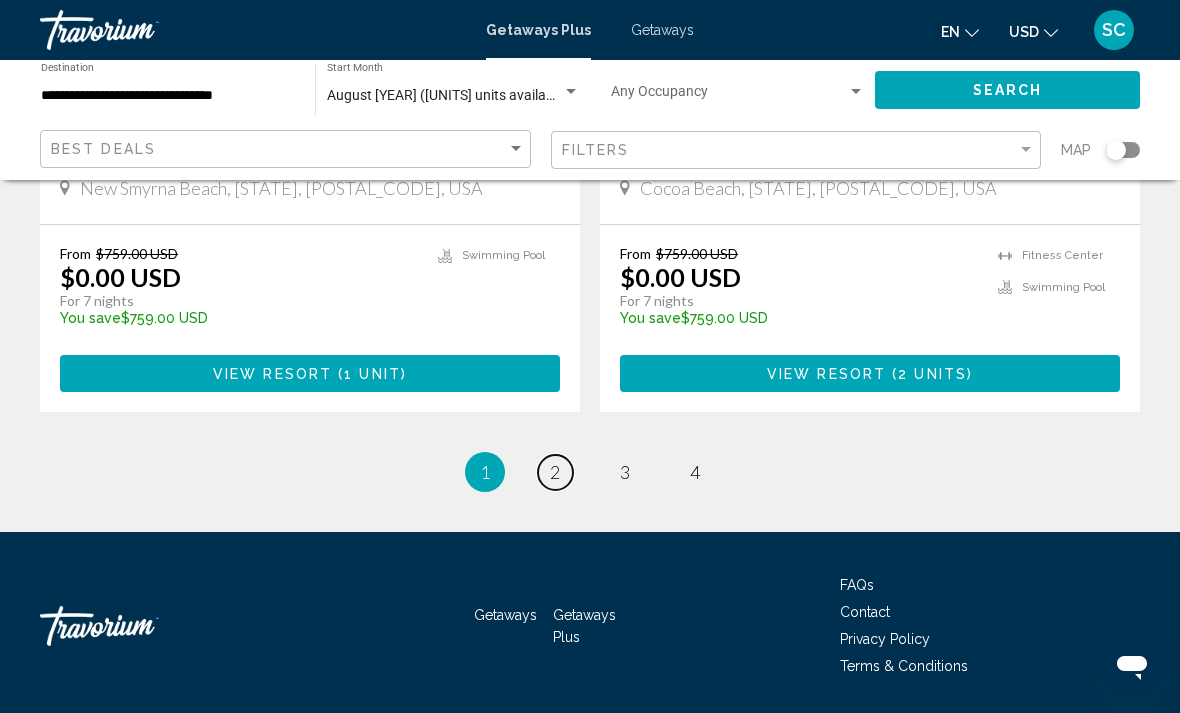 click on "2" at bounding box center (555, 472) 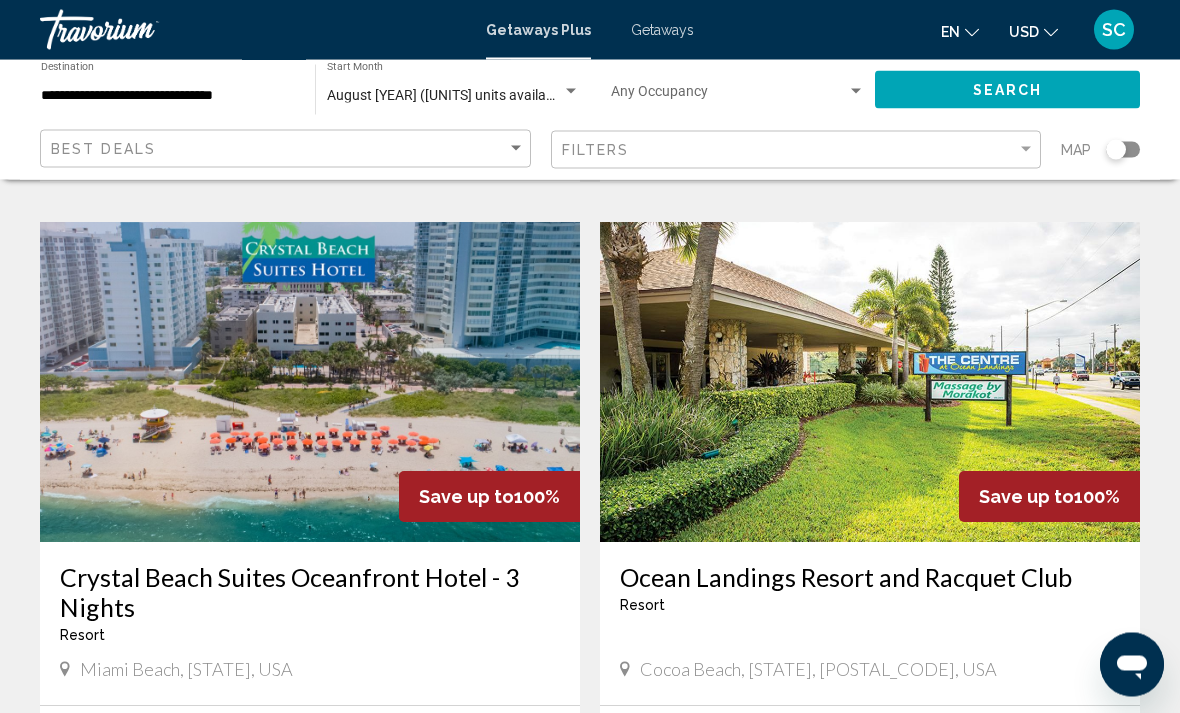 scroll, scrollTop: 2774, scrollLeft: 0, axis: vertical 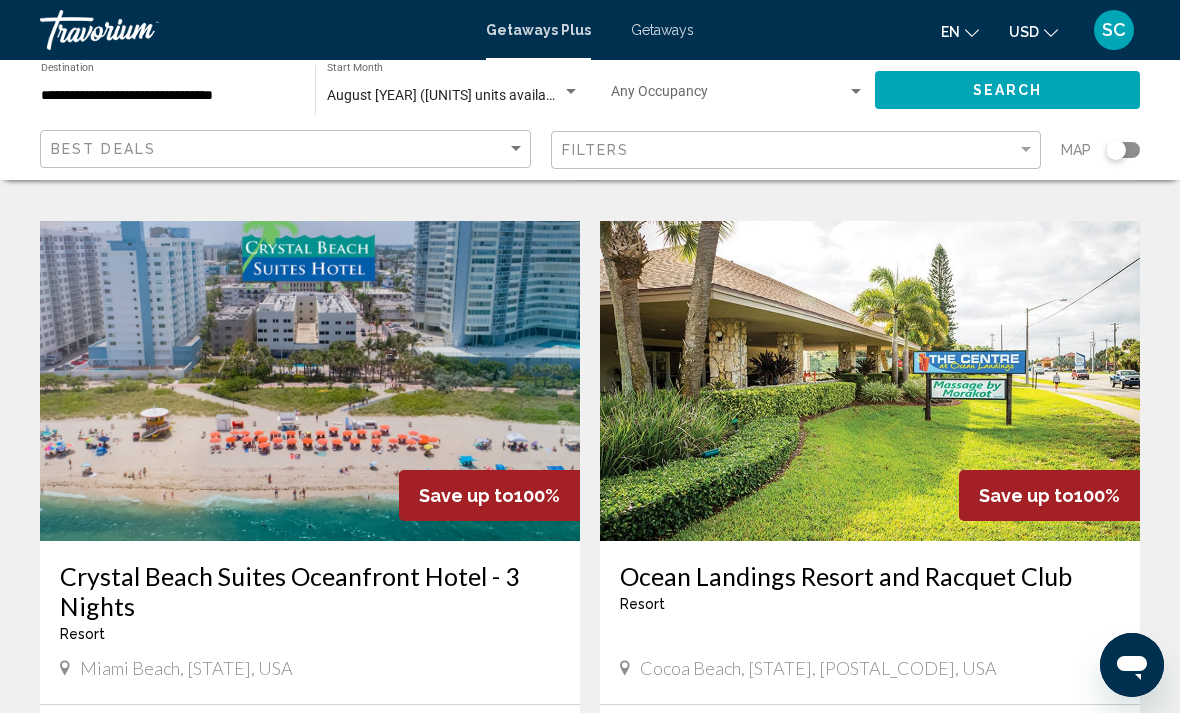 click on "Crystal Beach Suites Oceanfront Hotel - 3 Nights" at bounding box center (310, 591) 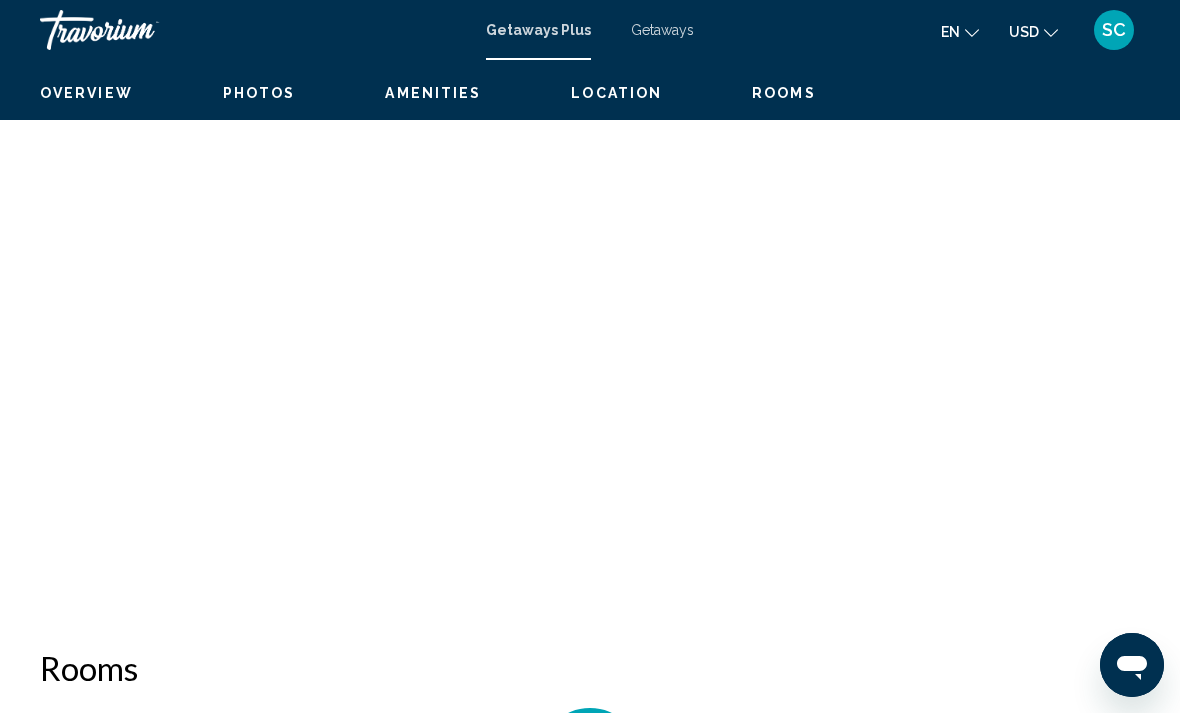 scroll, scrollTop: 0, scrollLeft: 0, axis: both 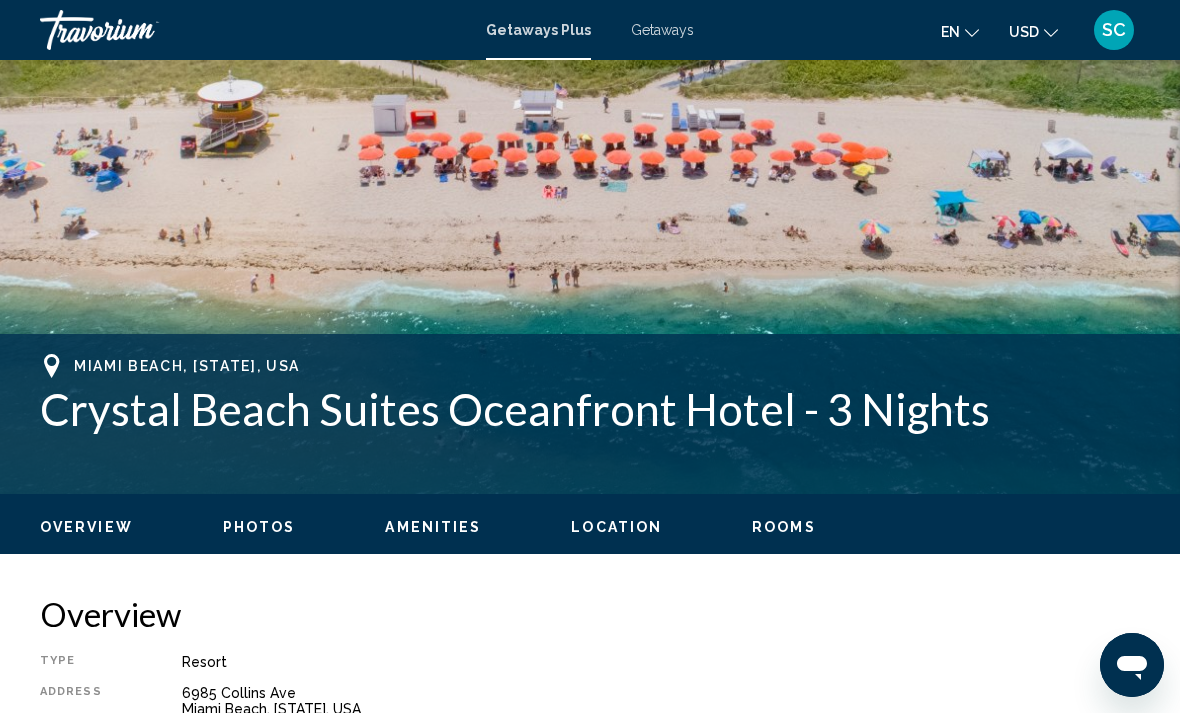 click on "Rooms" at bounding box center [784, 527] 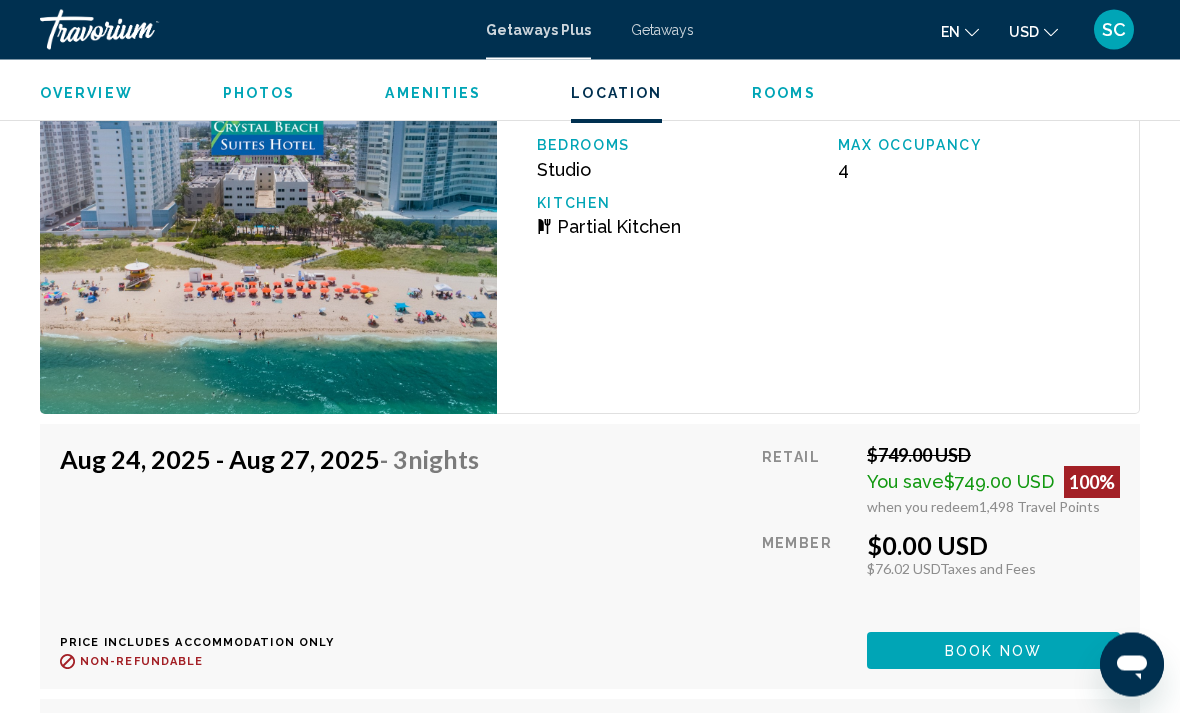 scroll, scrollTop: 65, scrollLeft: 0, axis: vertical 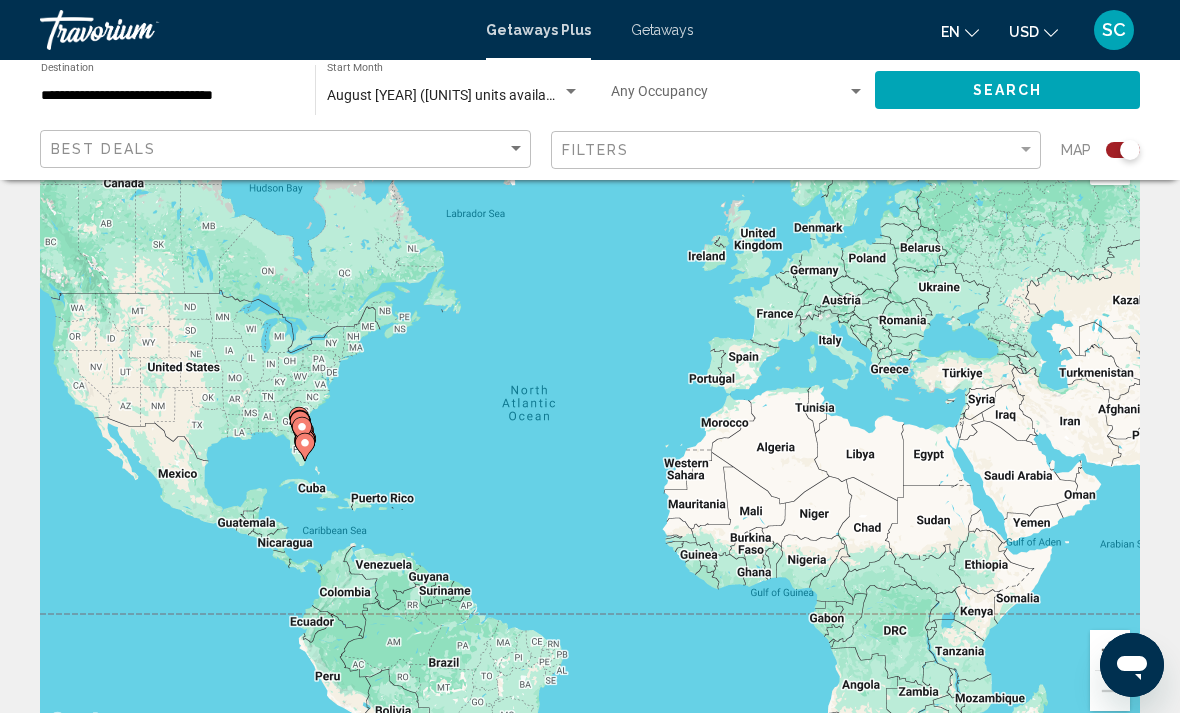 click 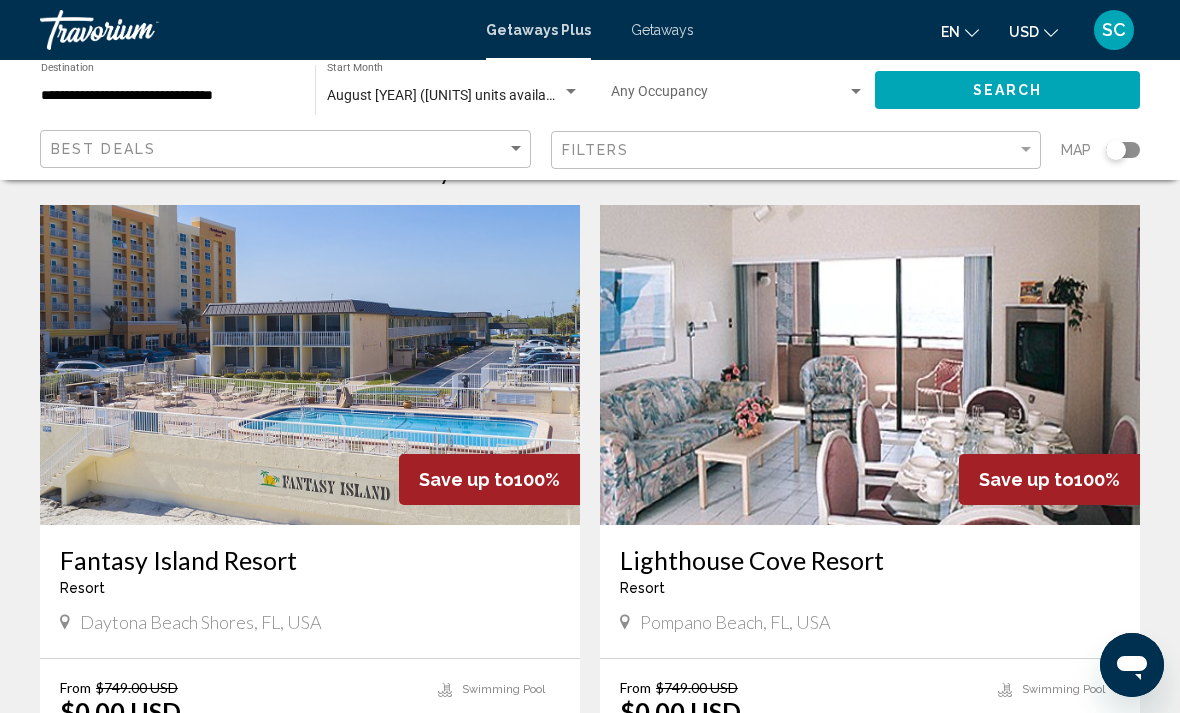 click on "Getaways" at bounding box center (662, 30) 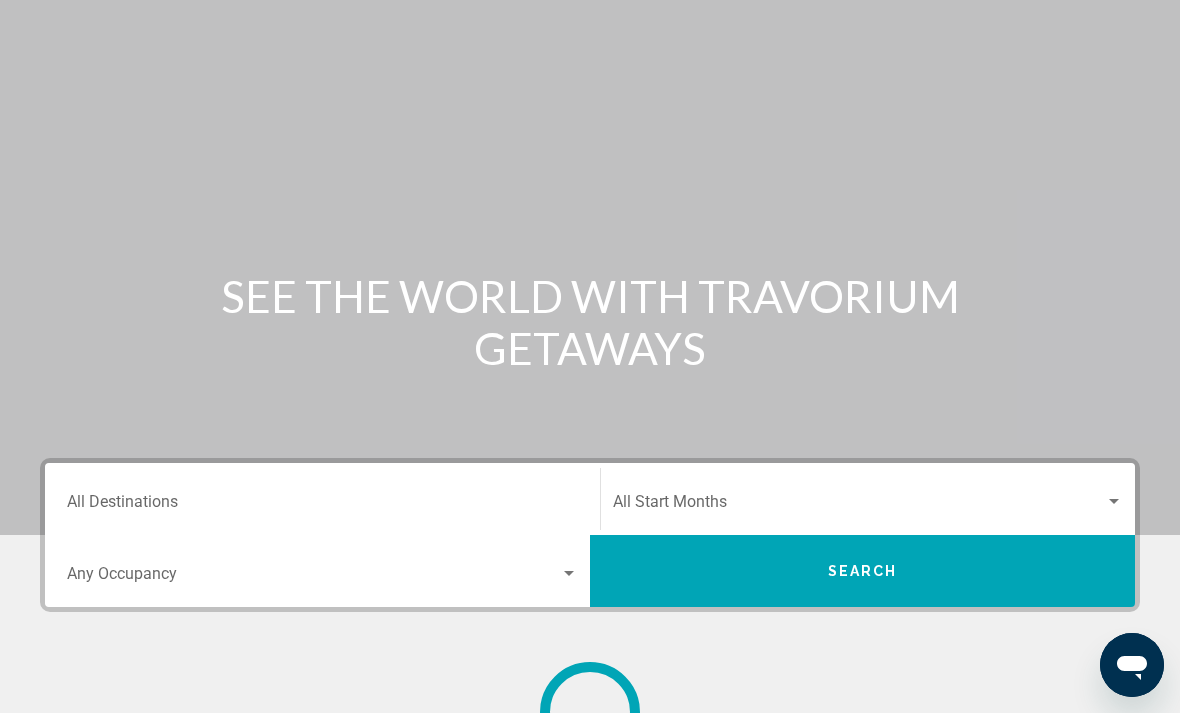 scroll, scrollTop: 0, scrollLeft: 0, axis: both 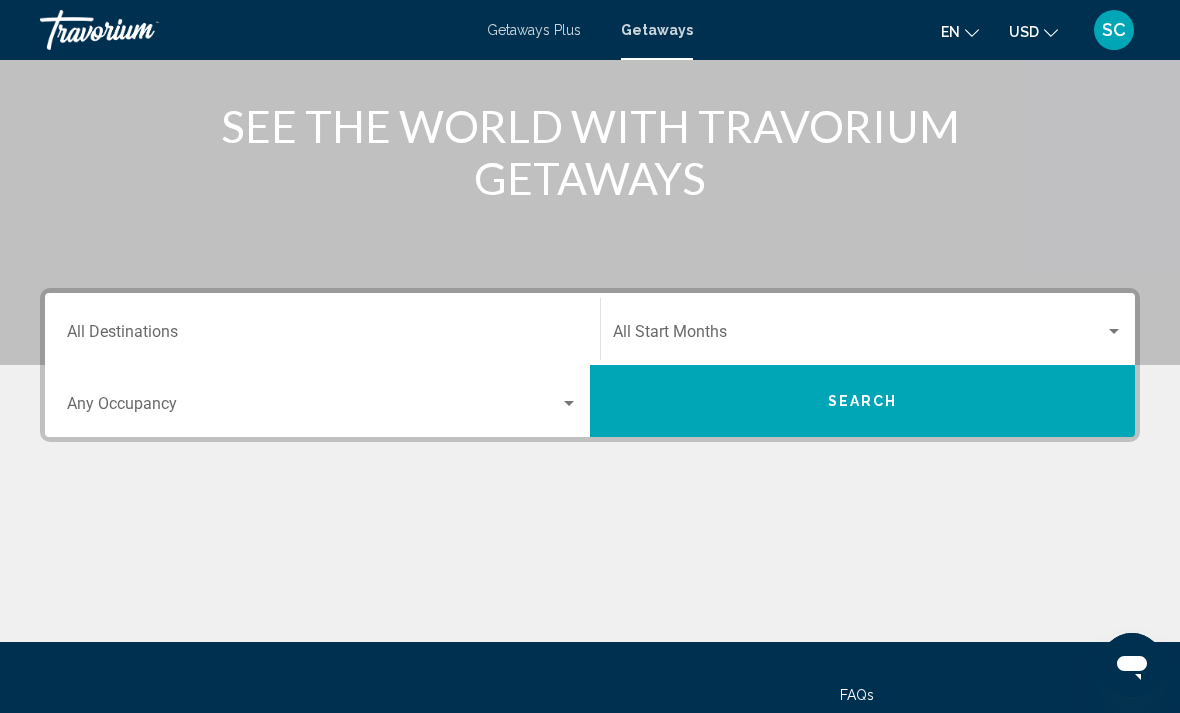 click on "Destination All Destinations" at bounding box center (322, 329) 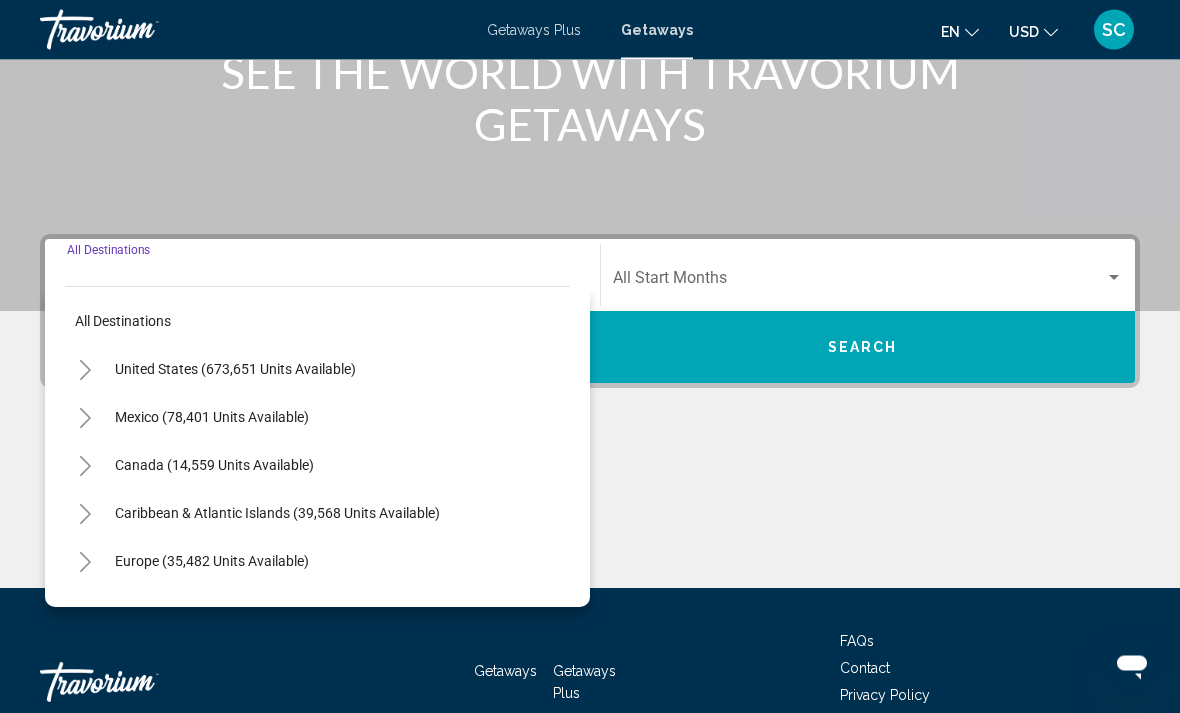 scroll, scrollTop: 344, scrollLeft: 0, axis: vertical 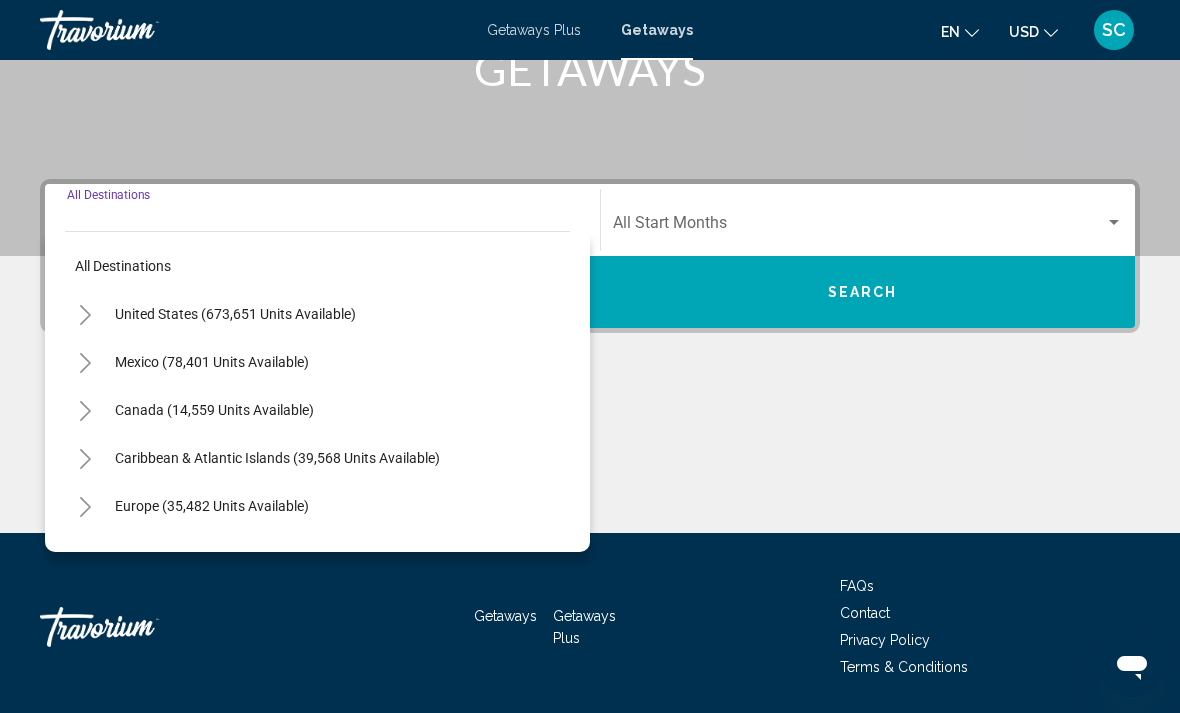 click on "United States (673,651 units available)" at bounding box center [212, 362] 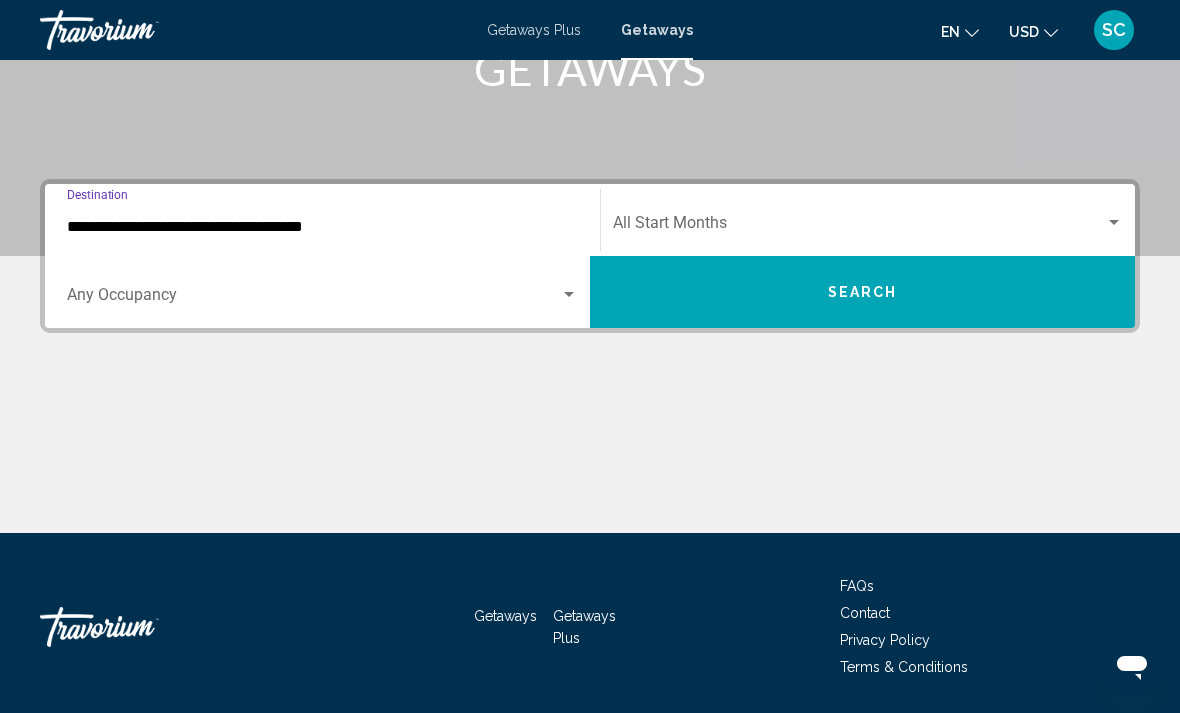 click on "**********" at bounding box center [322, 227] 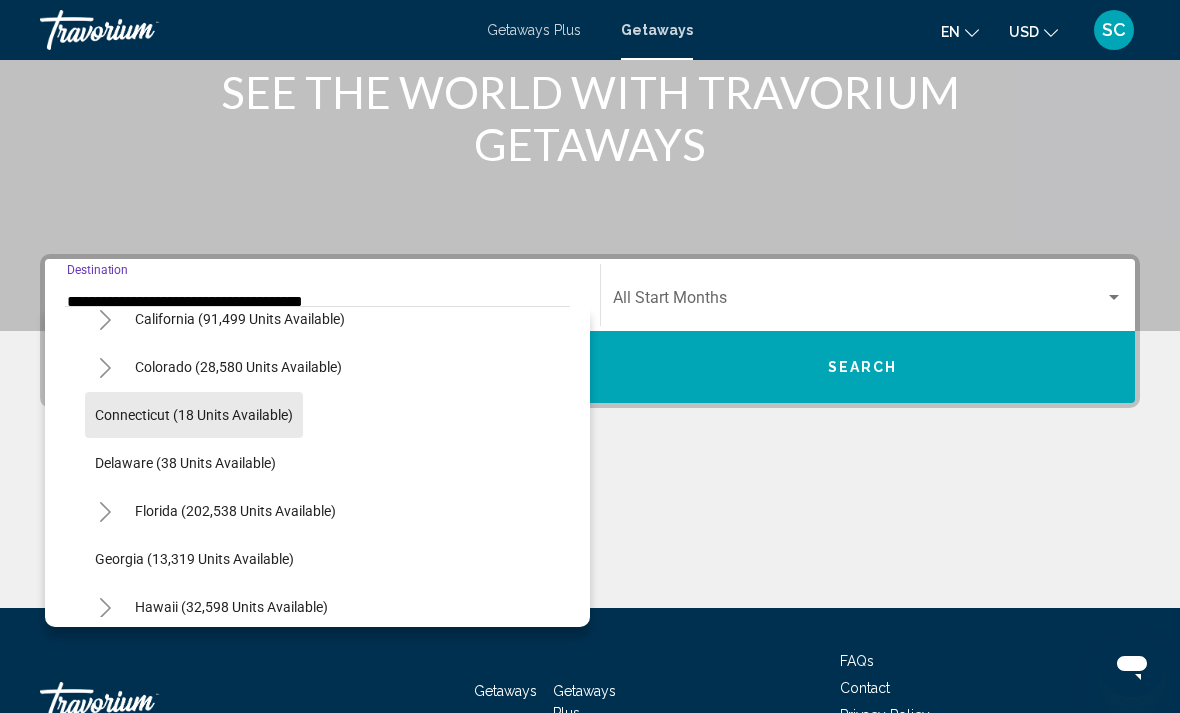 scroll, scrollTop: 400, scrollLeft: 0, axis: vertical 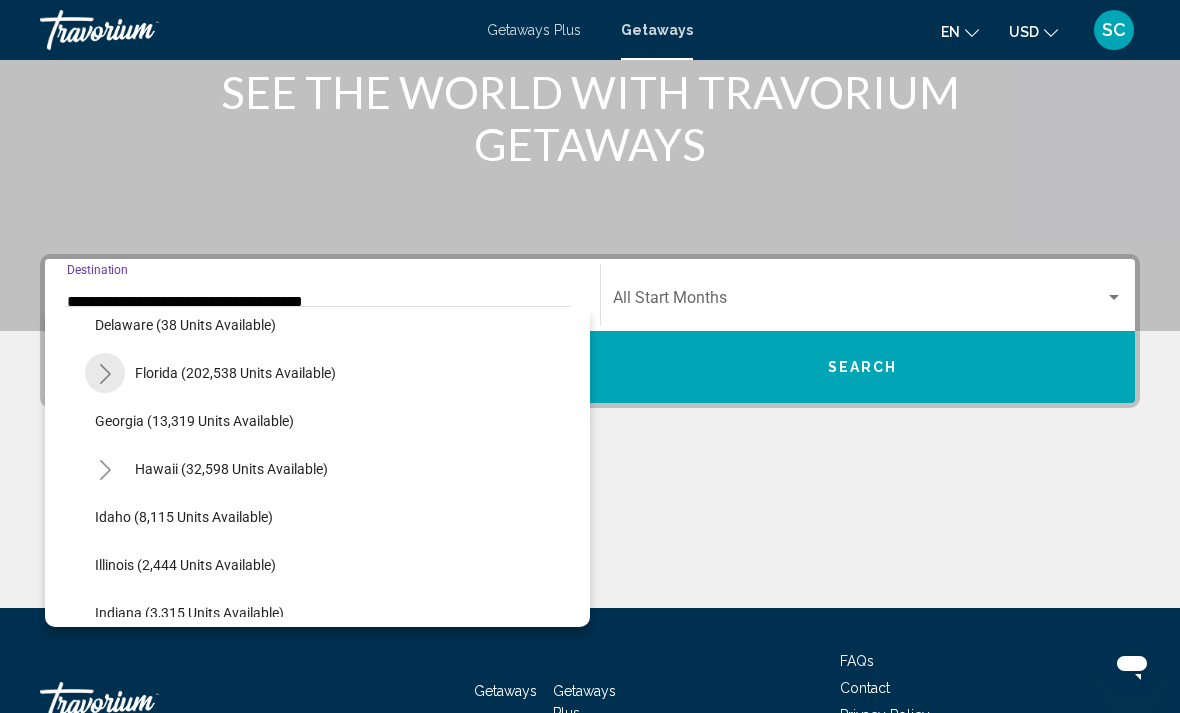 click 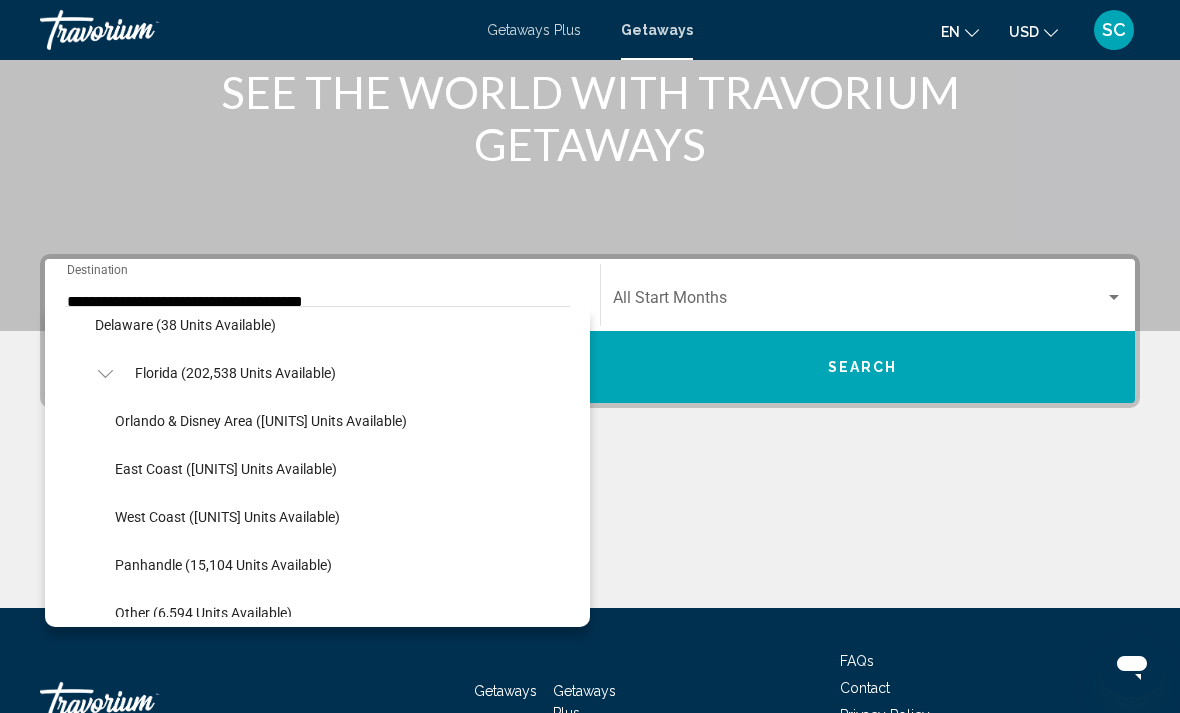 click on "East Coast (60,036 units available)" 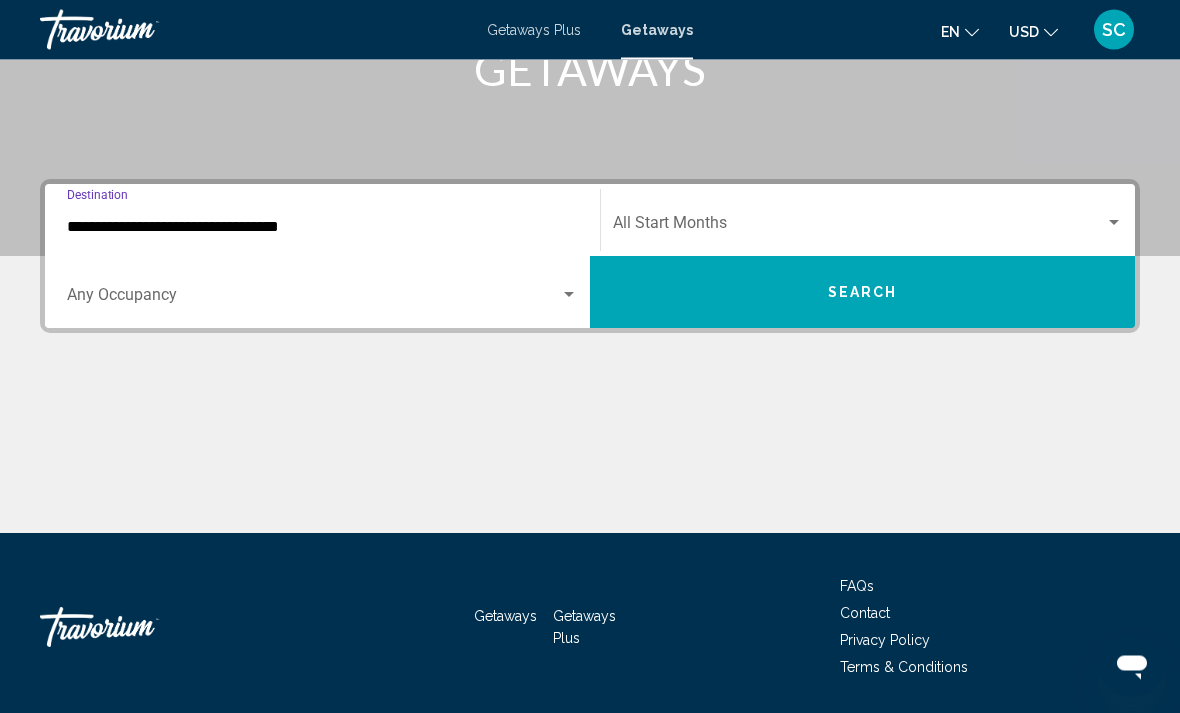 scroll, scrollTop: 344, scrollLeft: 0, axis: vertical 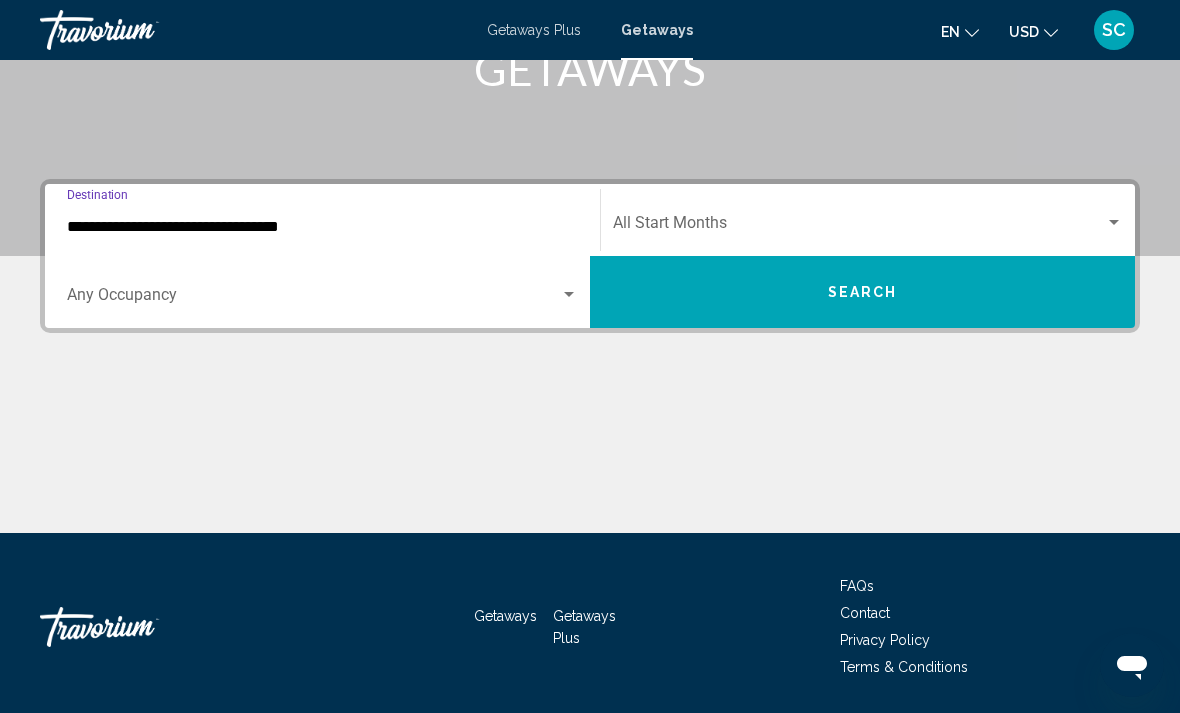 click at bounding box center [859, 227] 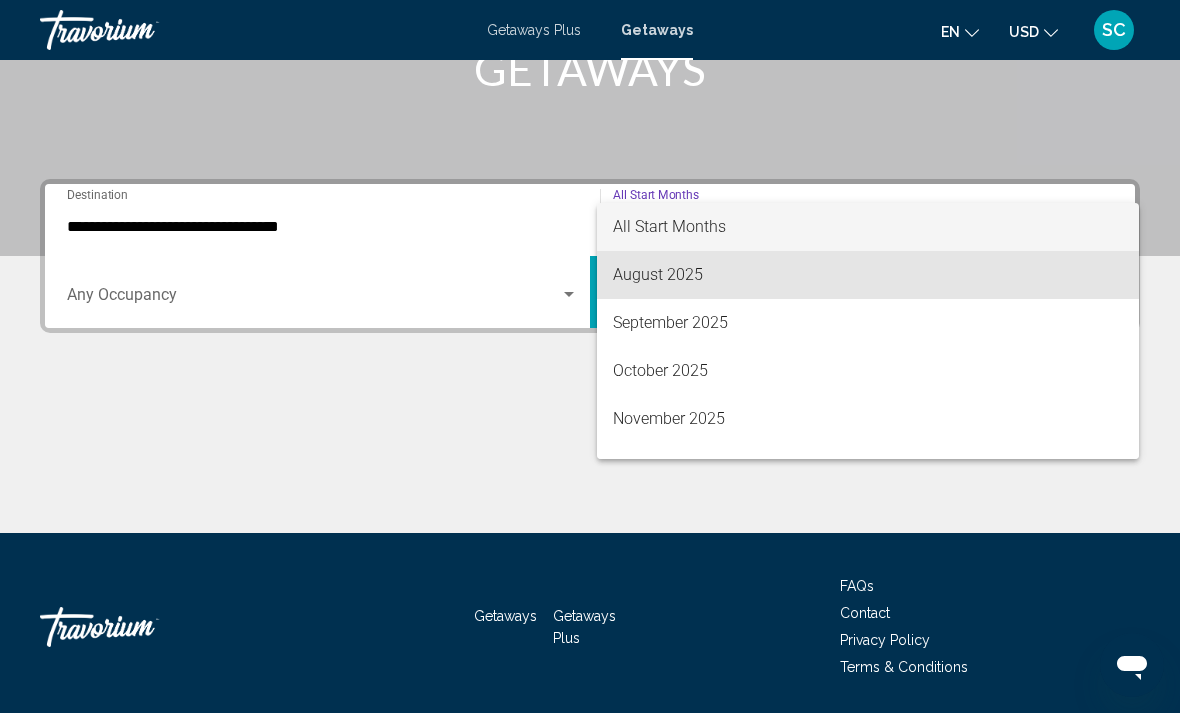 click on "August 2025" at bounding box center (868, 275) 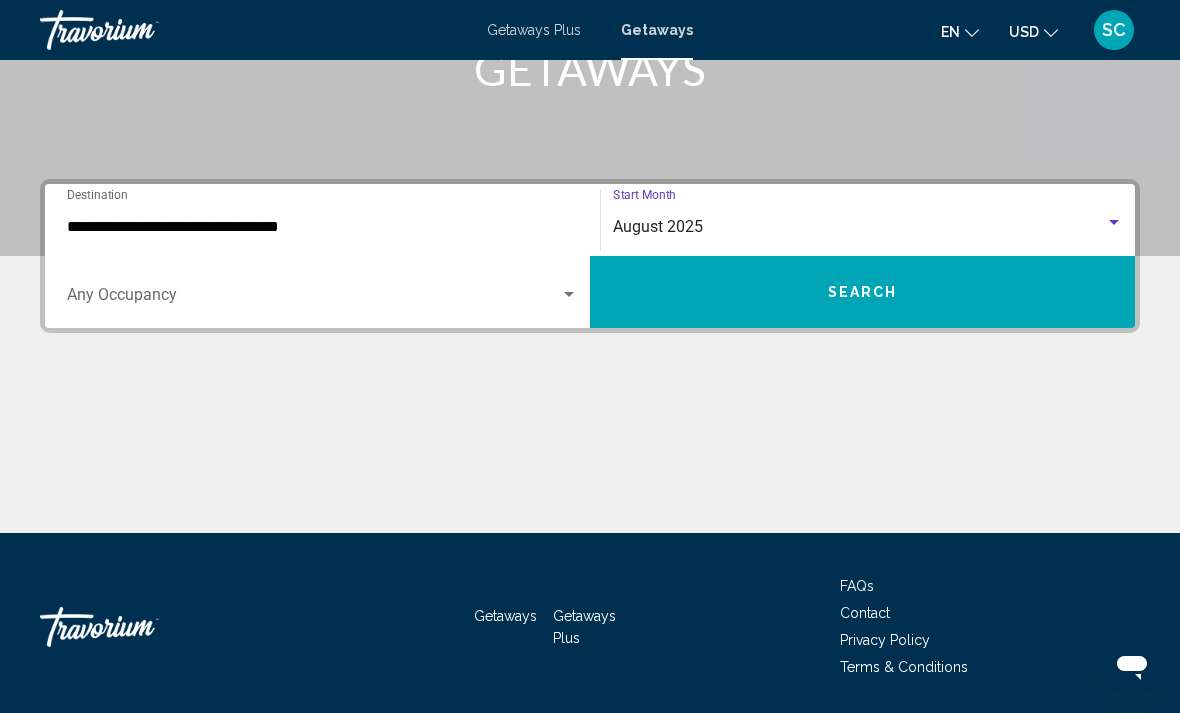 click on "Search" at bounding box center [863, 293] 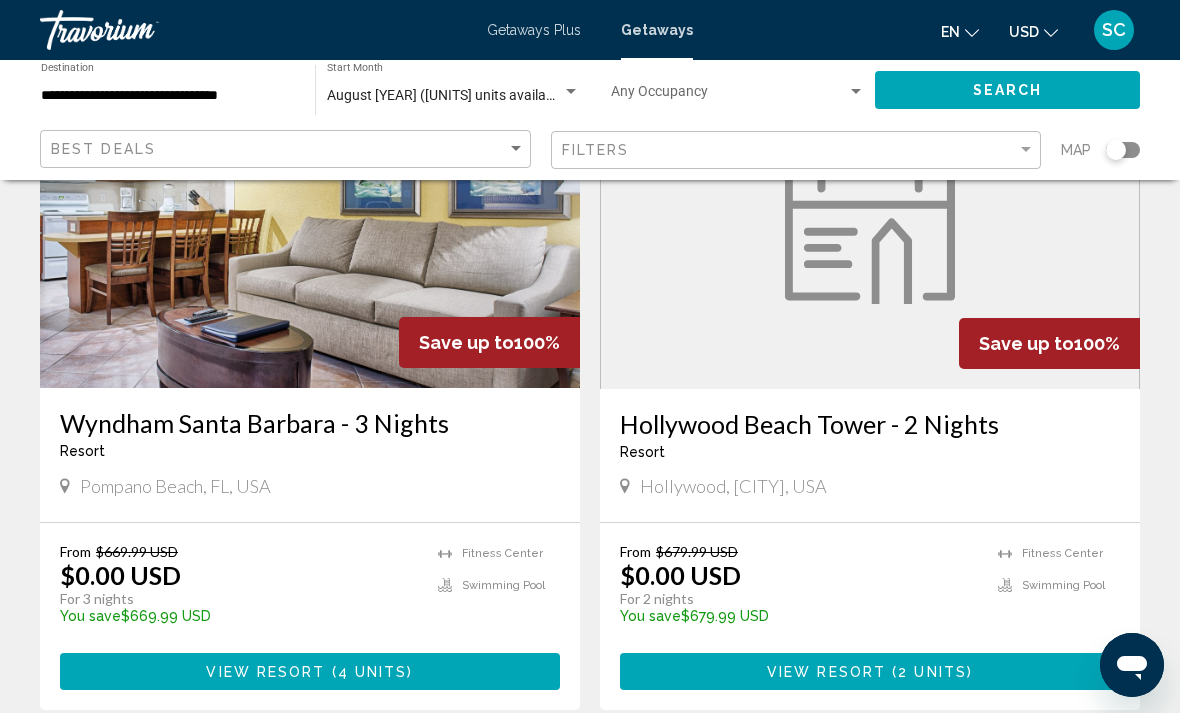 scroll, scrollTop: 1565, scrollLeft: 0, axis: vertical 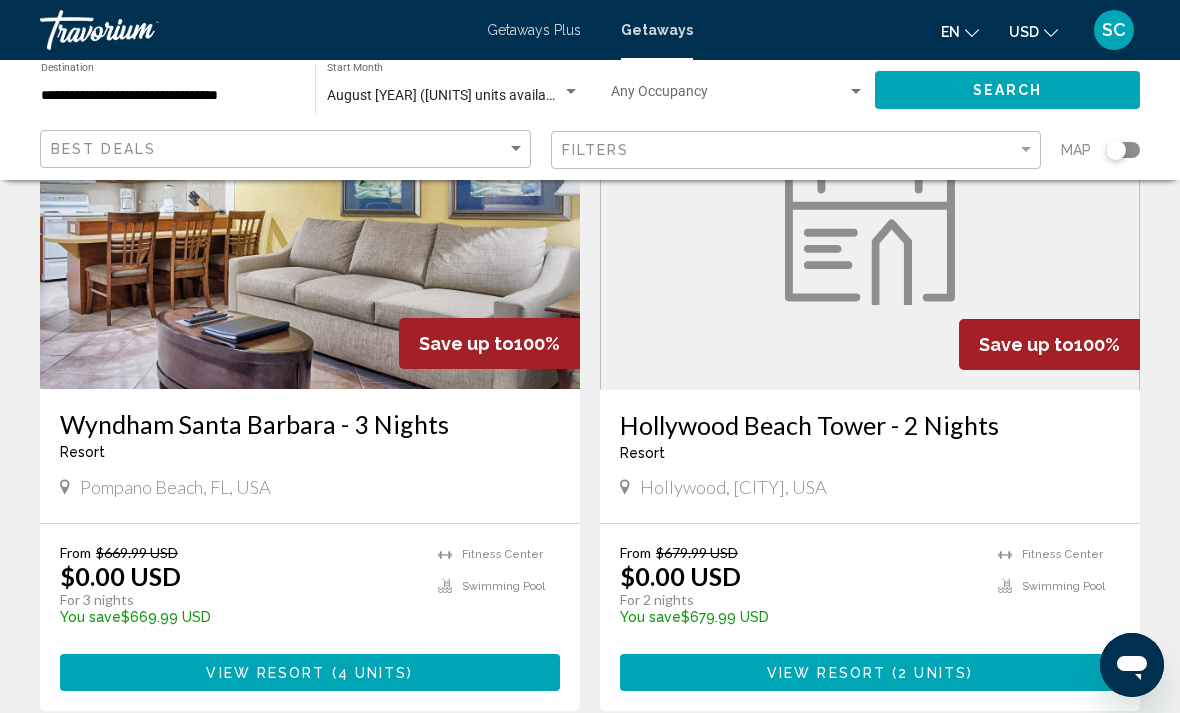 click on "Hollywood Beach Tower - 2 Nights" at bounding box center (870, 425) 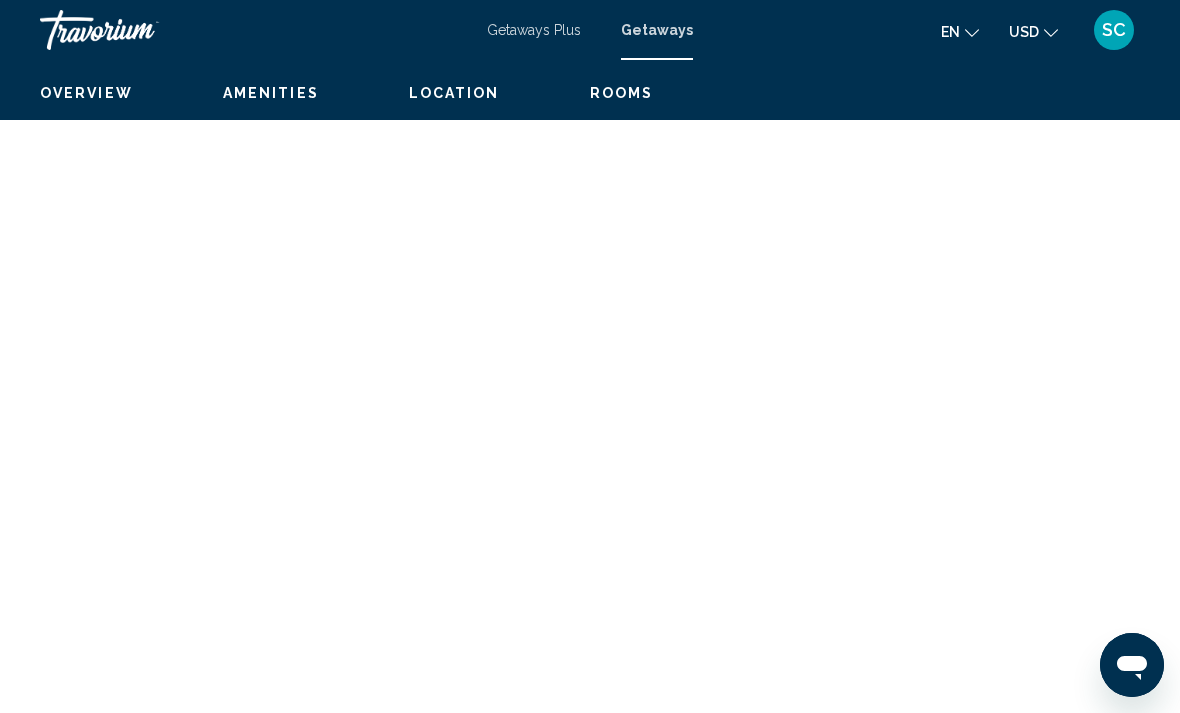 scroll, scrollTop: 0, scrollLeft: 0, axis: both 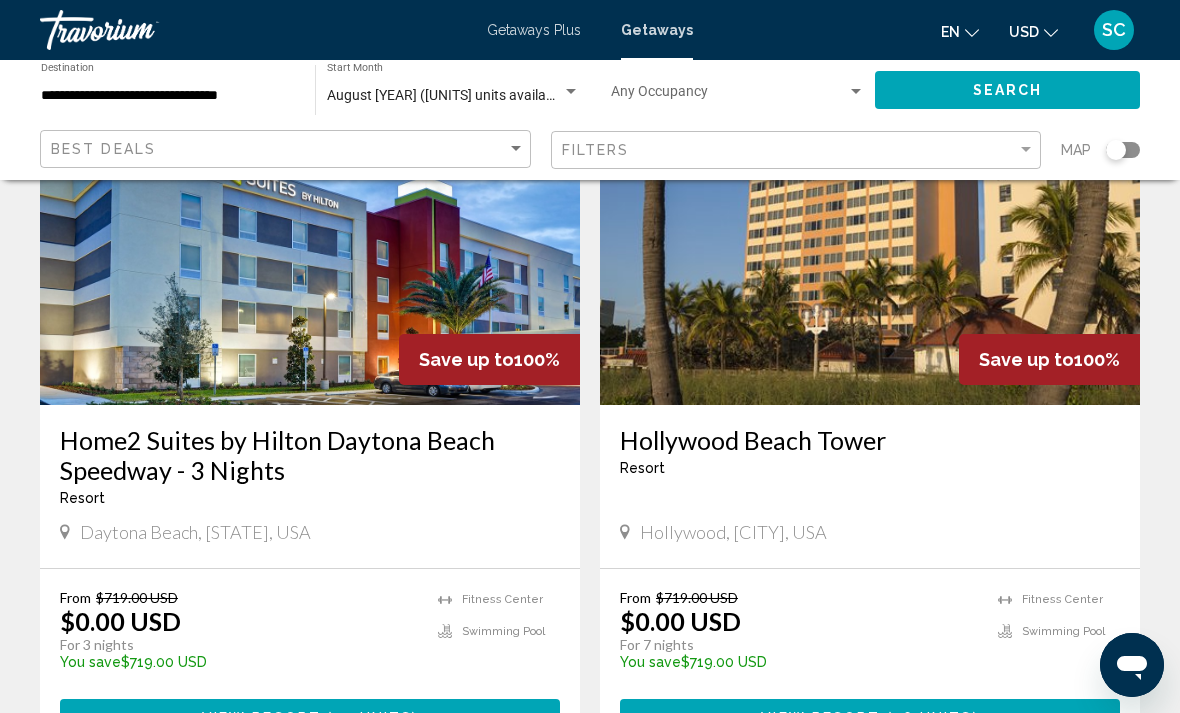 click on "Hollywood Beach Tower" at bounding box center [870, 440] 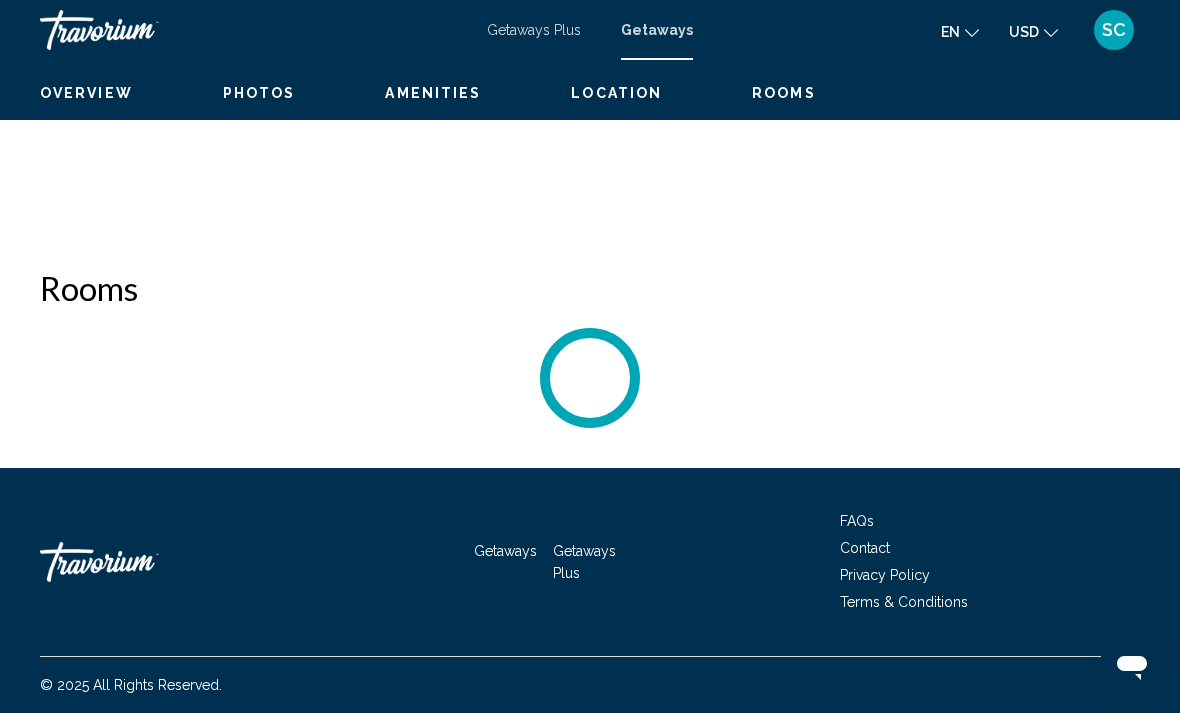 scroll, scrollTop: 0, scrollLeft: 0, axis: both 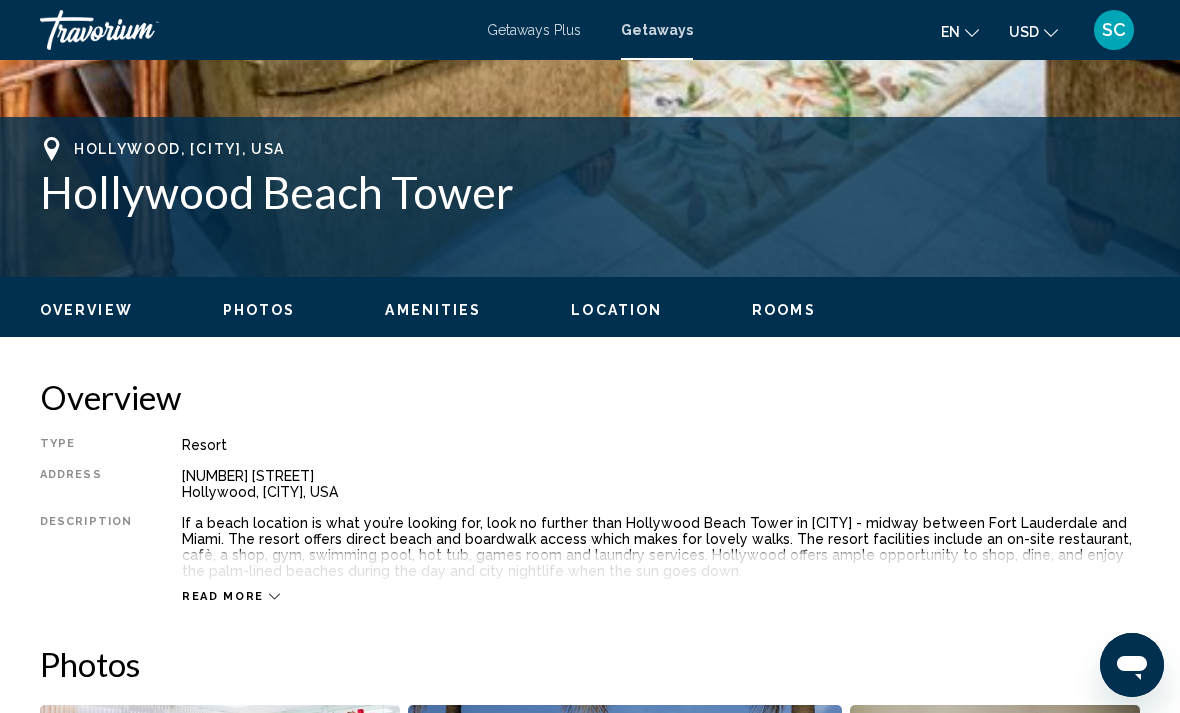 click on "Rooms" at bounding box center [784, 310] 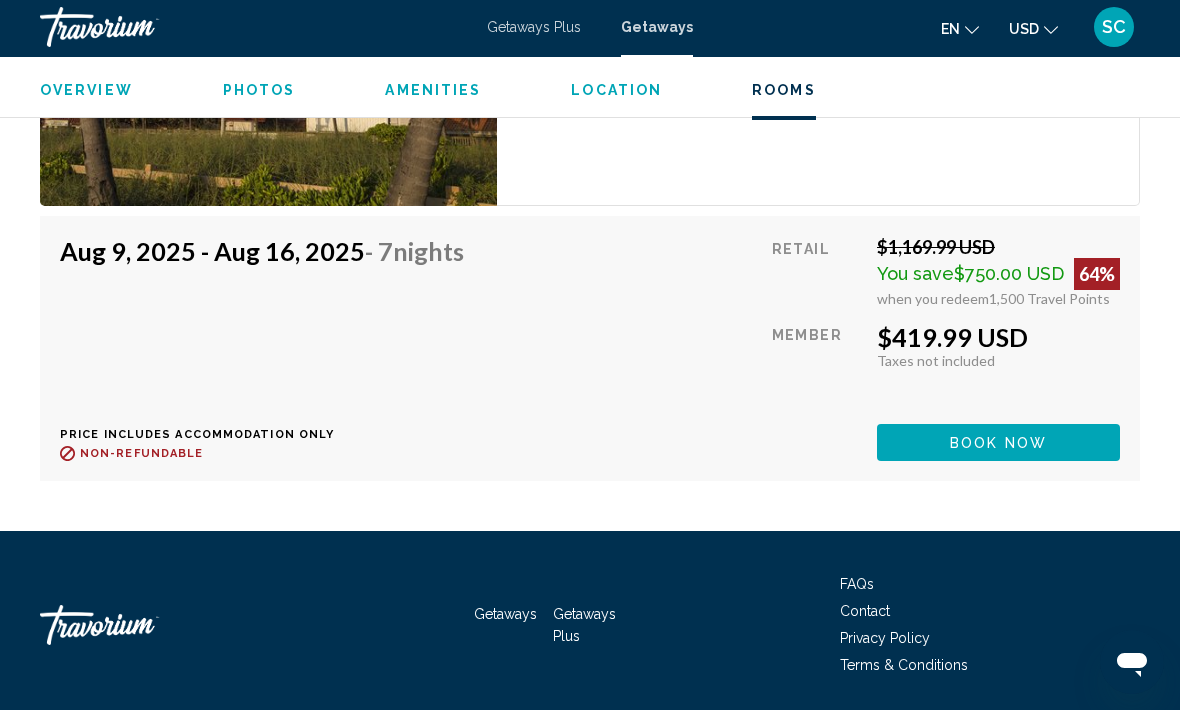 scroll, scrollTop: 7284, scrollLeft: 0, axis: vertical 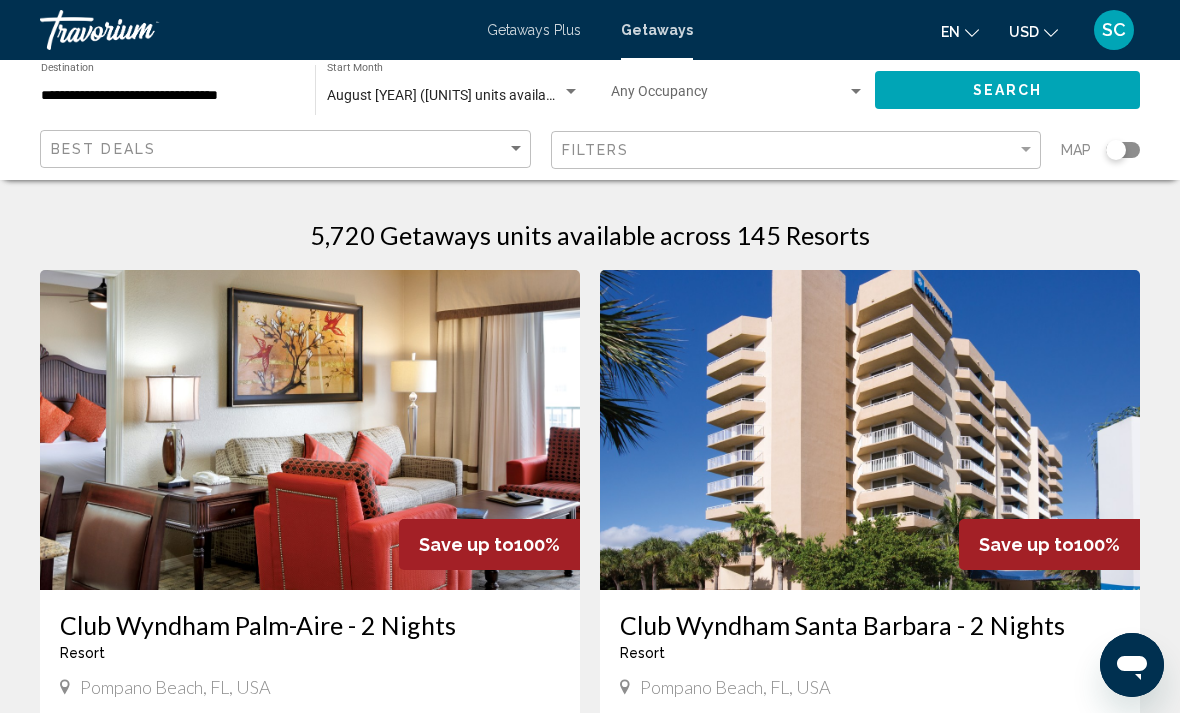 click on "August 2025 (5,720 units available)" at bounding box center (448, 95) 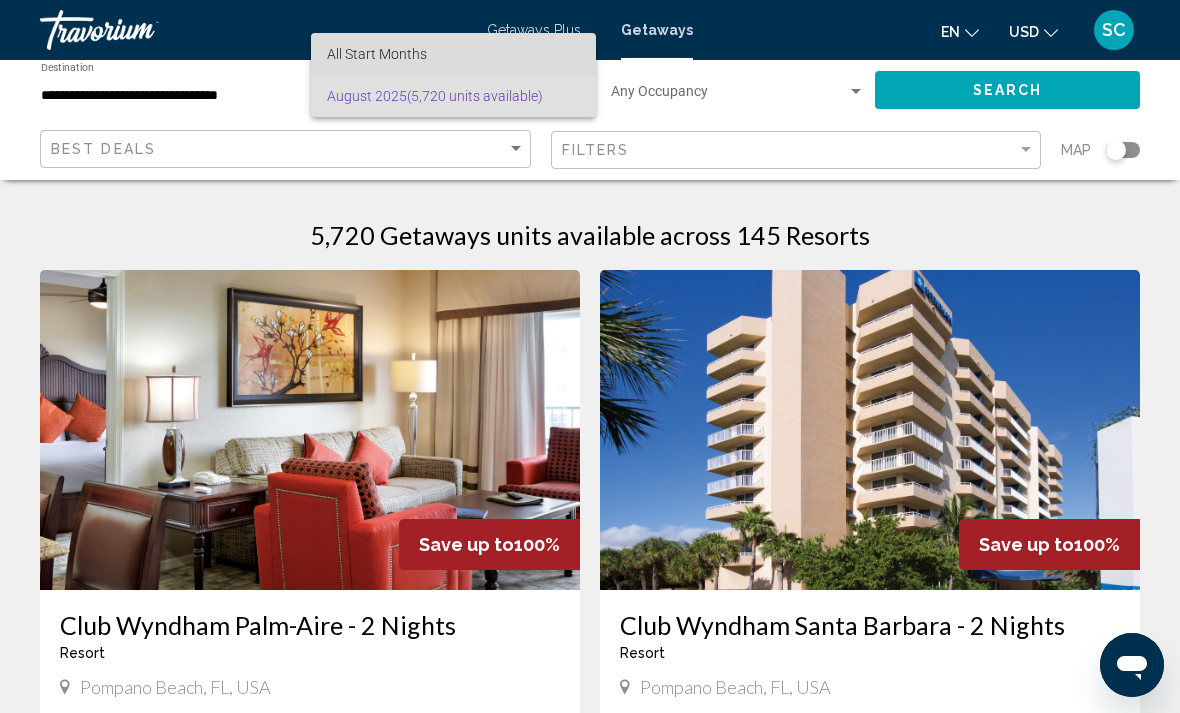 click on "All Start Months" at bounding box center (453, 54) 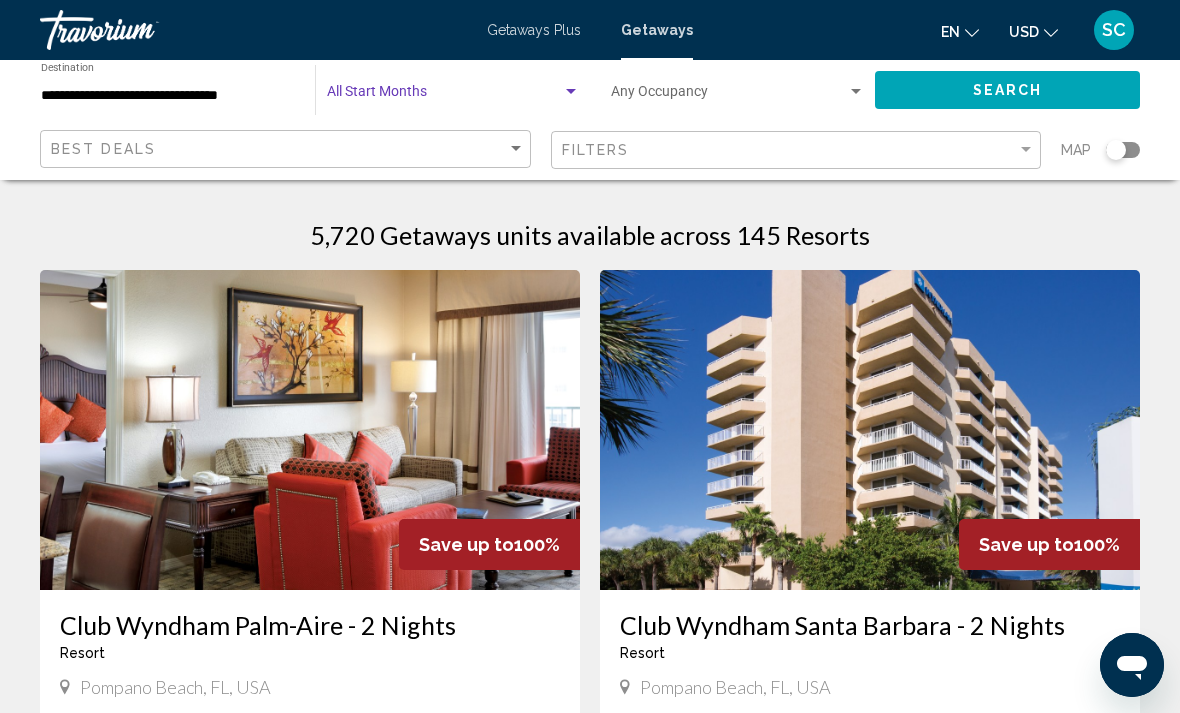 click on "Search" 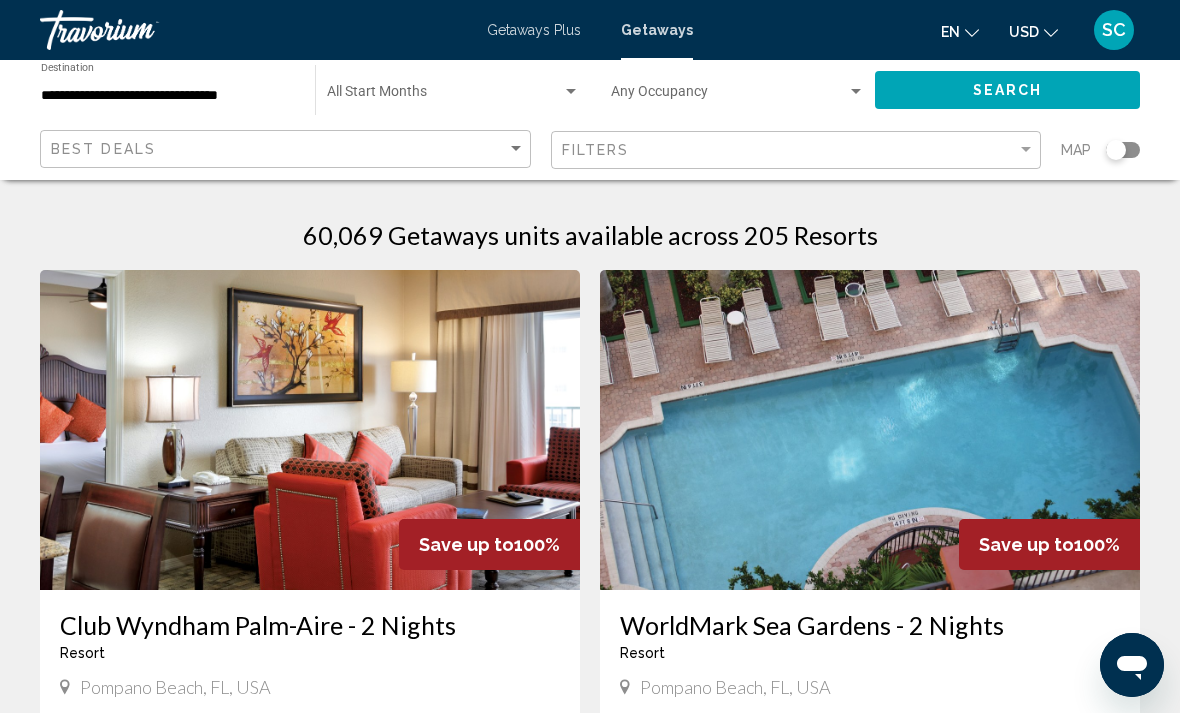 click at bounding box center (444, 96) 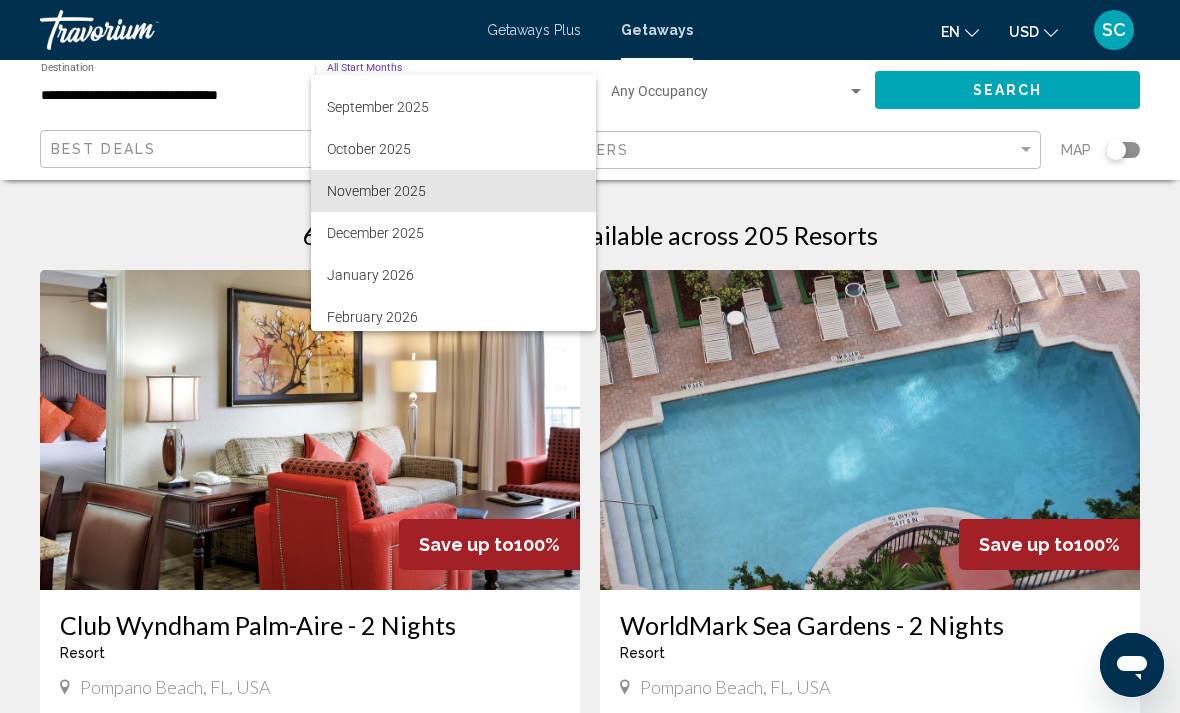 scroll, scrollTop: 76, scrollLeft: 0, axis: vertical 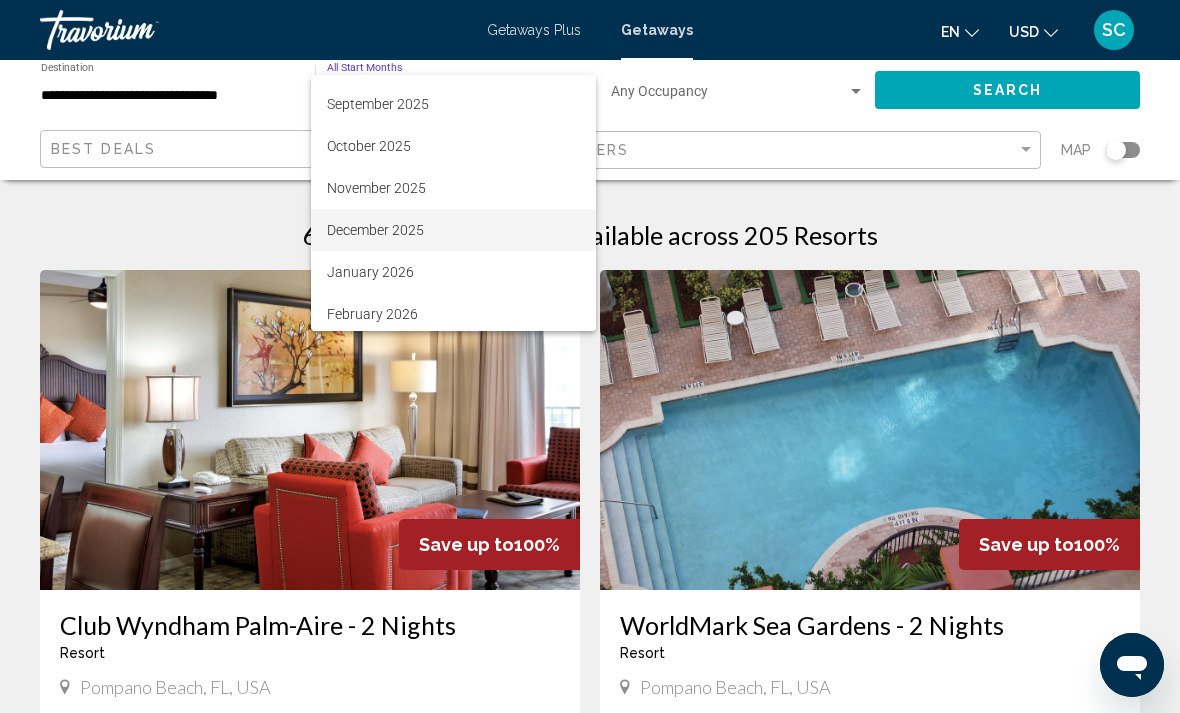 click on "December 2025" at bounding box center (453, 230) 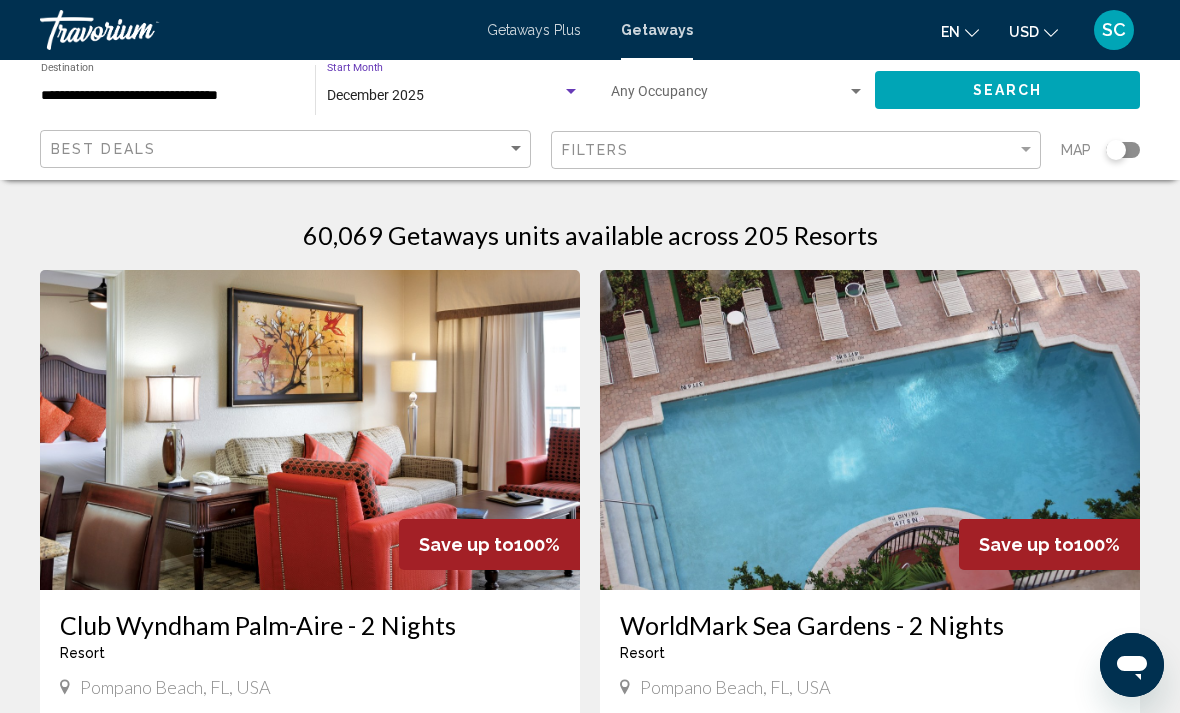 click on "Search" 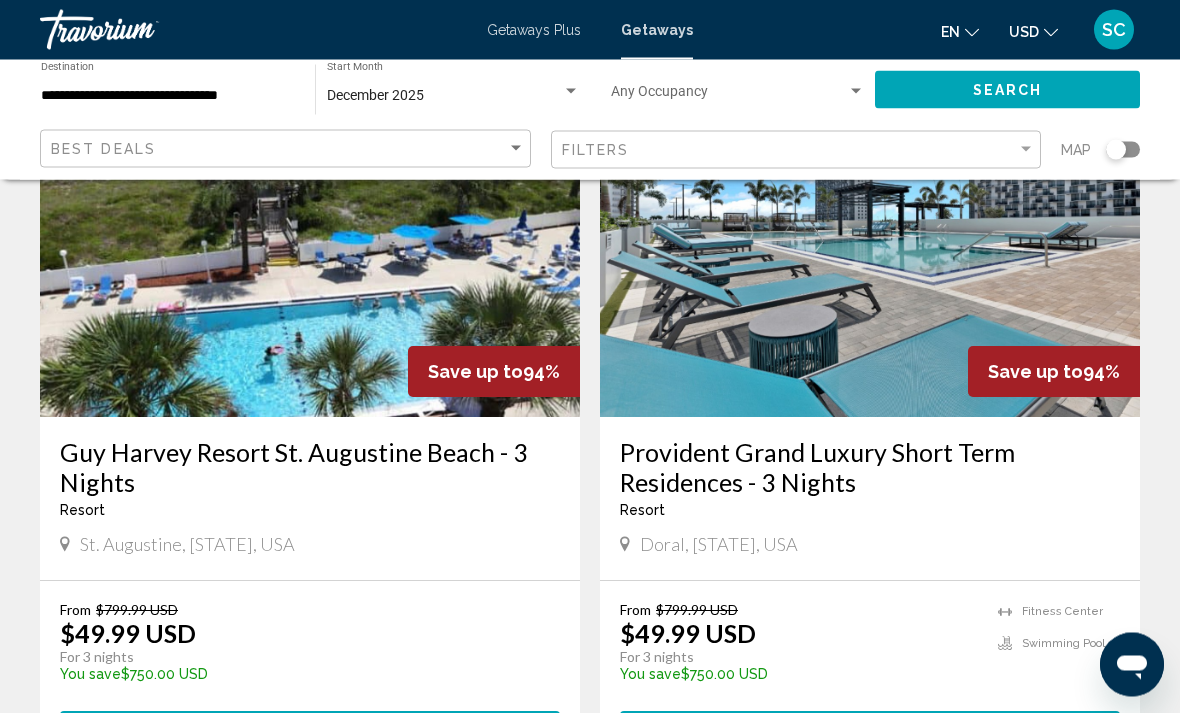 scroll, scrollTop: 3641, scrollLeft: 0, axis: vertical 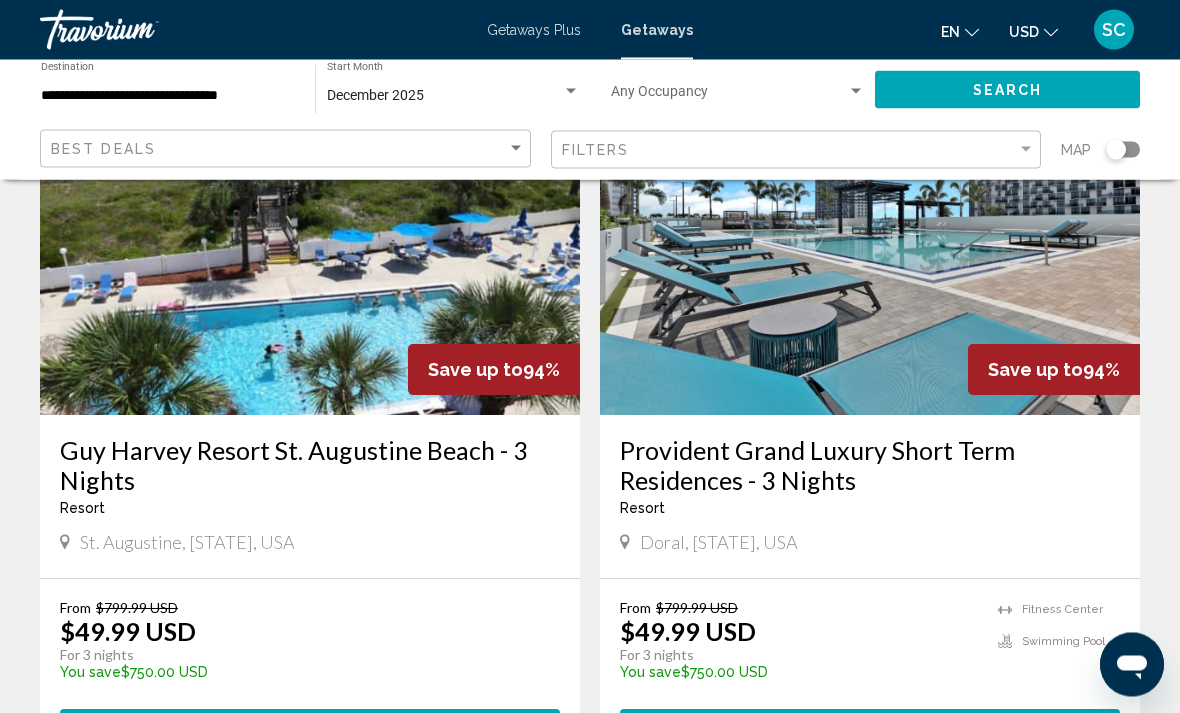 click on "Guy Harvey Resort St. Augustine Beach - 3 Nights" at bounding box center (310, 466) 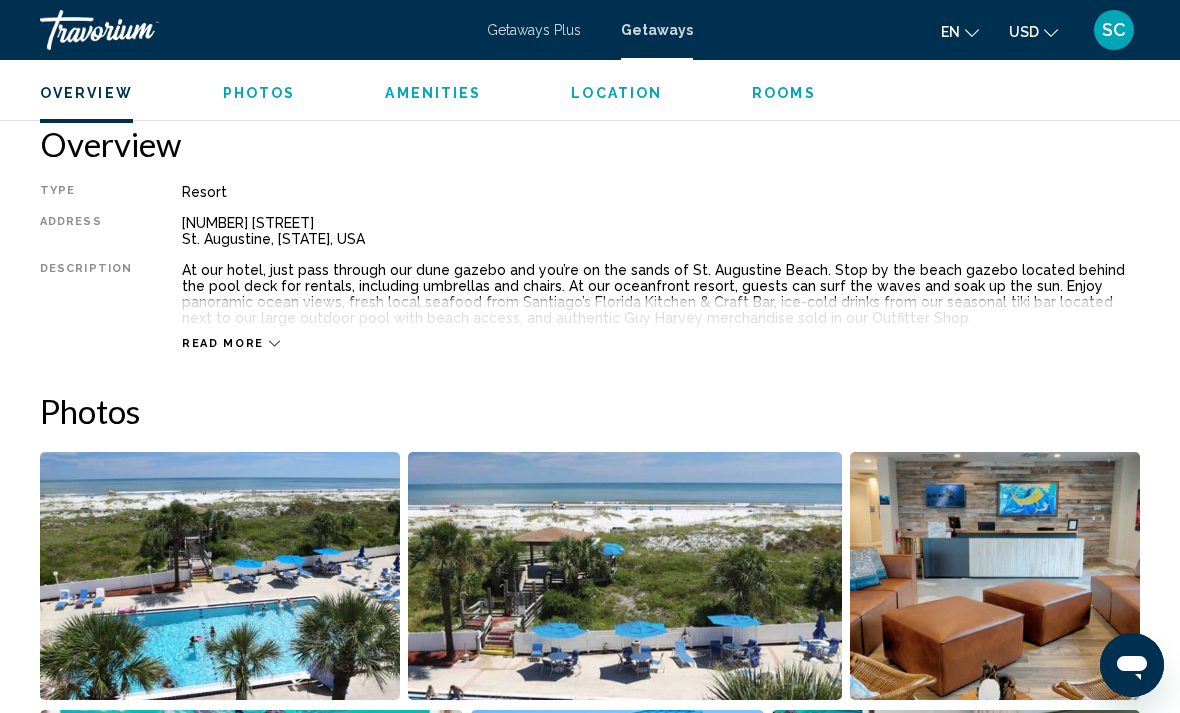 scroll, scrollTop: 991, scrollLeft: 0, axis: vertical 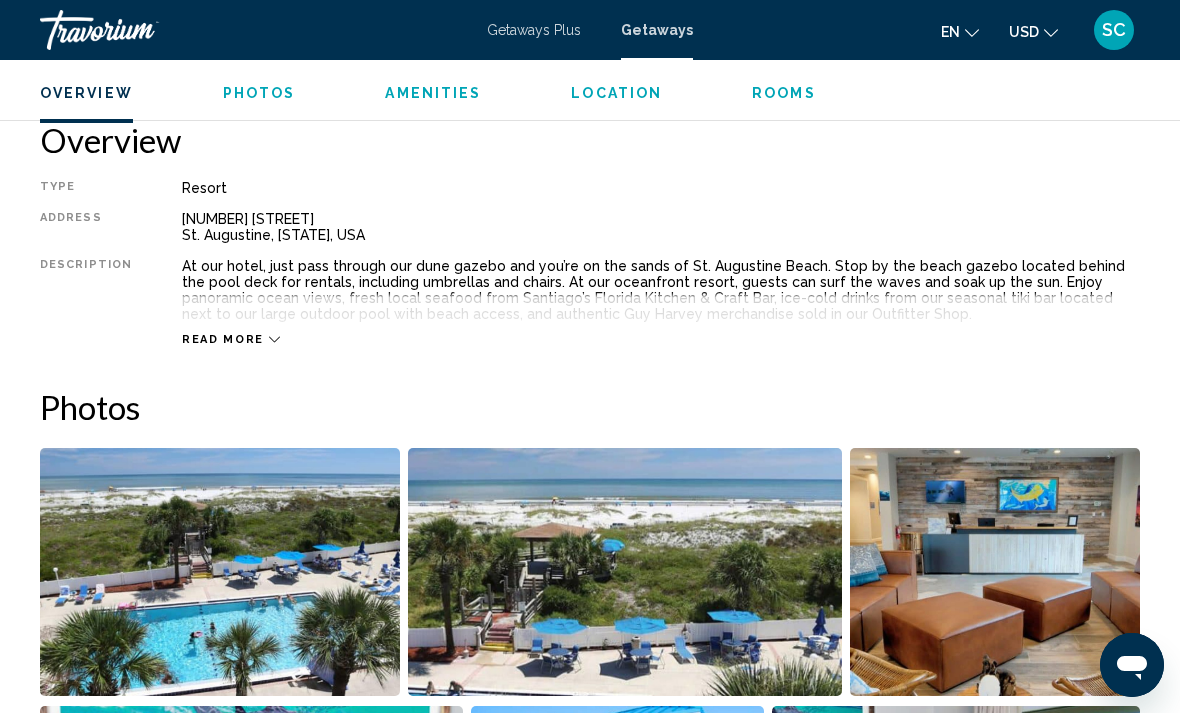 click on "Rooms" at bounding box center (784, 93) 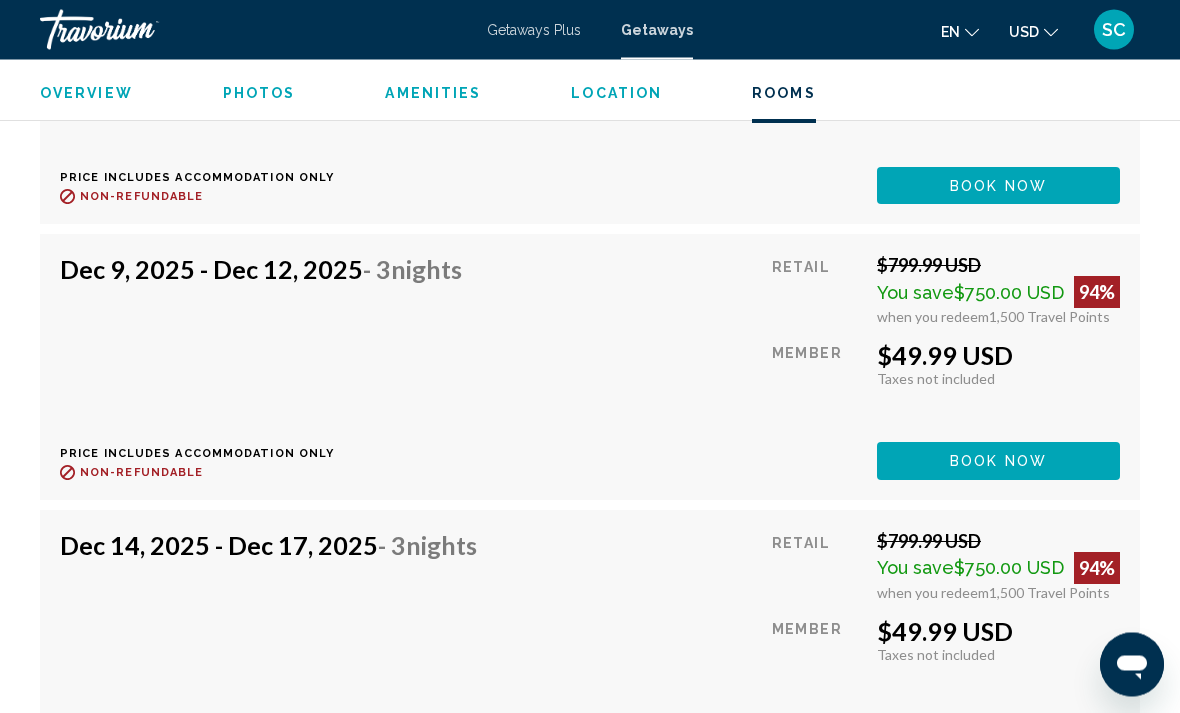 scroll, scrollTop: 3901, scrollLeft: 0, axis: vertical 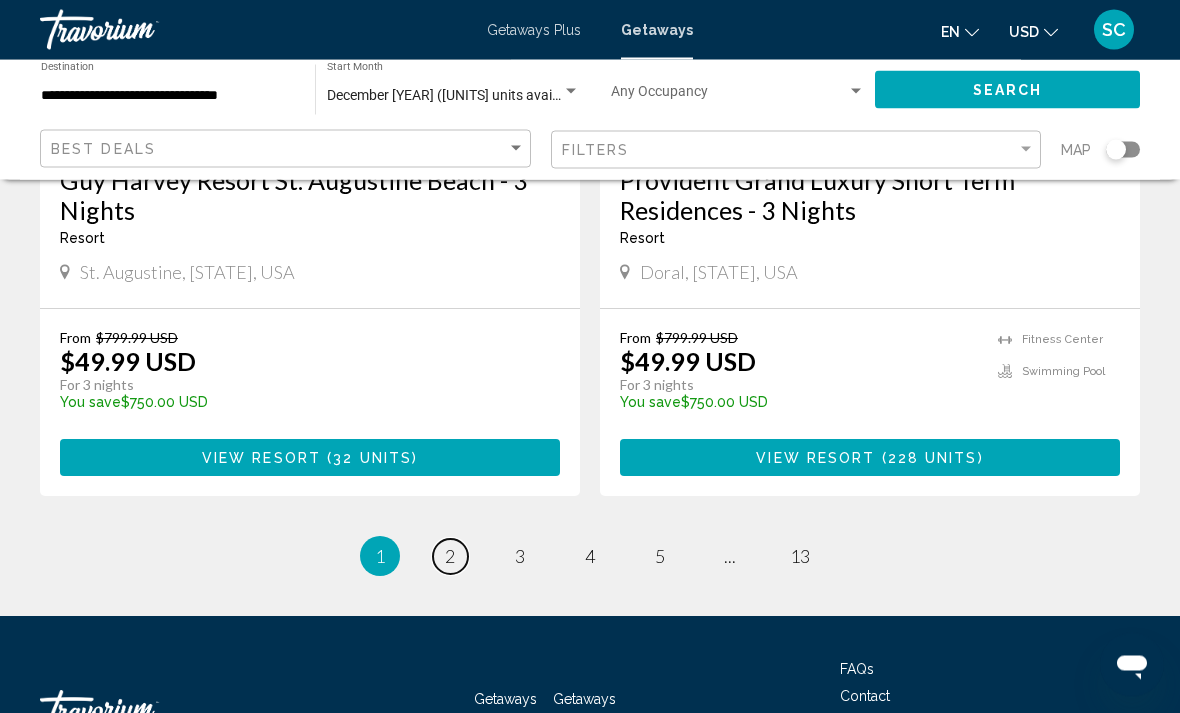 click on "2" at bounding box center [450, 557] 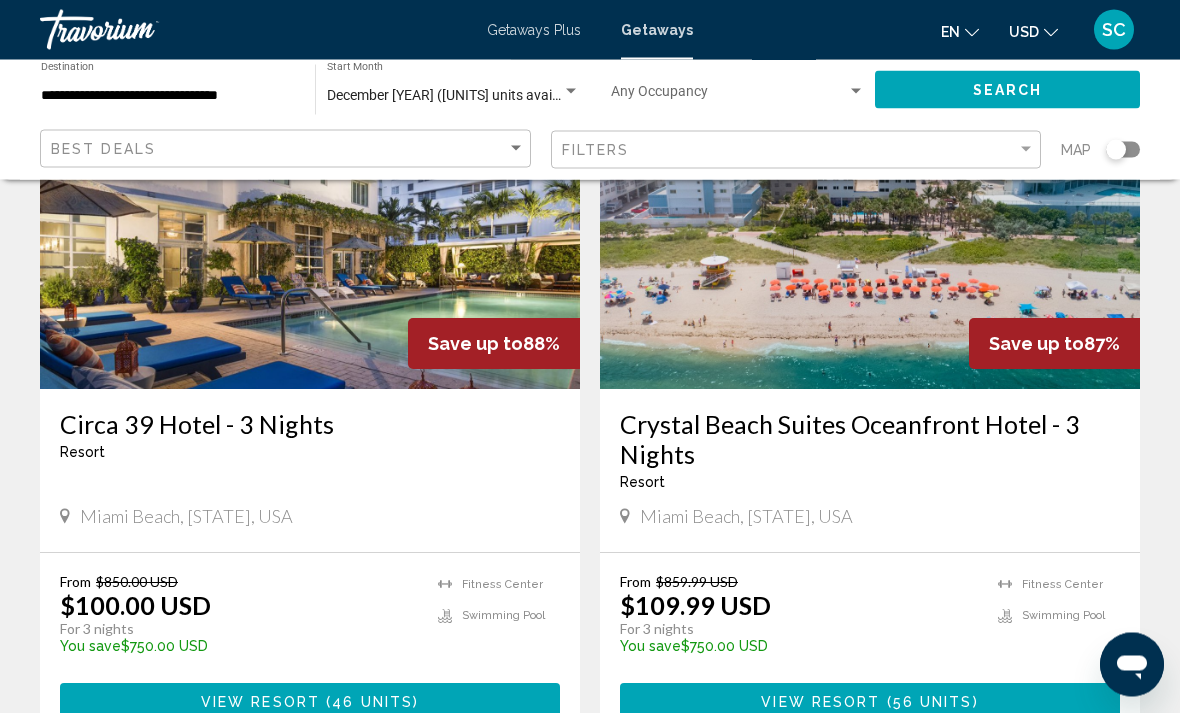 scroll, scrollTop: 882, scrollLeft: 0, axis: vertical 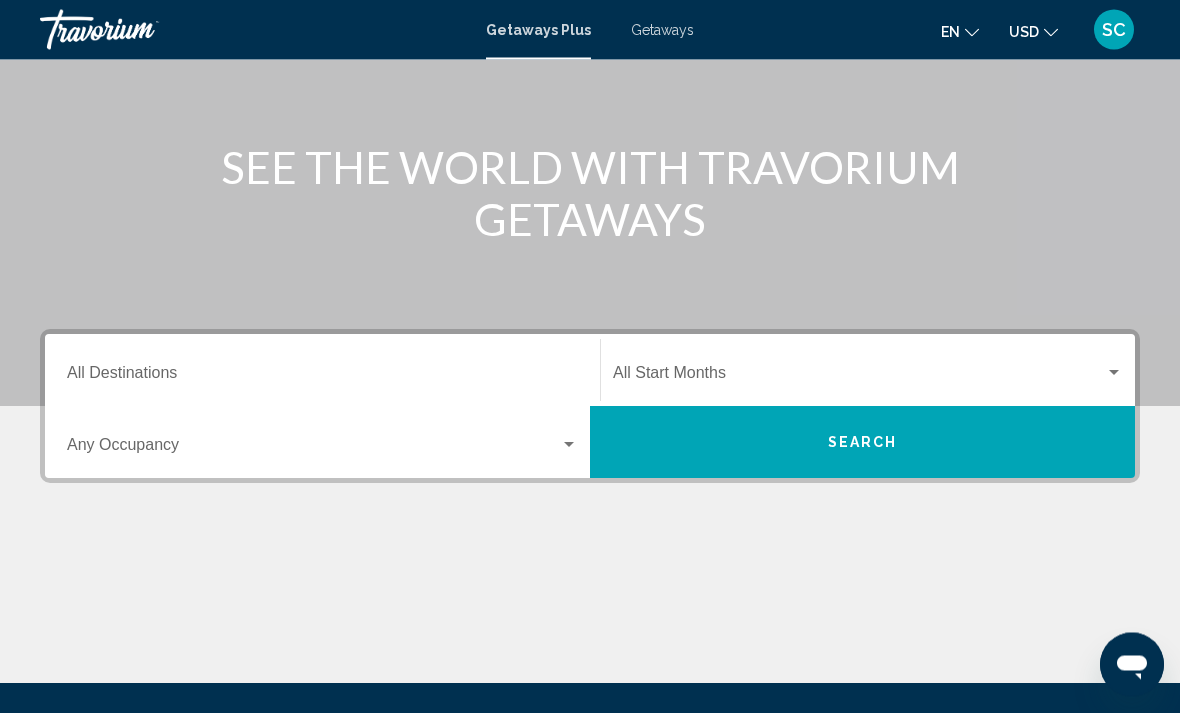 click on "Destination All Destinations" at bounding box center [322, 378] 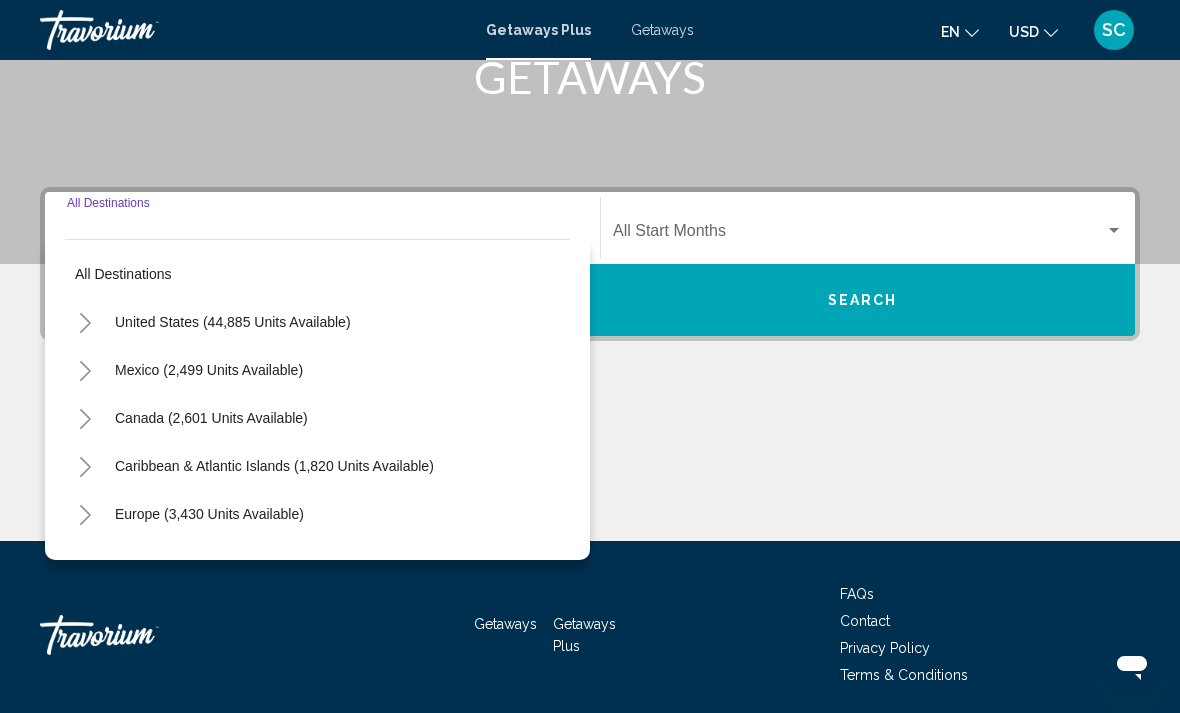 scroll, scrollTop: 344, scrollLeft: 0, axis: vertical 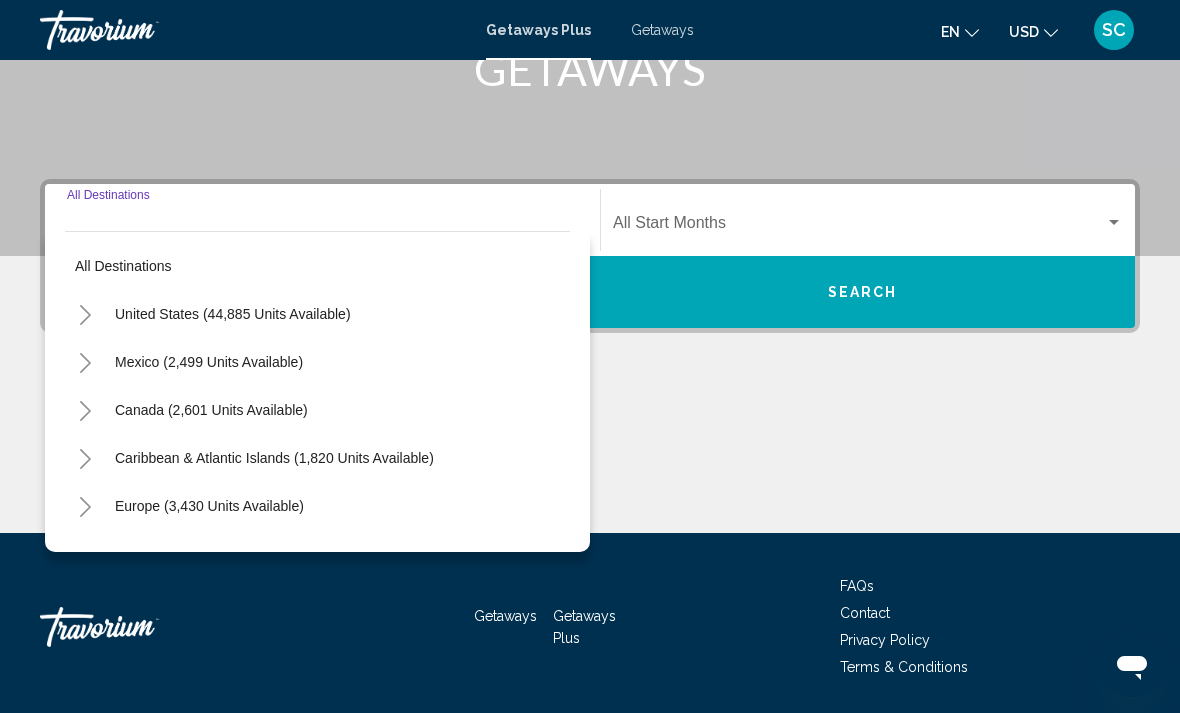 click on "United States (44,885 units available)" at bounding box center [209, 362] 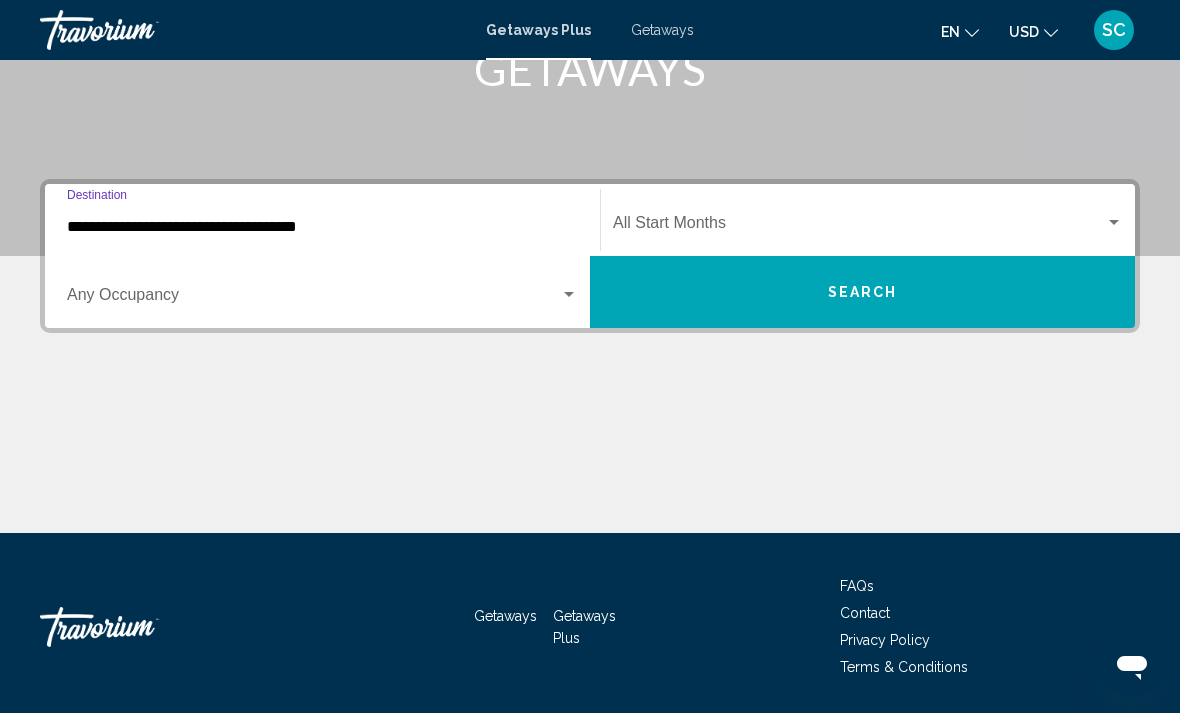 click on "**********" at bounding box center (322, 227) 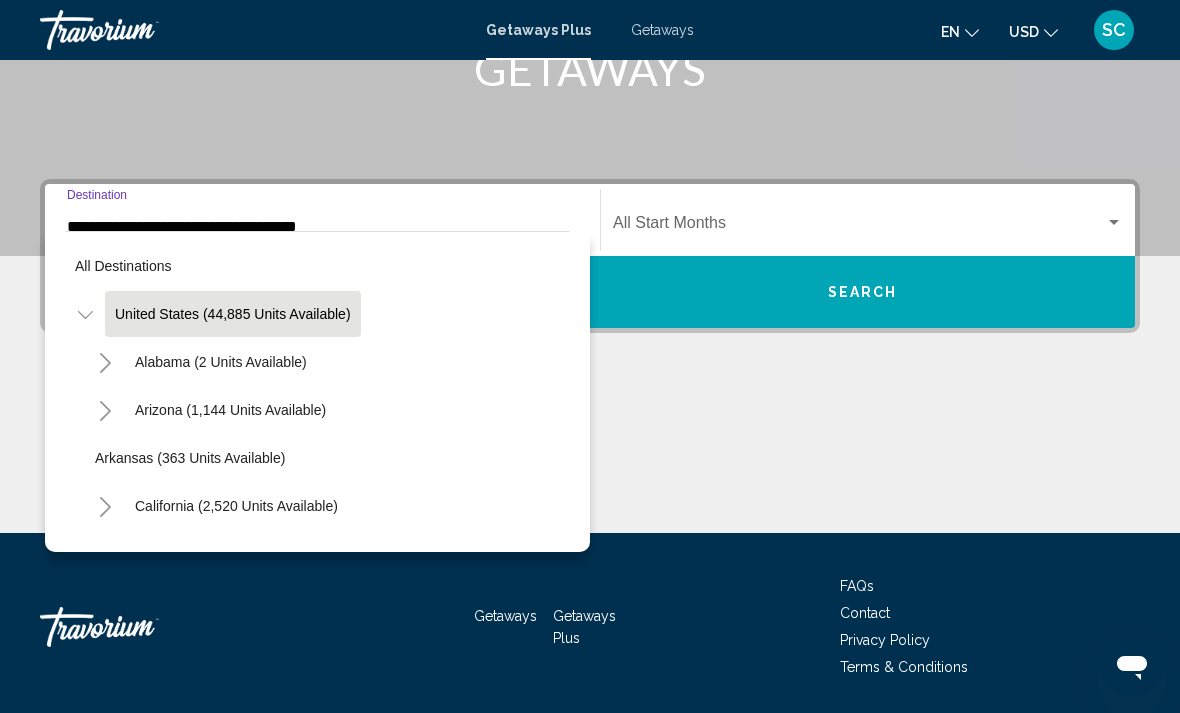 scroll, scrollTop: 269, scrollLeft: 0, axis: vertical 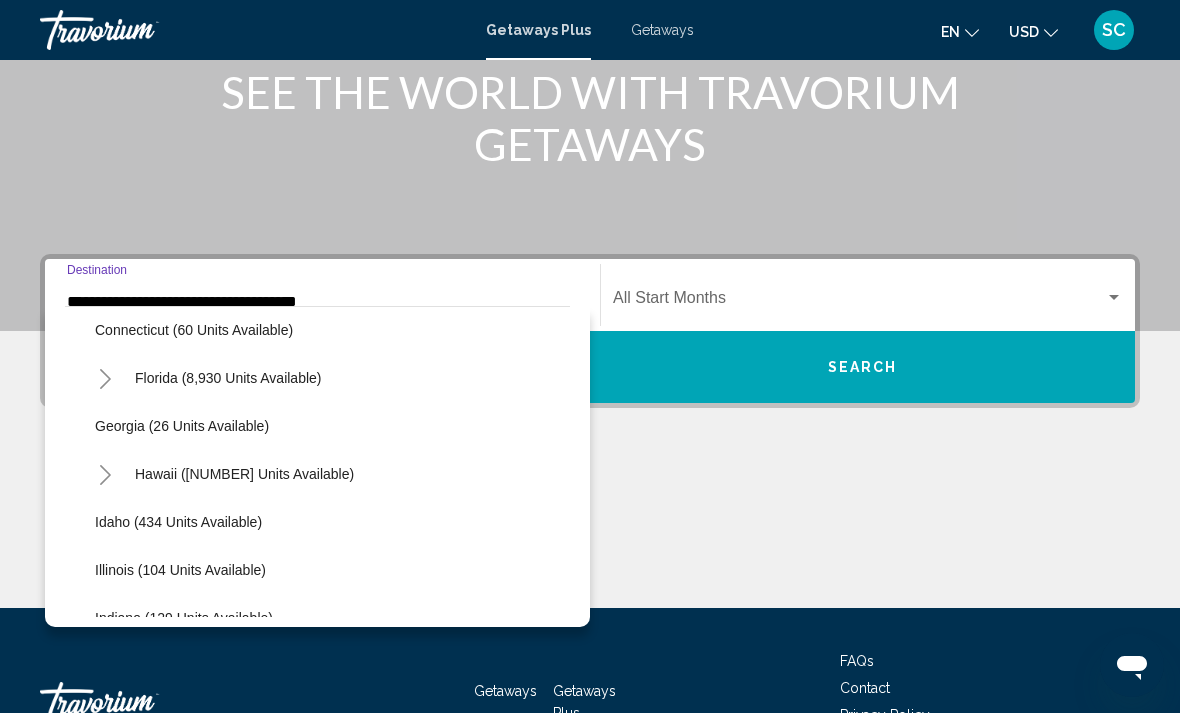 click 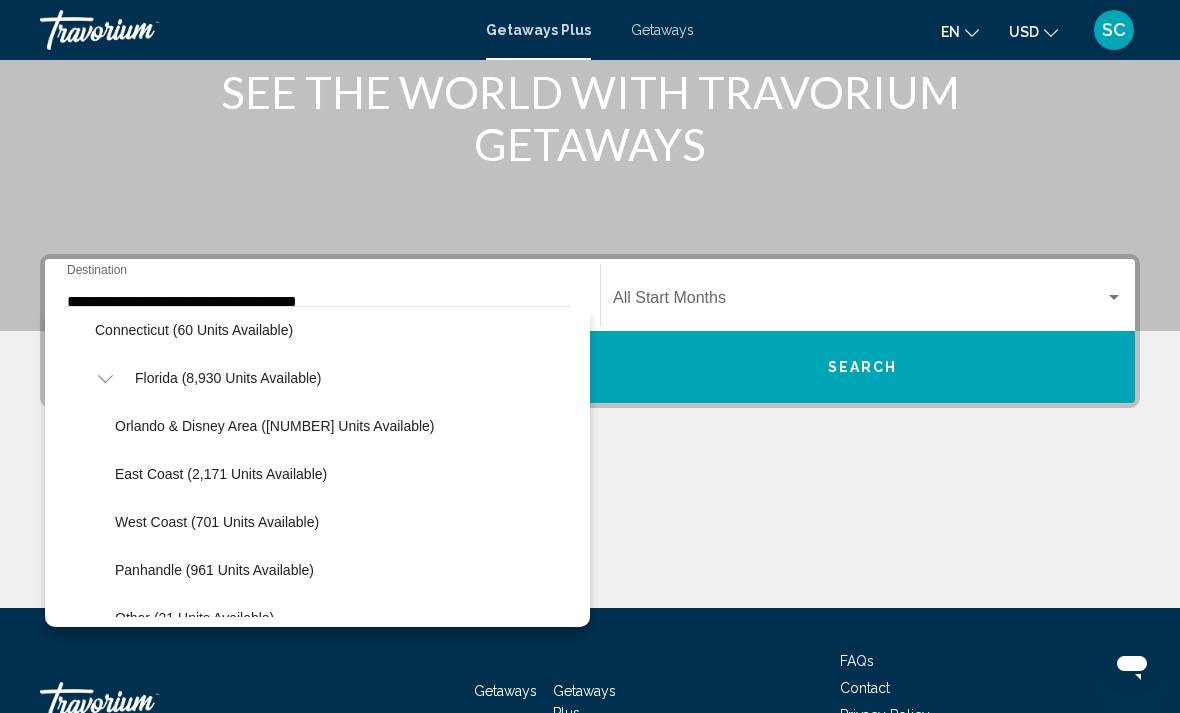 click 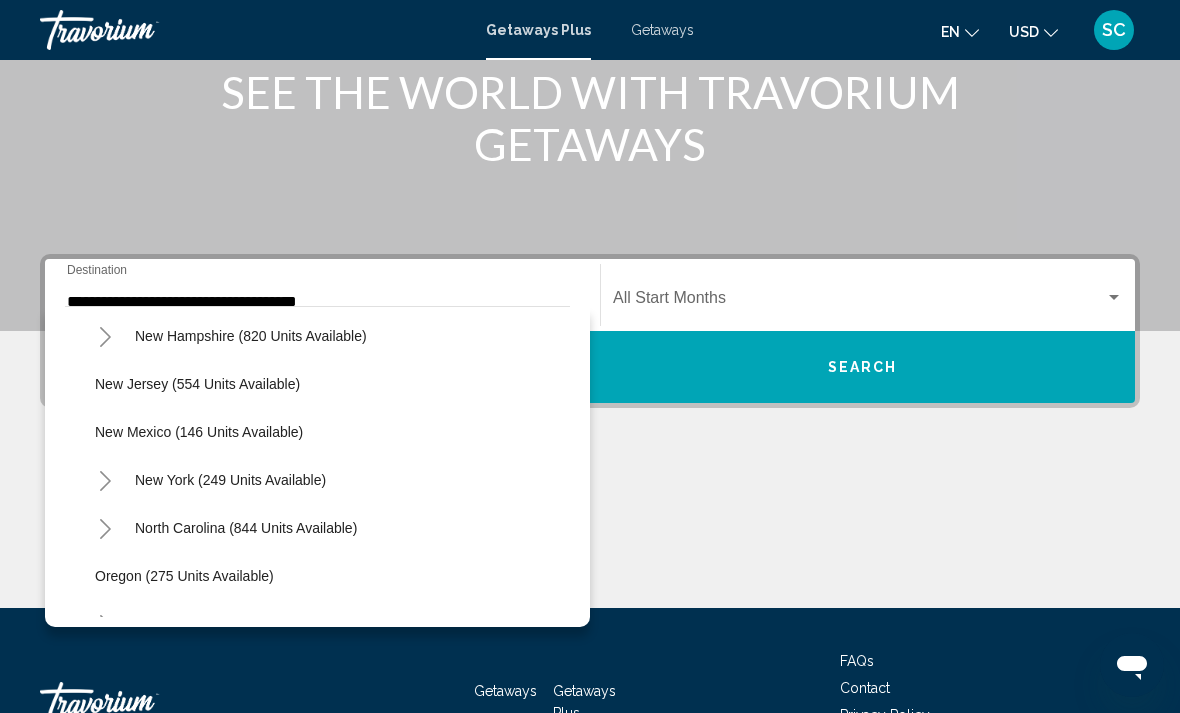 scroll, scrollTop: 1255, scrollLeft: 0, axis: vertical 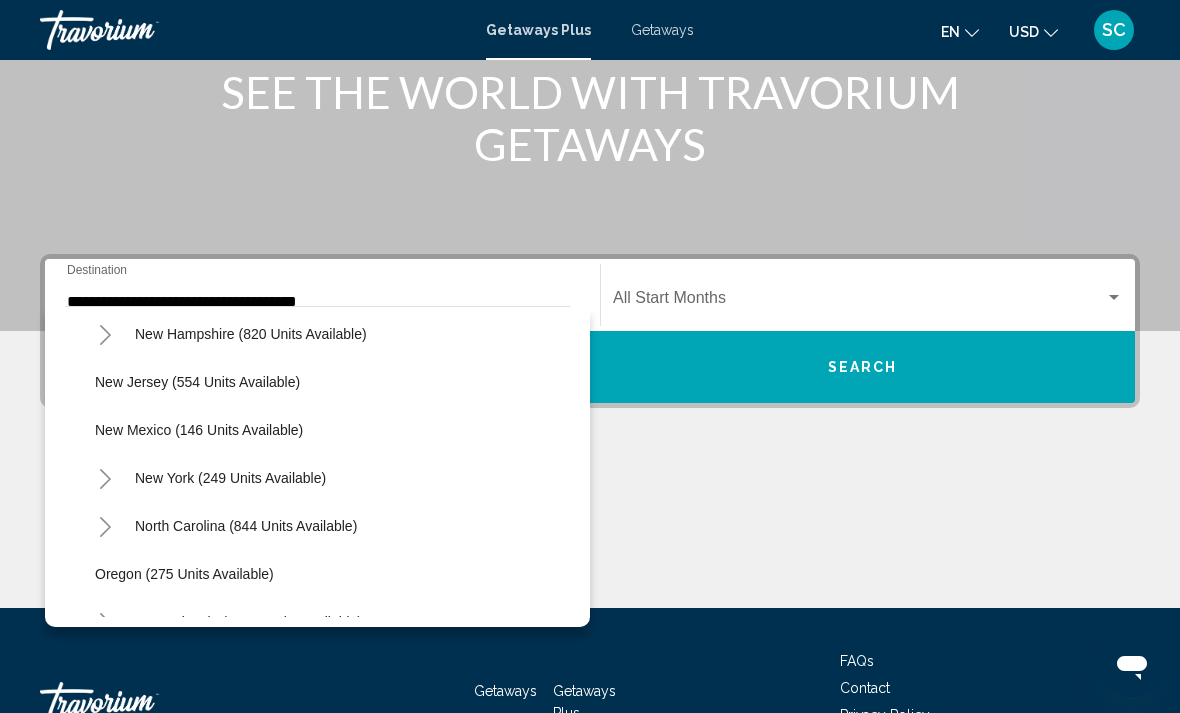 click on "North Carolina (844 units available)" 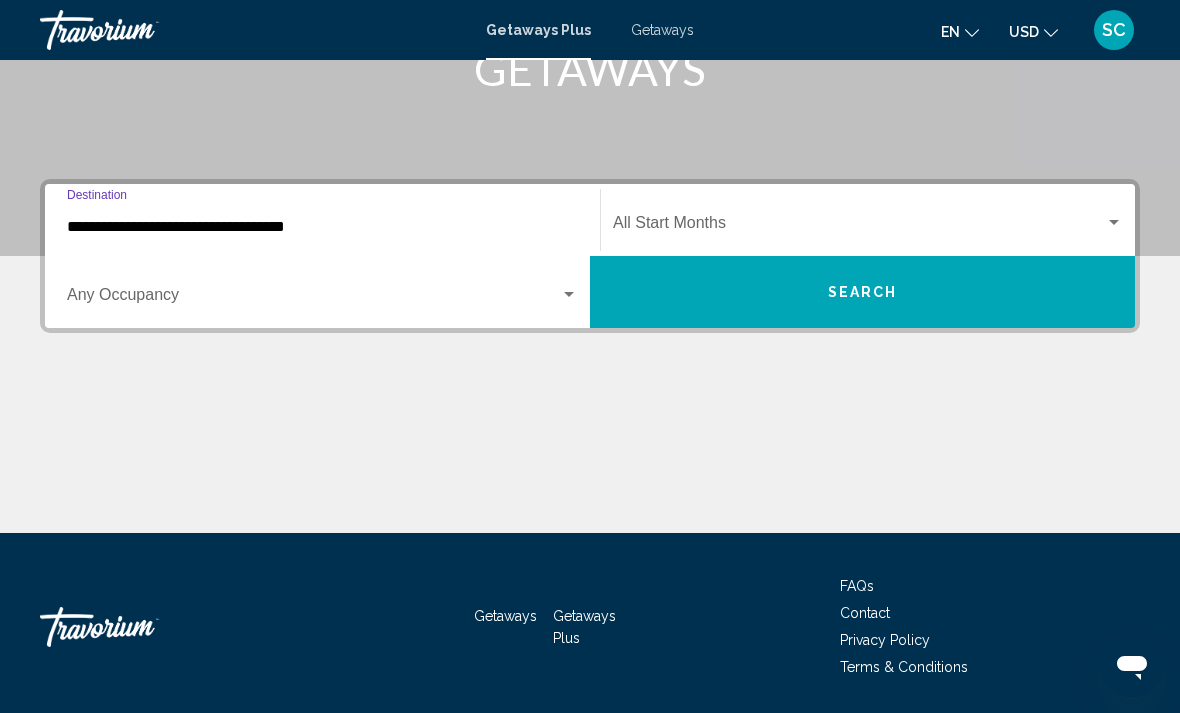 click on "**********" at bounding box center (322, 227) 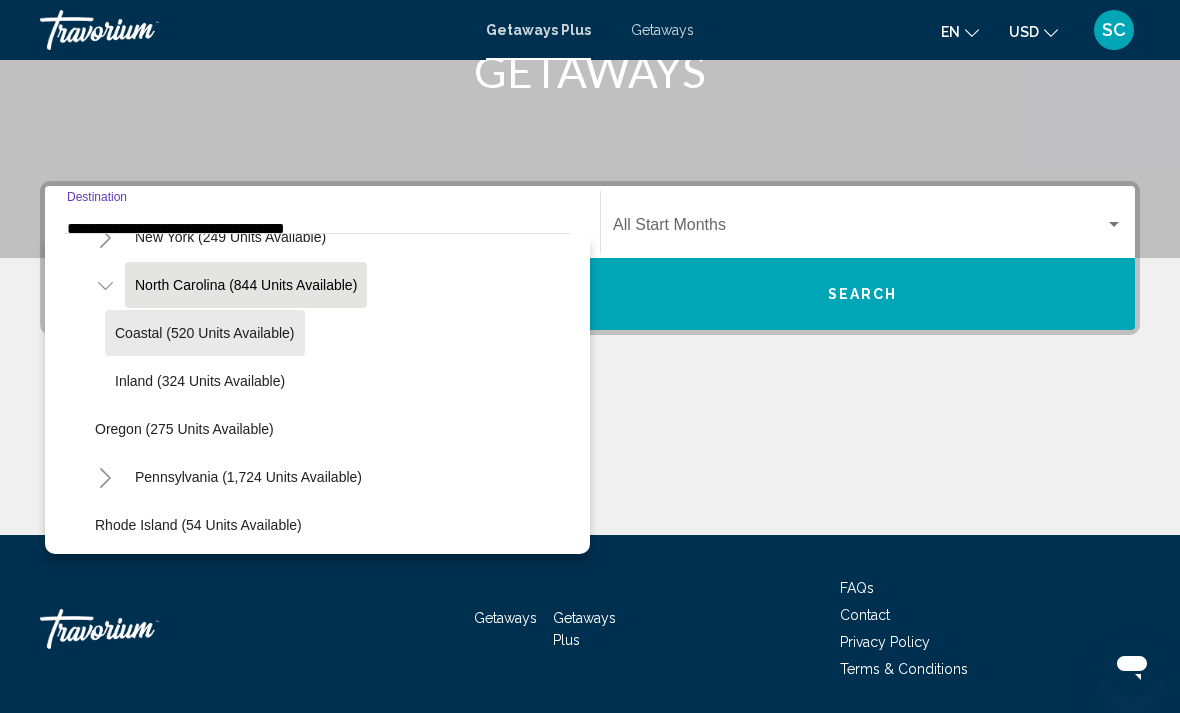 scroll, scrollTop: 1427, scrollLeft: 0, axis: vertical 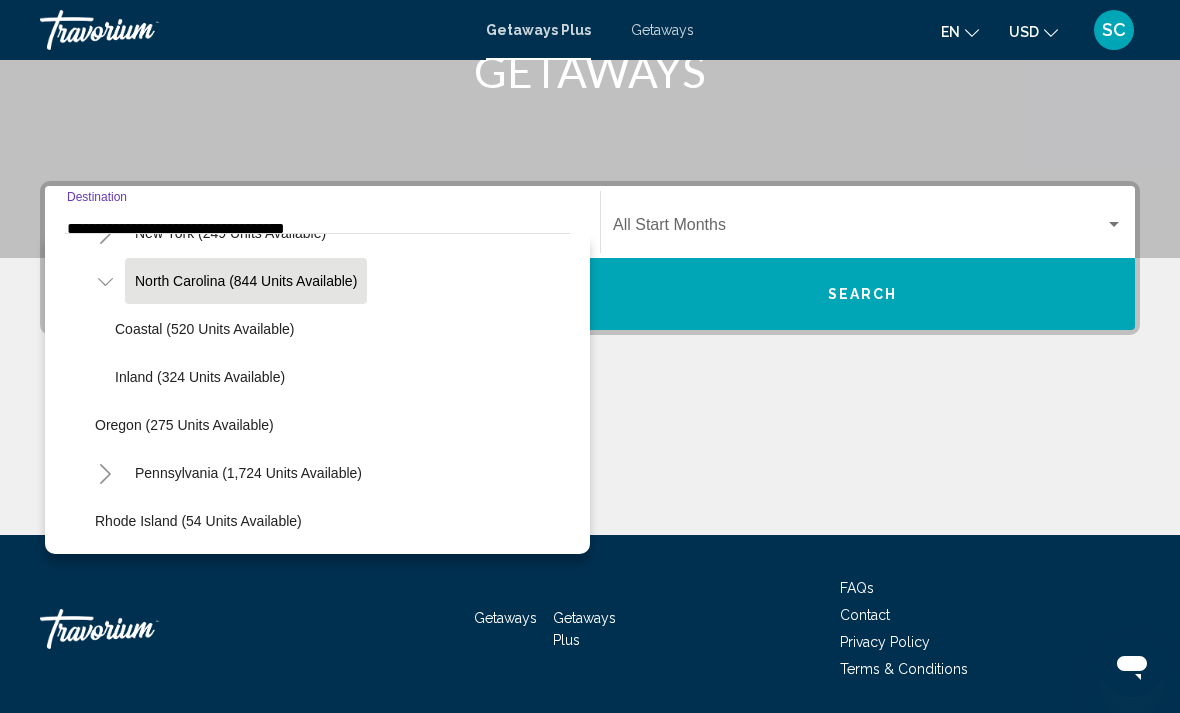click at bounding box center (859, 229) 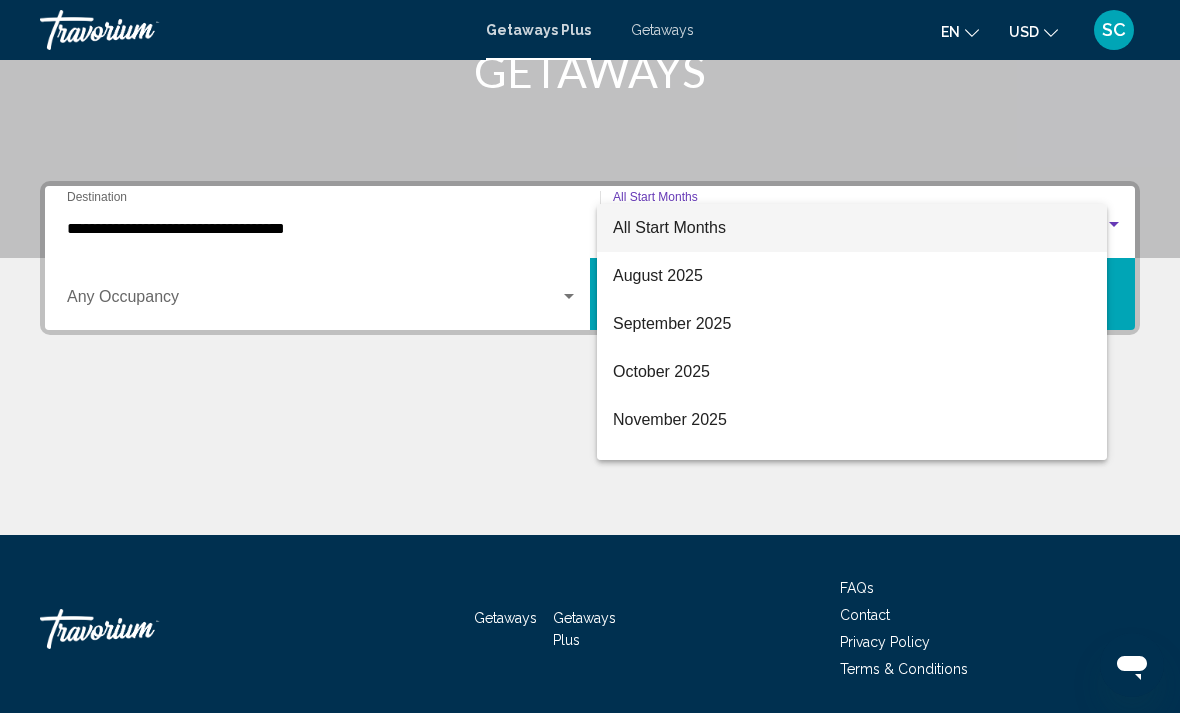 scroll, scrollTop: 344, scrollLeft: 0, axis: vertical 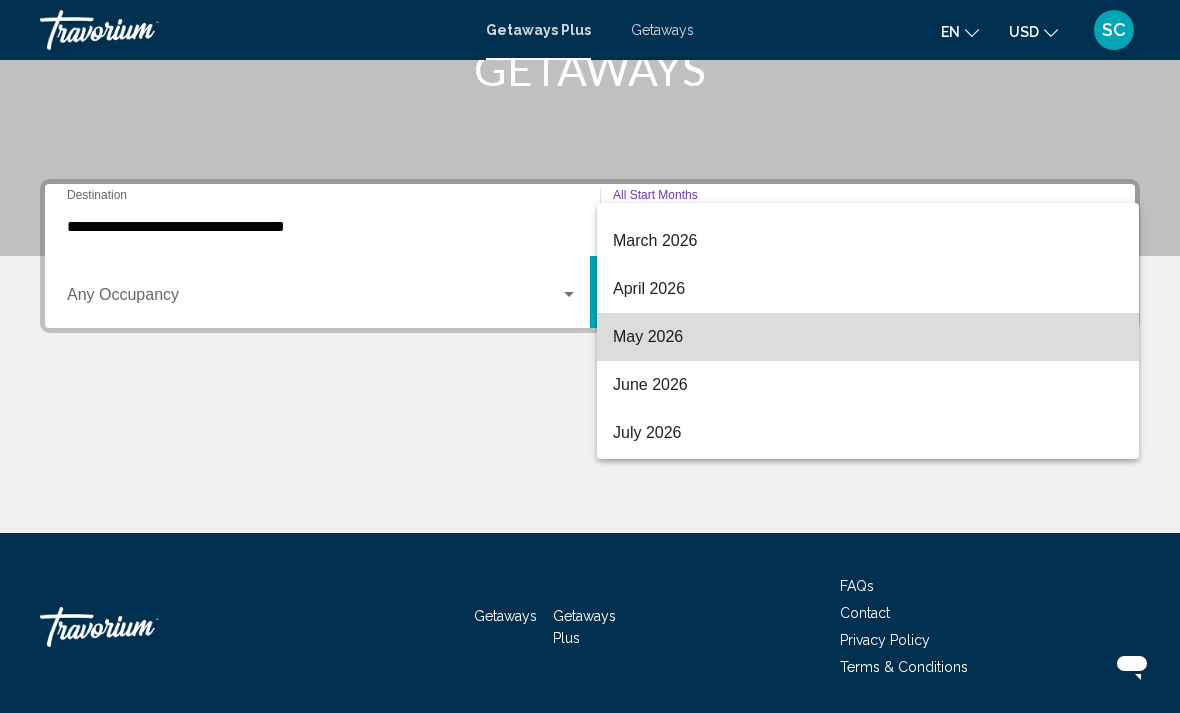 click on "May 2026" at bounding box center (868, 337) 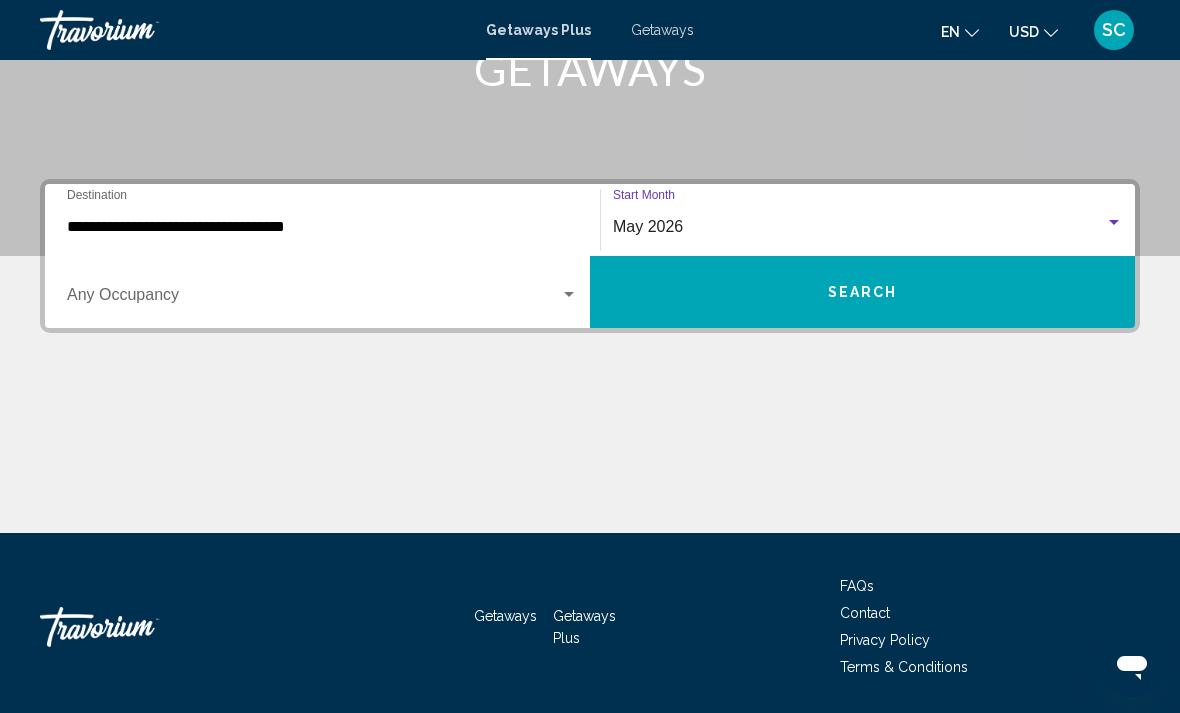 click on "Search" at bounding box center [862, 292] 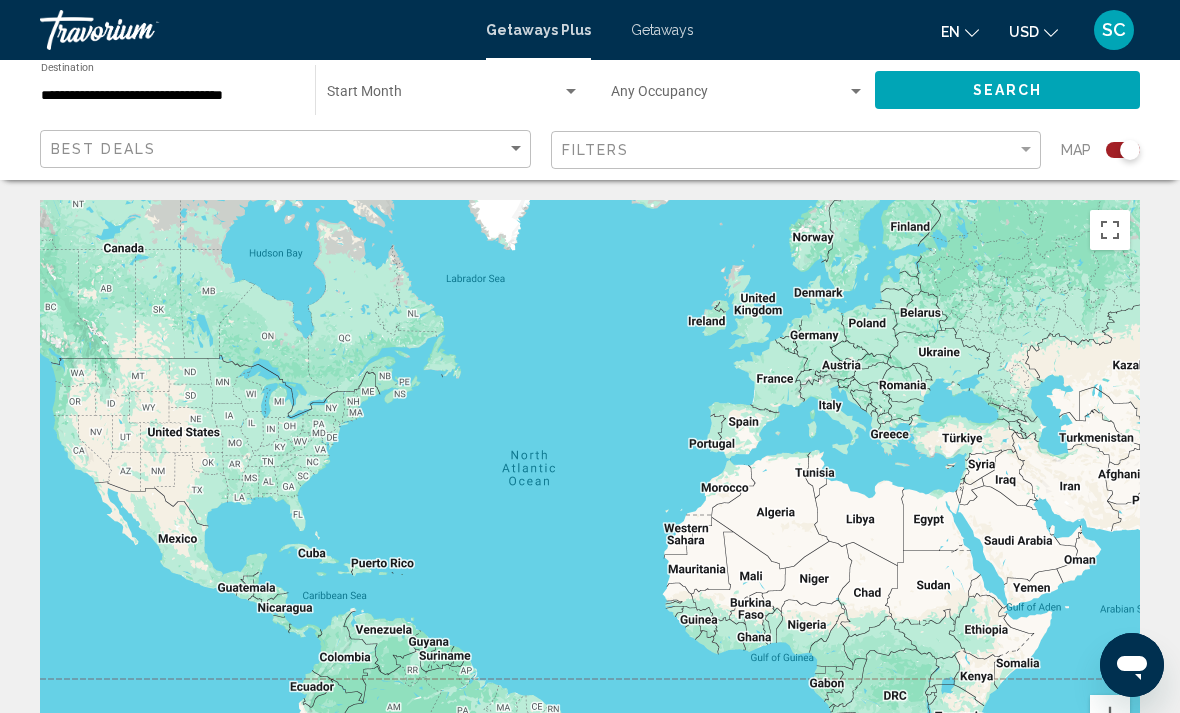 click 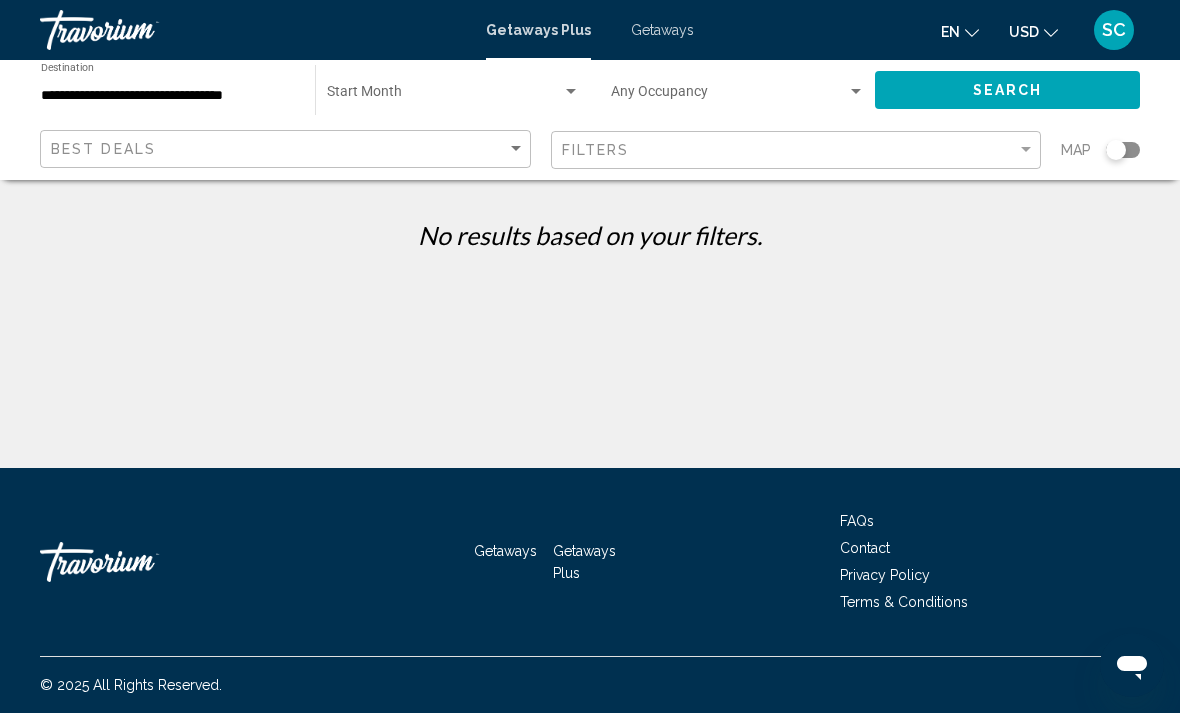 scroll, scrollTop: 7, scrollLeft: 0, axis: vertical 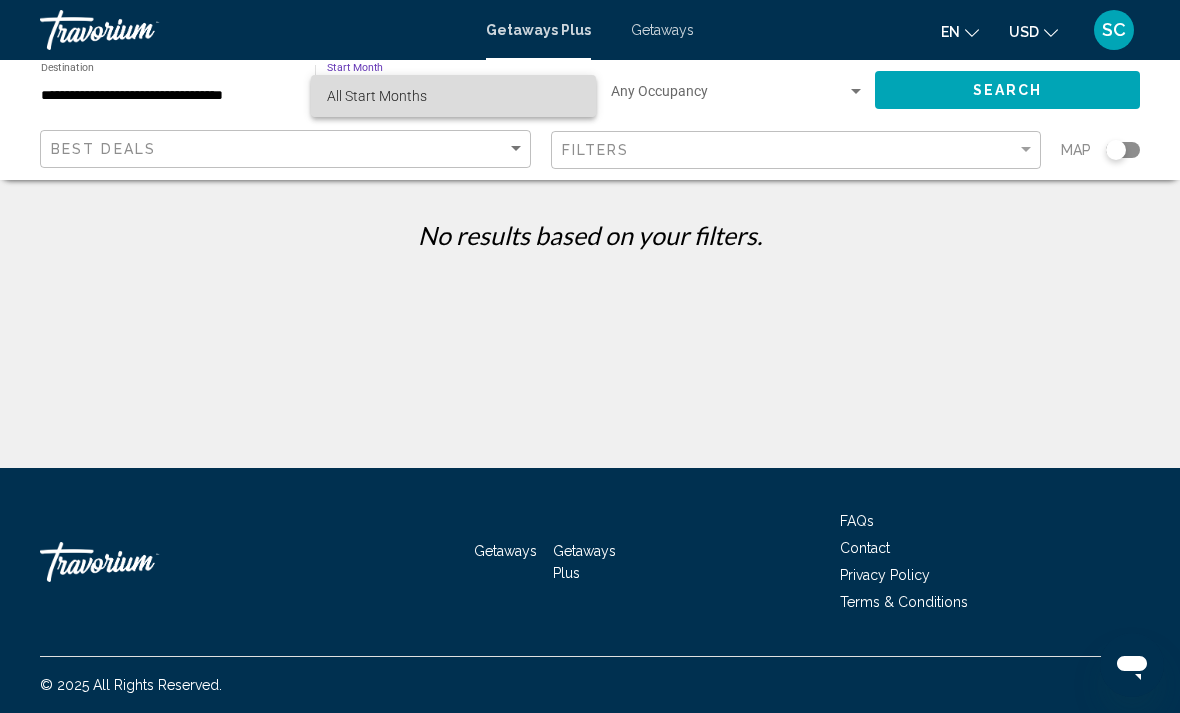 click on "All Start Months" at bounding box center [453, 96] 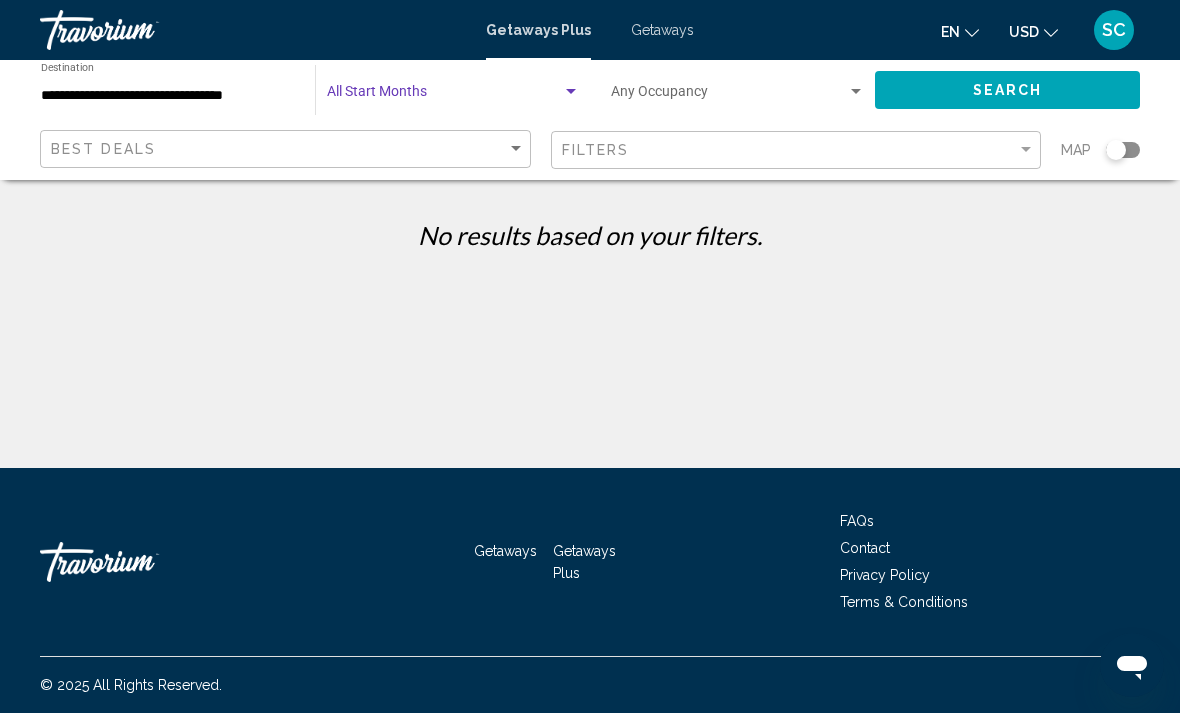 click on "Search" 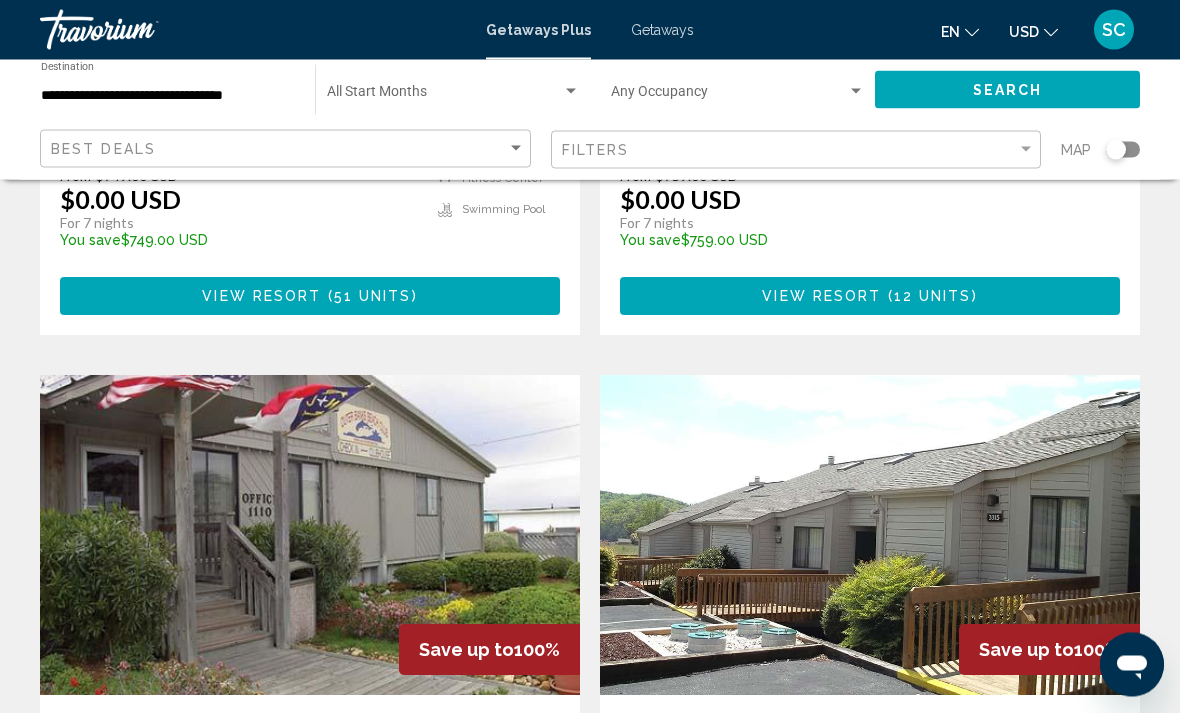 scroll, scrollTop: 1288, scrollLeft: 0, axis: vertical 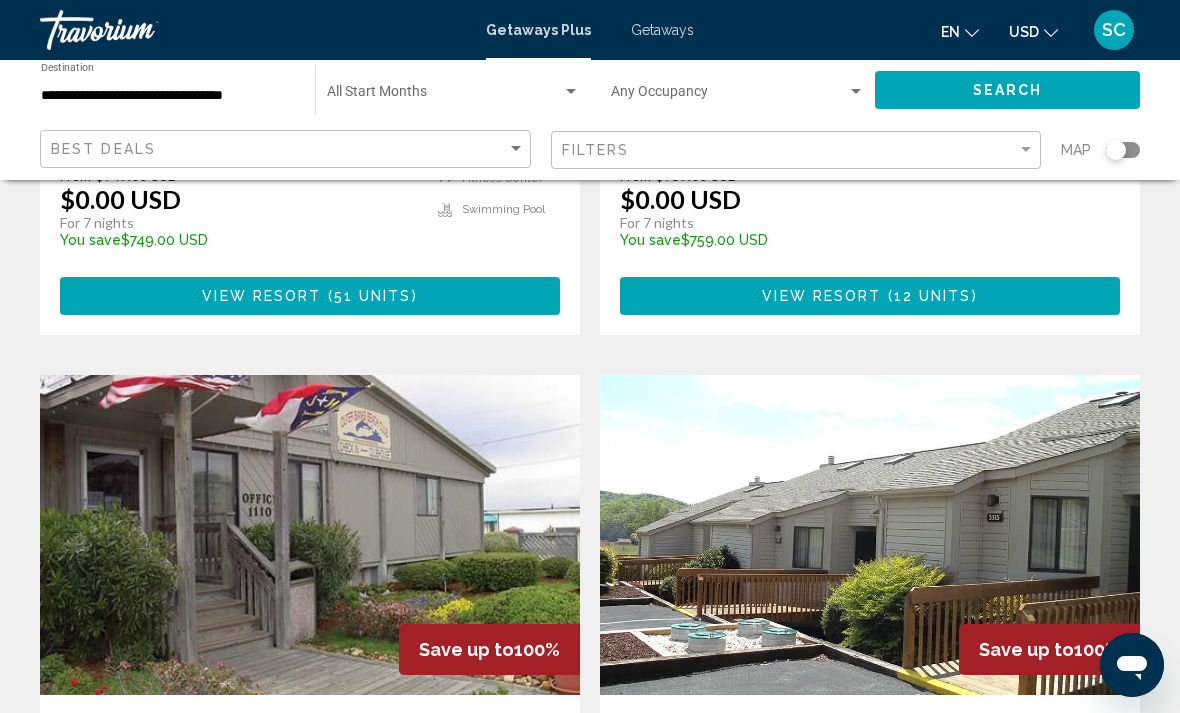 click at bounding box center (444, 96) 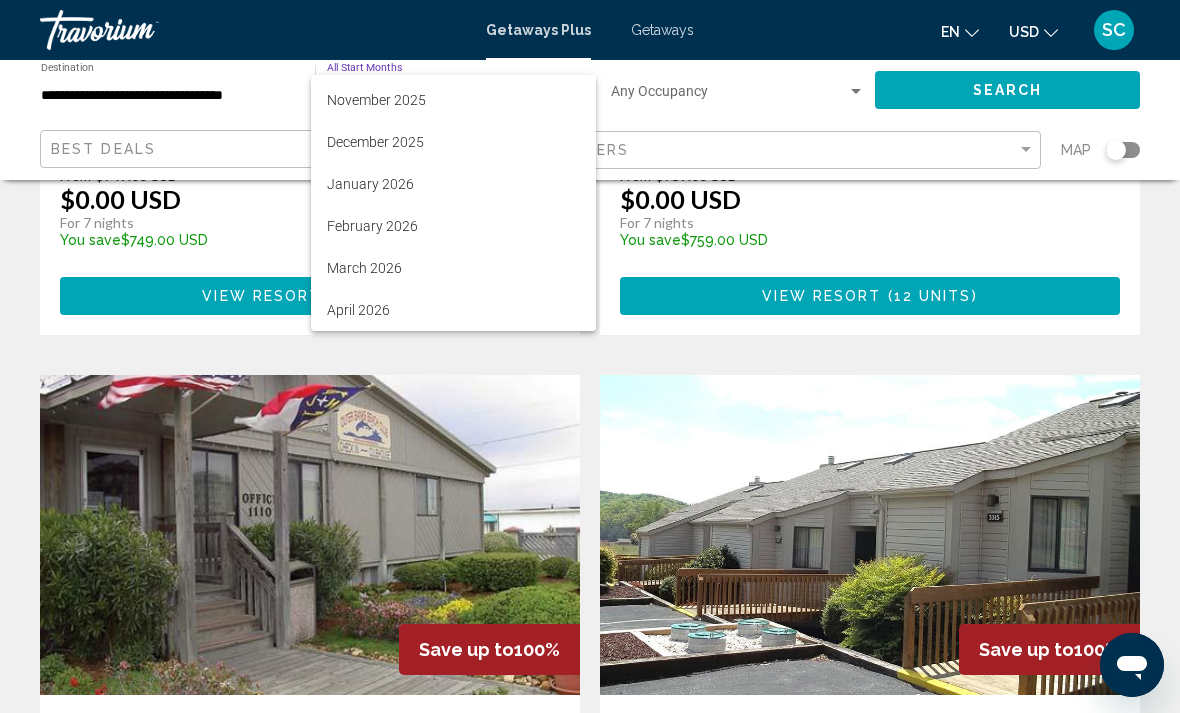 scroll, scrollTop: 164, scrollLeft: 0, axis: vertical 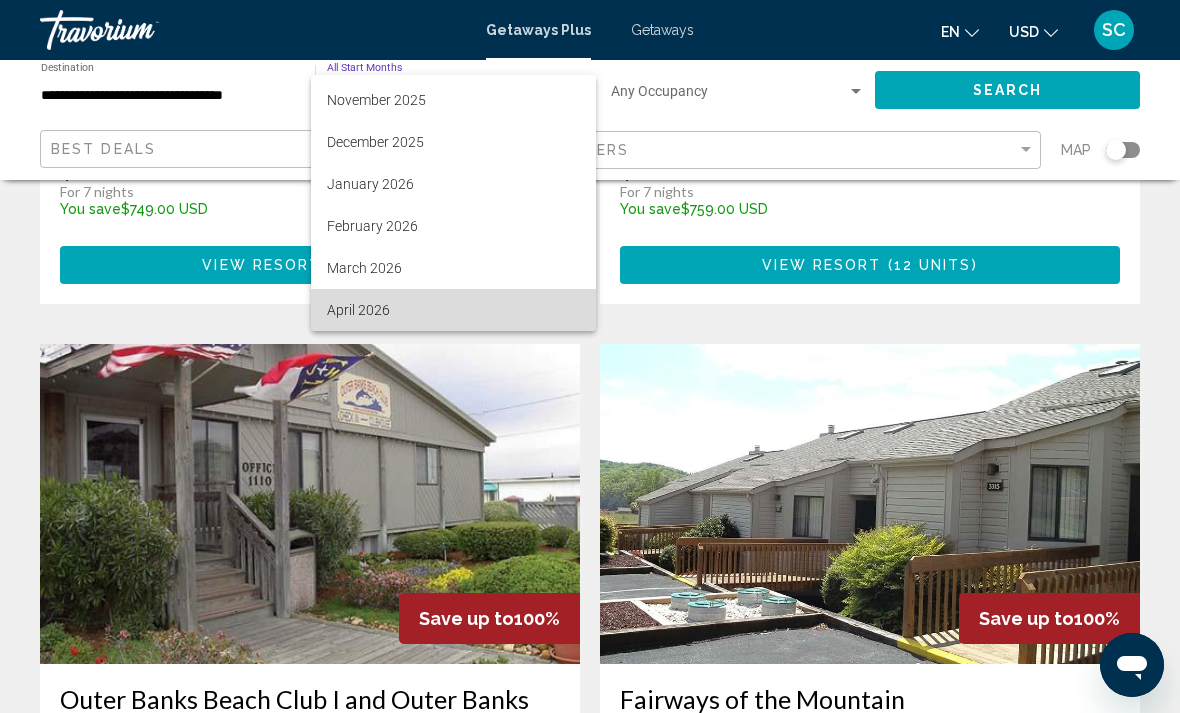click on "April 2026" at bounding box center [453, 310] 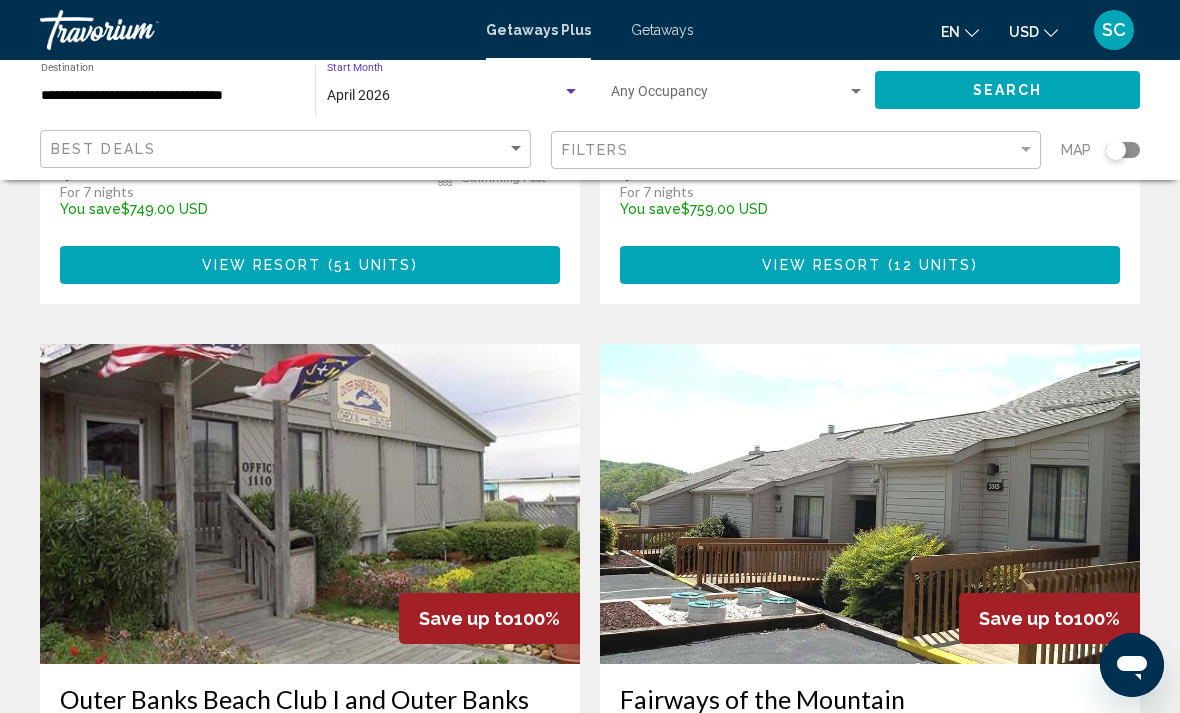 click on "Search" 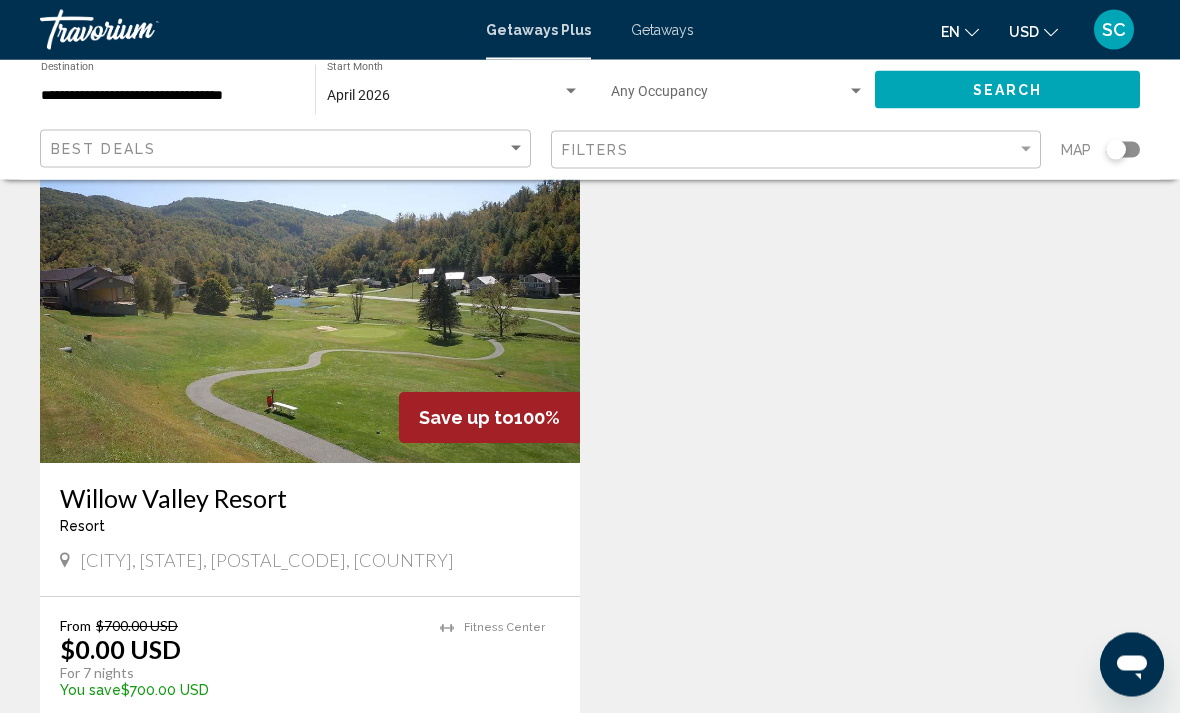 scroll, scrollTop: 131, scrollLeft: 0, axis: vertical 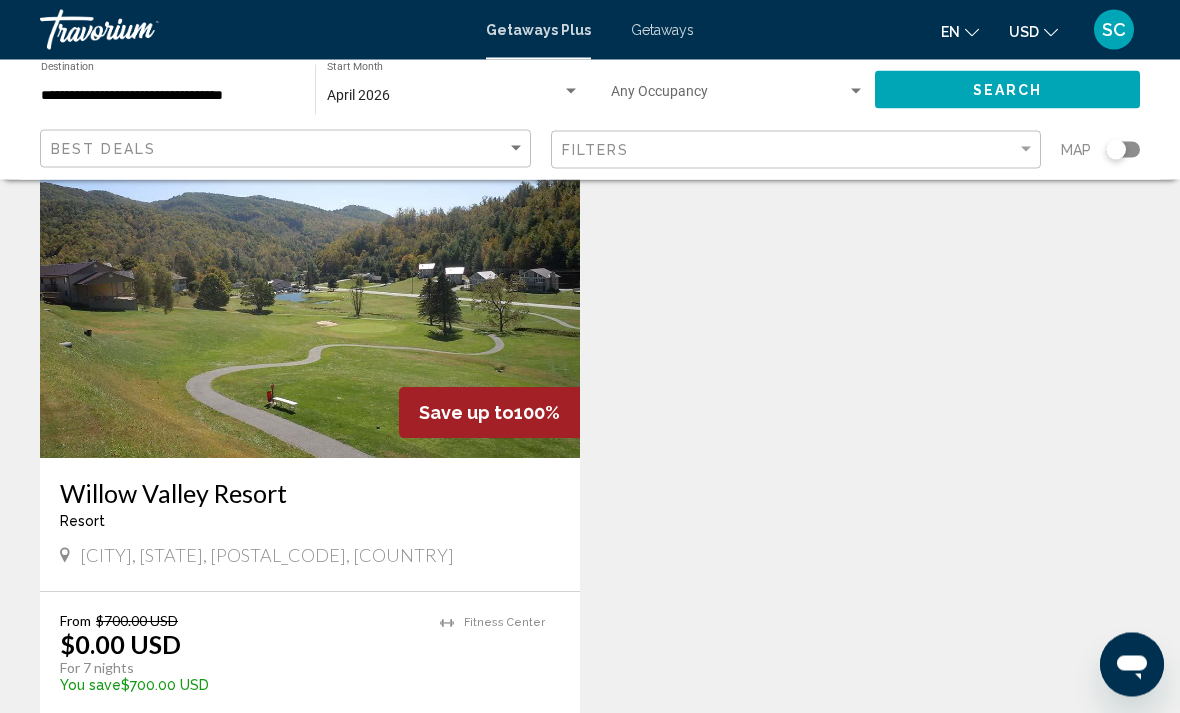 click on "Willow Valley Resort" at bounding box center [310, 494] 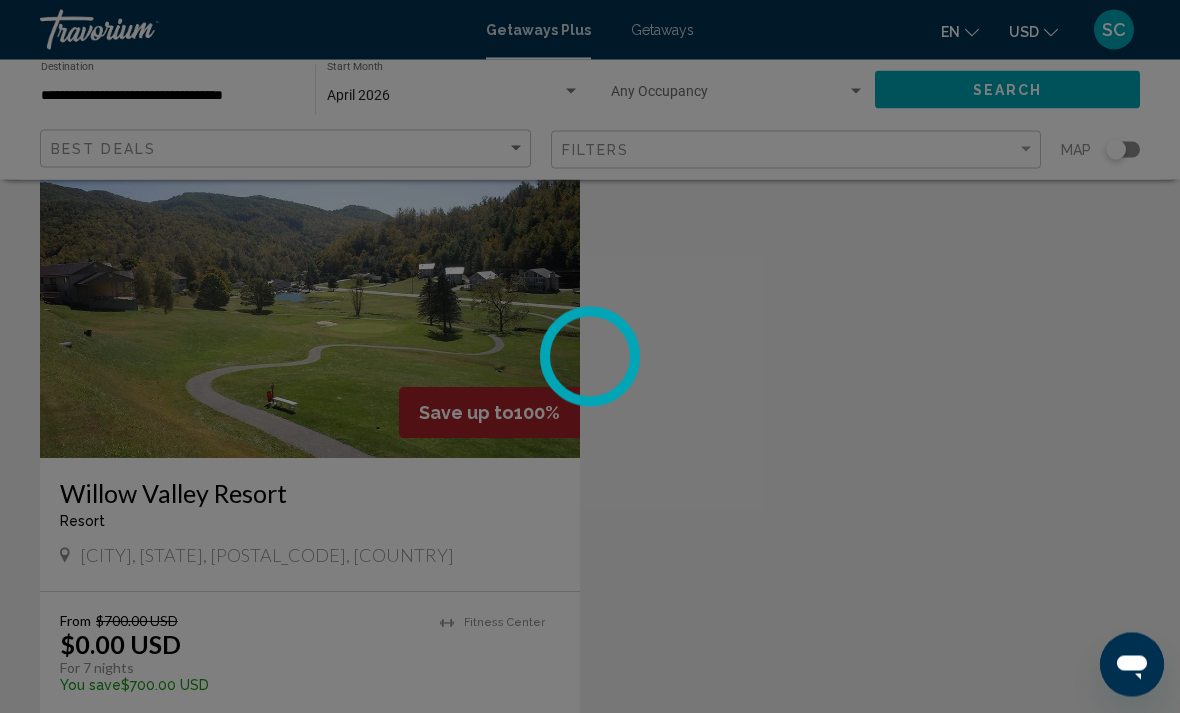 scroll, scrollTop: 132, scrollLeft: 0, axis: vertical 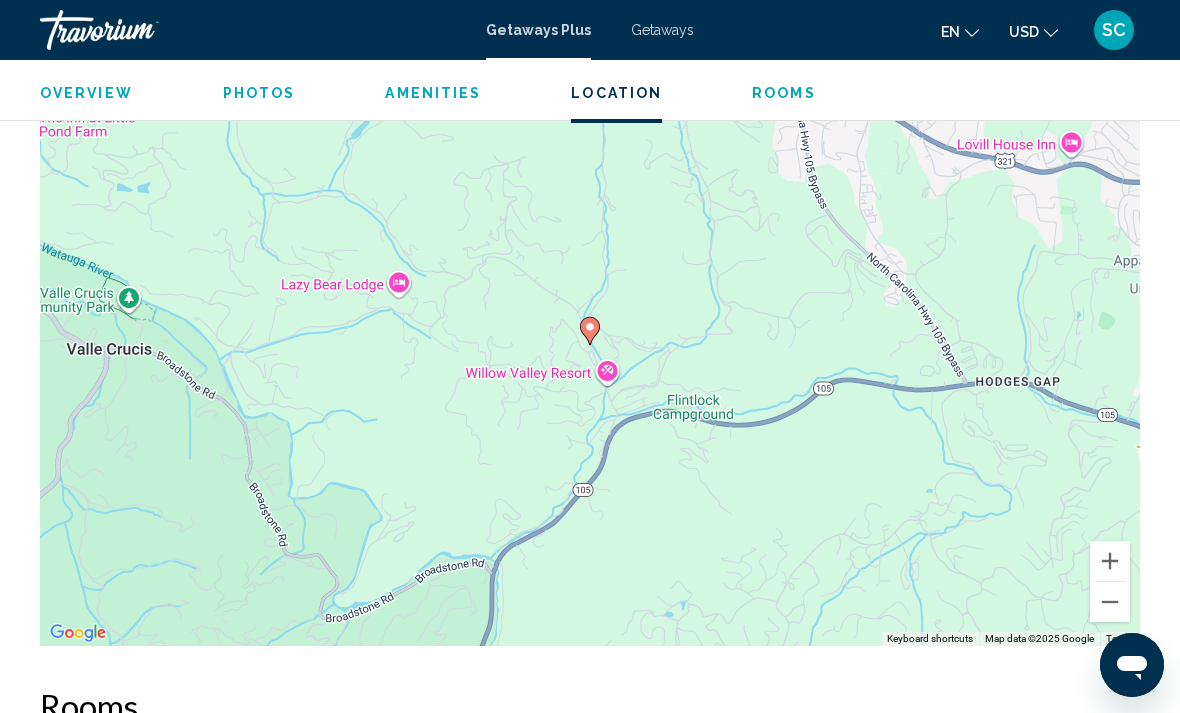 click at bounding box center (1110, 602) 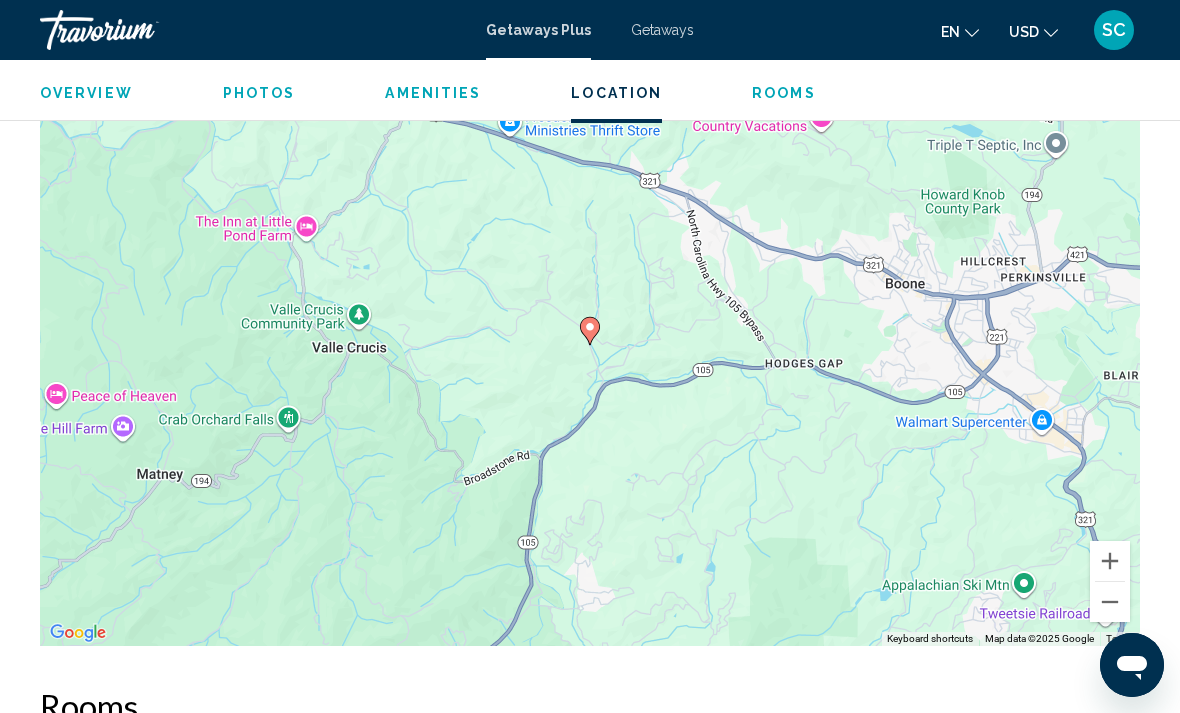 click at bounding box center (1110, 602) 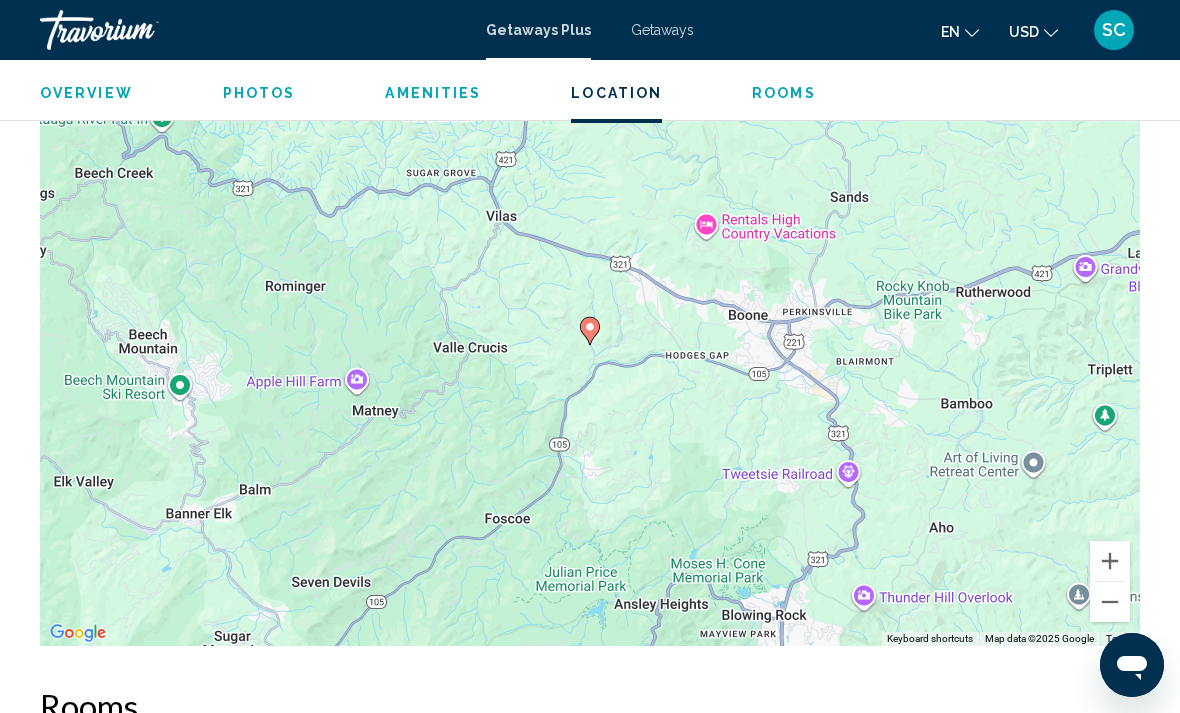 click at bounding box center [1110, 561] 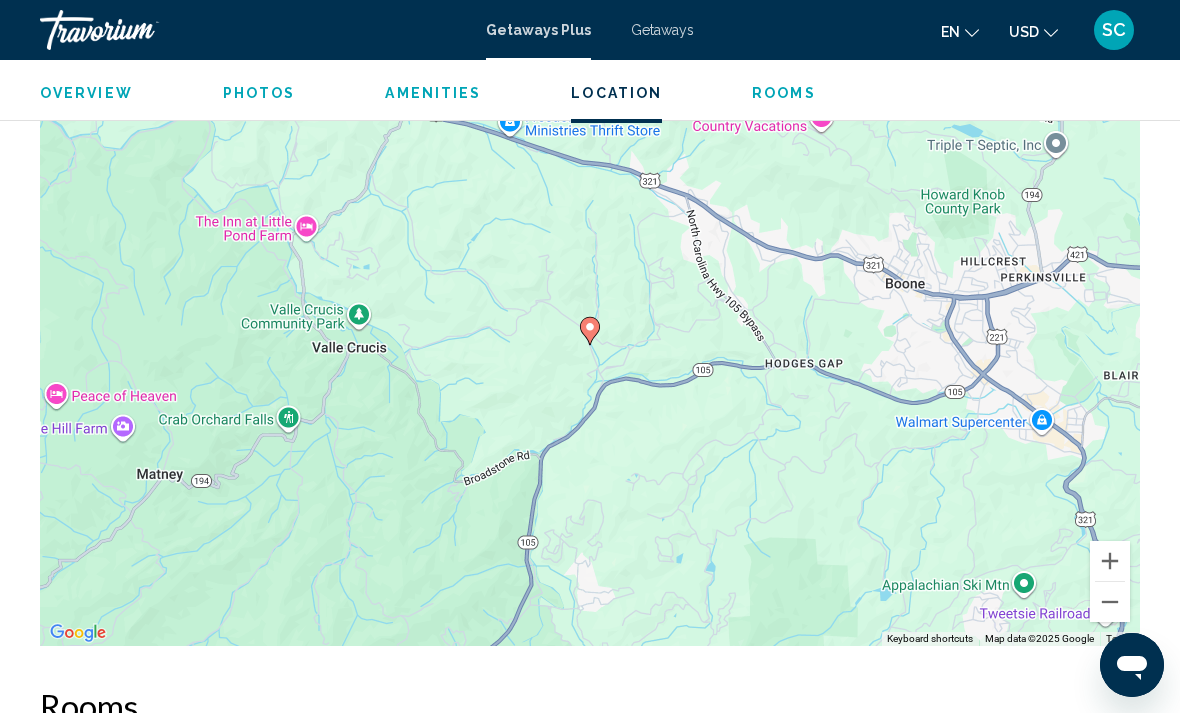 click at bounding box center [1110, 561] 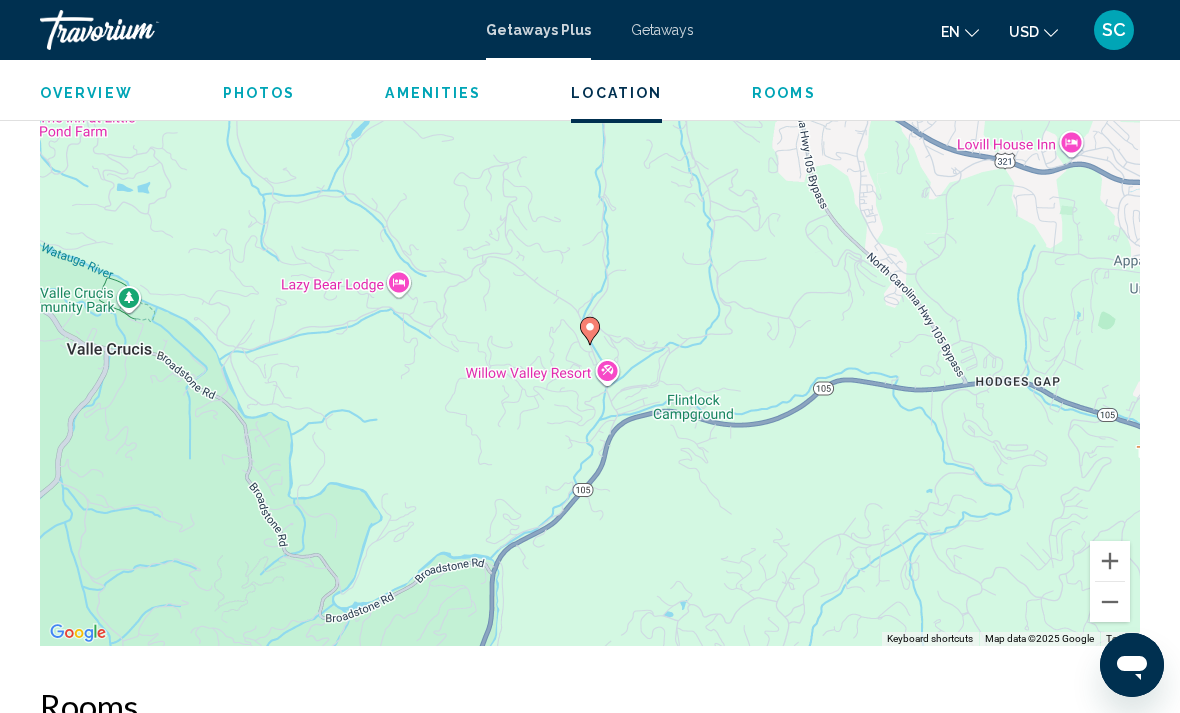 click at bounding box center [1110, 561] 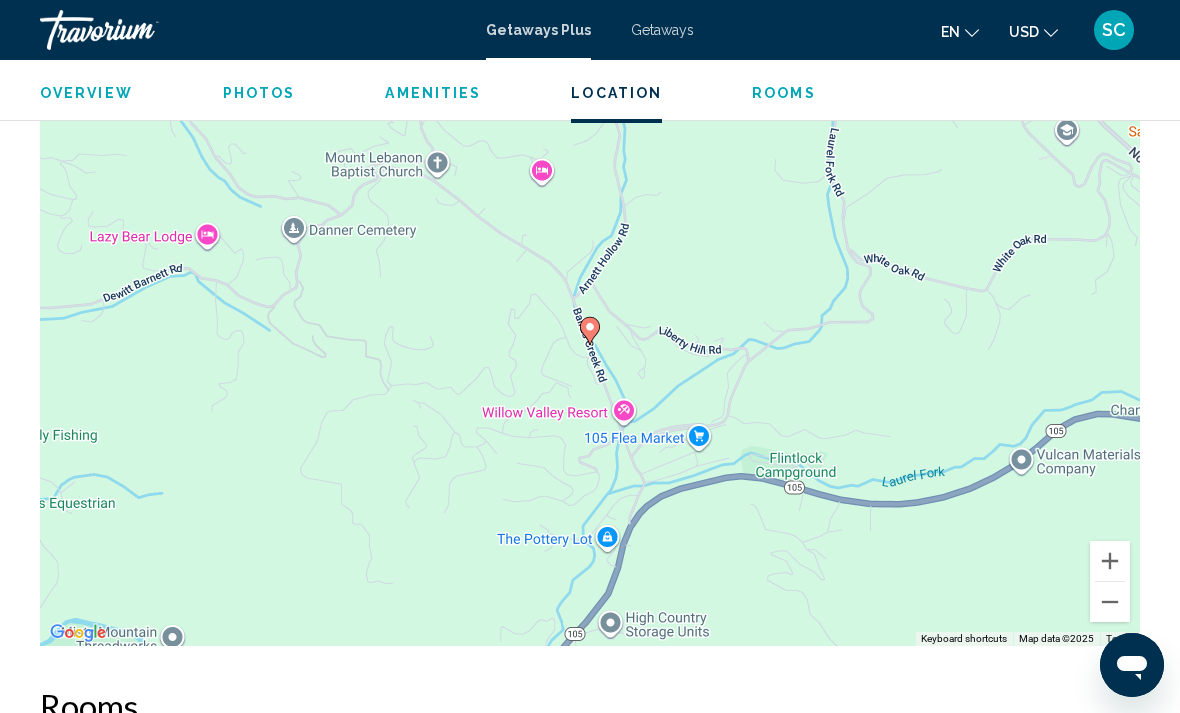 click at bounding box center [1110, 602] 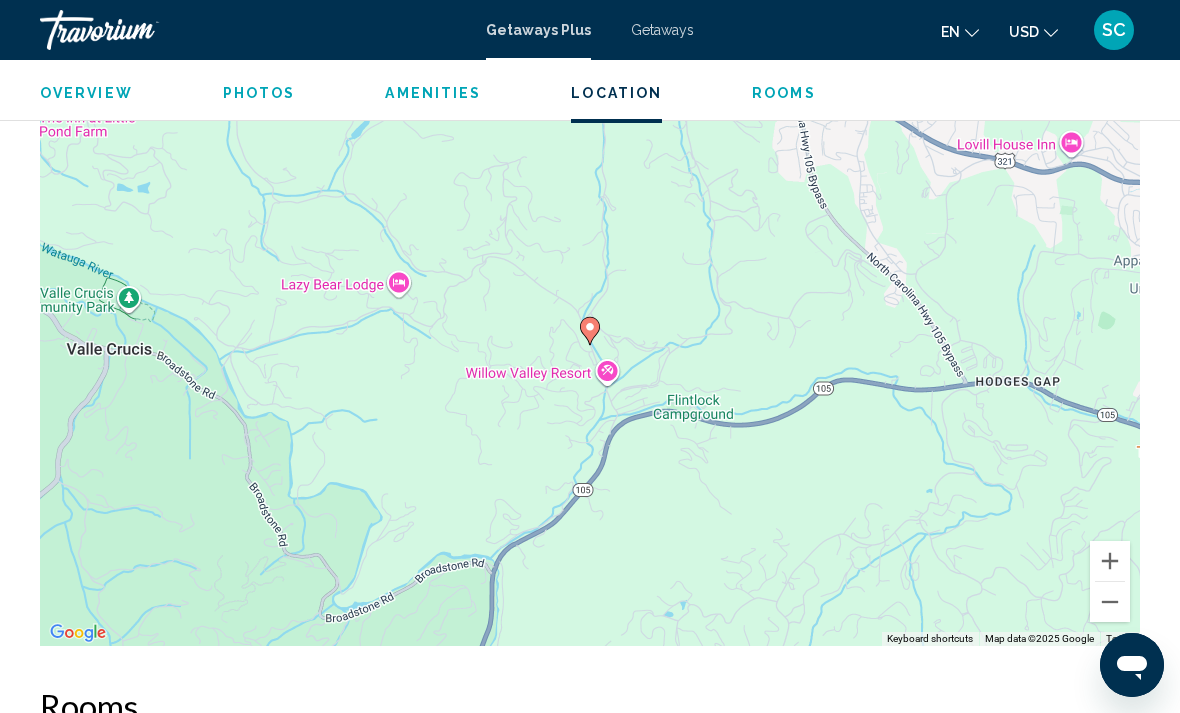click at bounding box center [1110, 602] 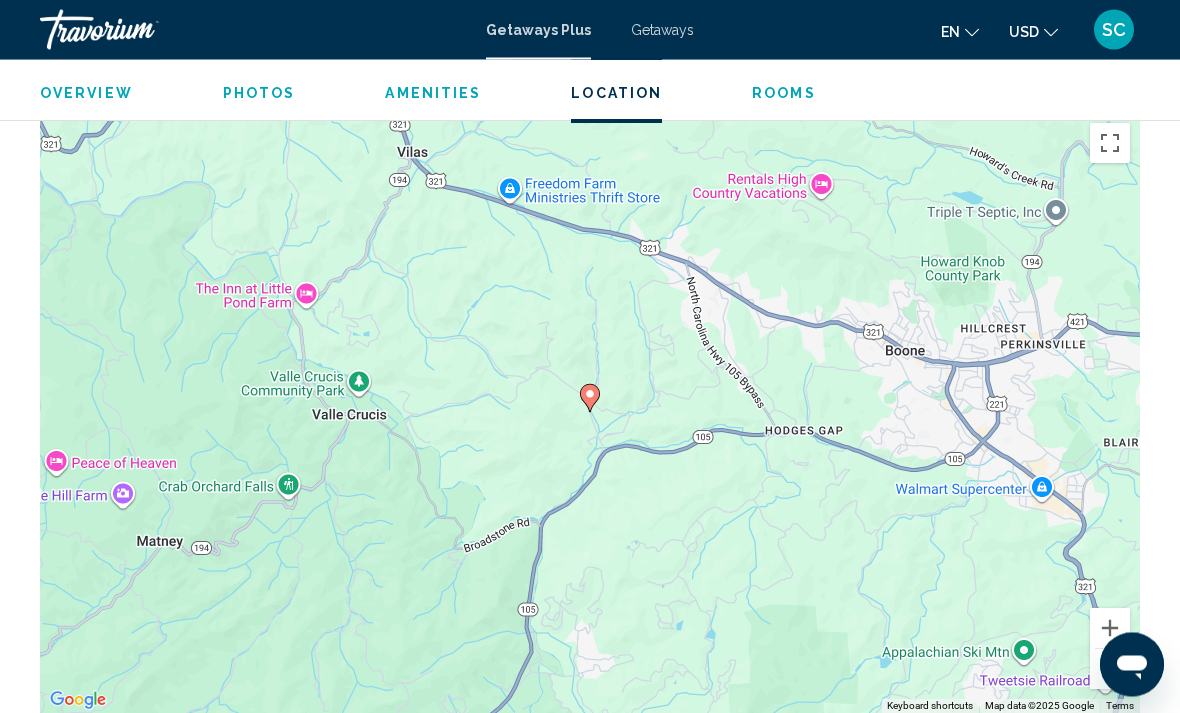 scroll, scrollTop: 2962, scrollLeft: 0, axis: vertical 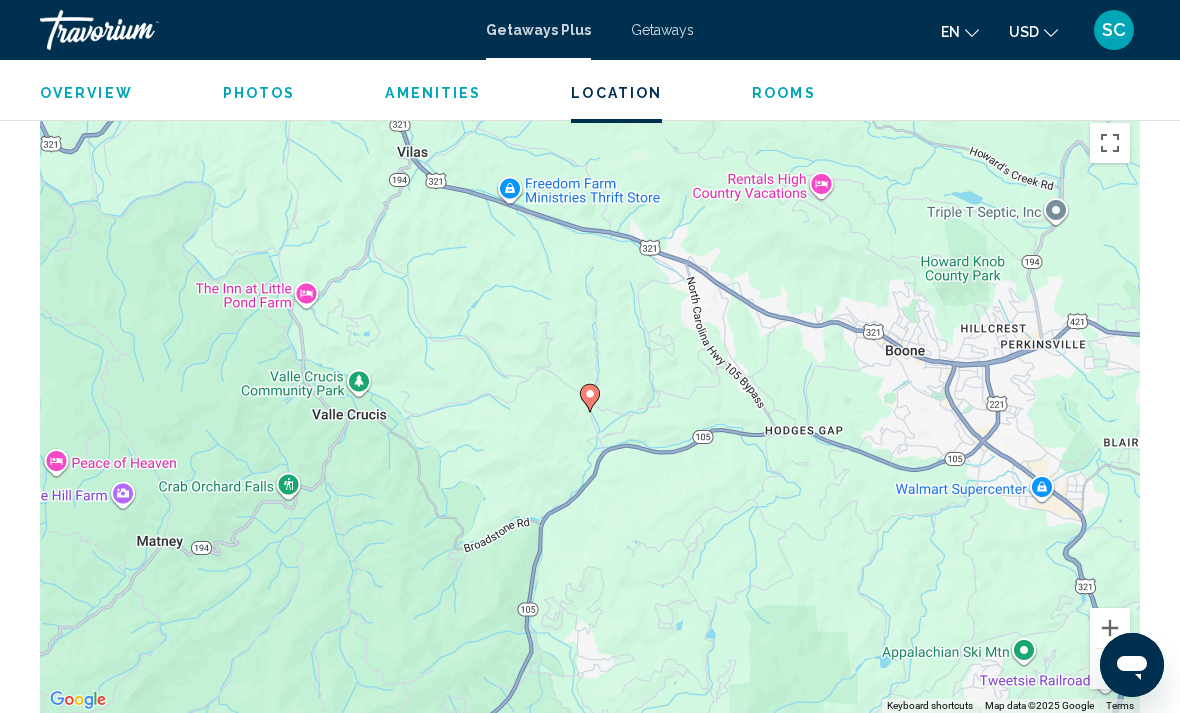 click at bounding box center [1110, 628] 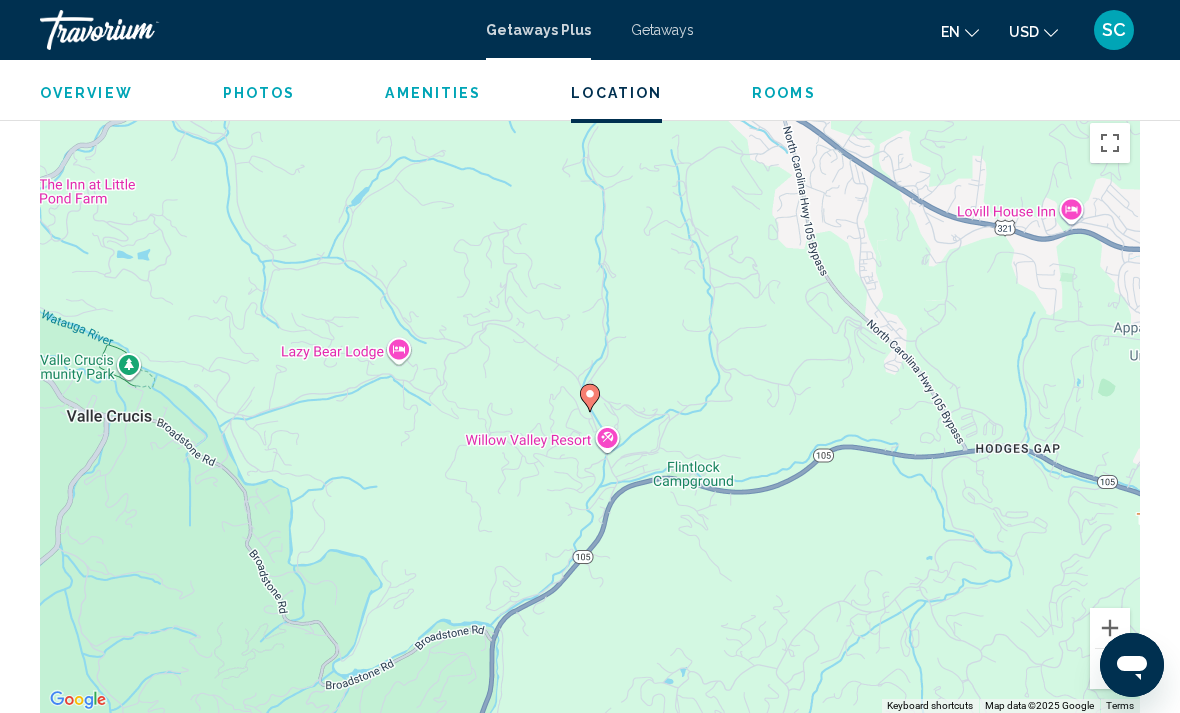 click at bounding box center (1110, 628) 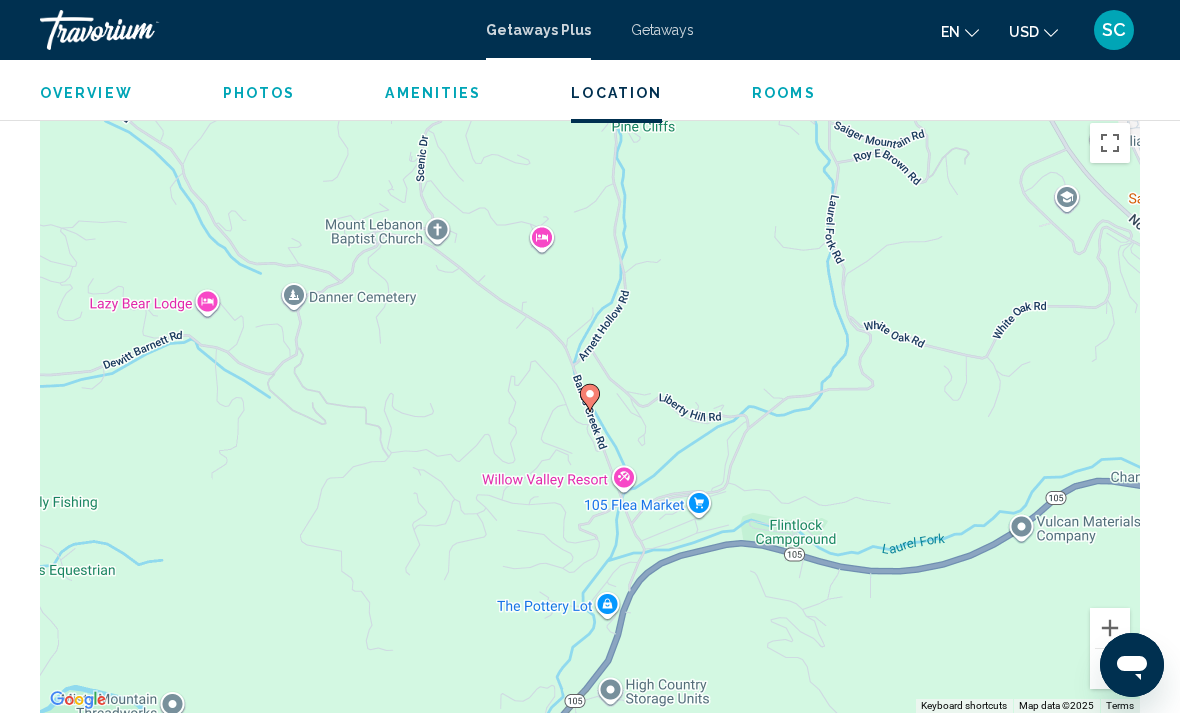 click at bounding box center [1110, 628] 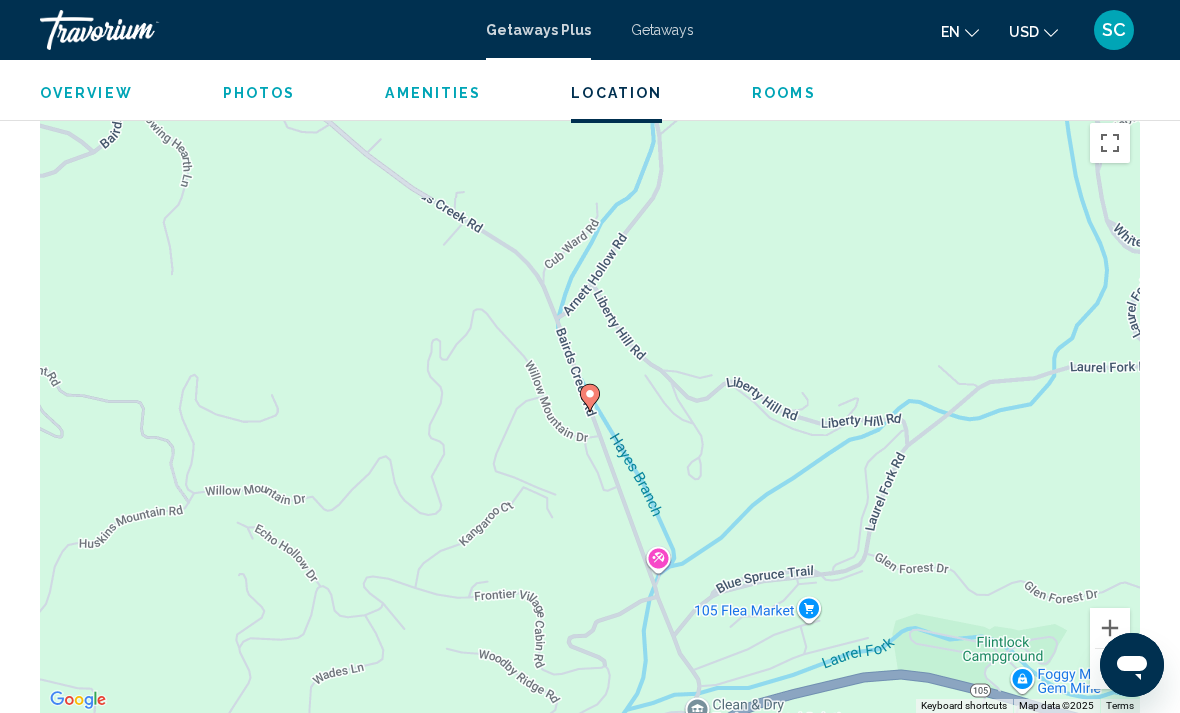 click at bounding box center [1110, 669] 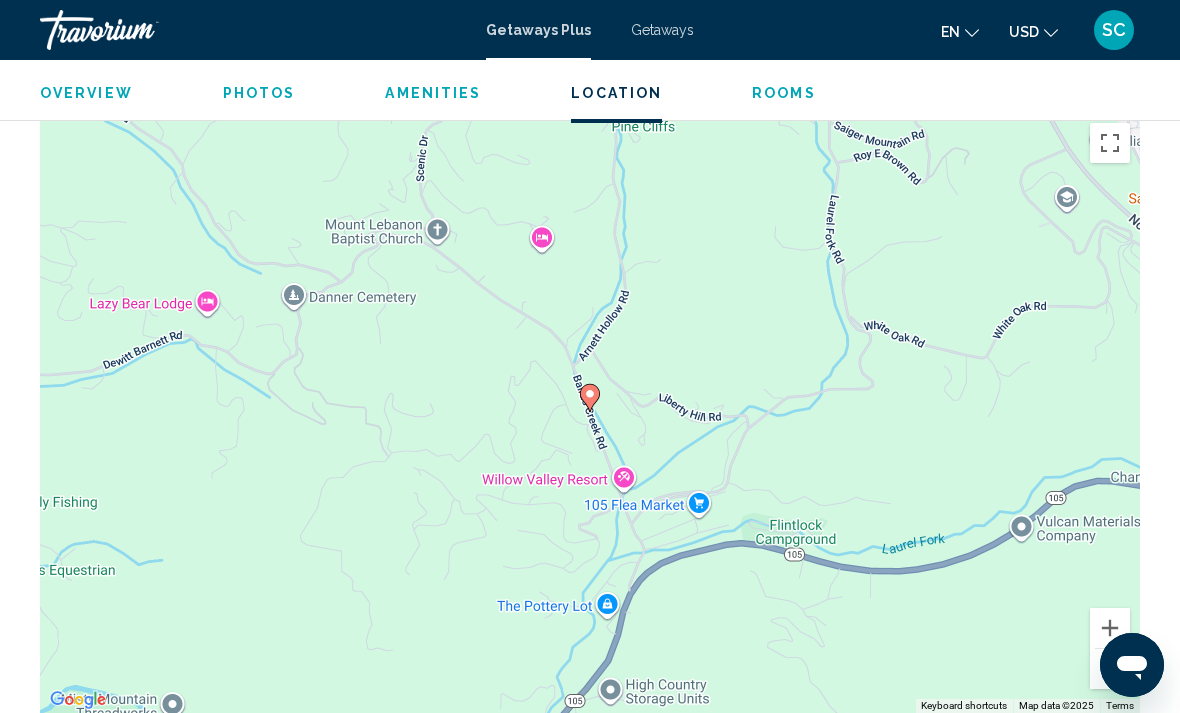 click at bounding box center [1110, 669] 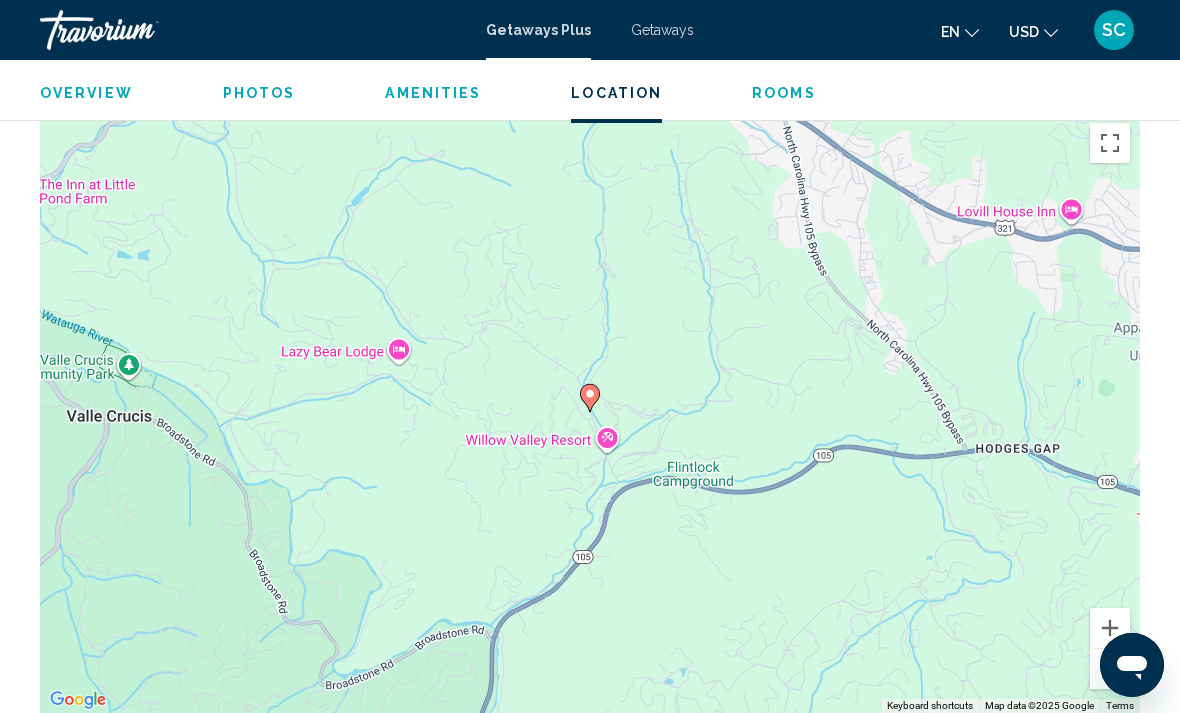 click at bounding box center [1110, 669] 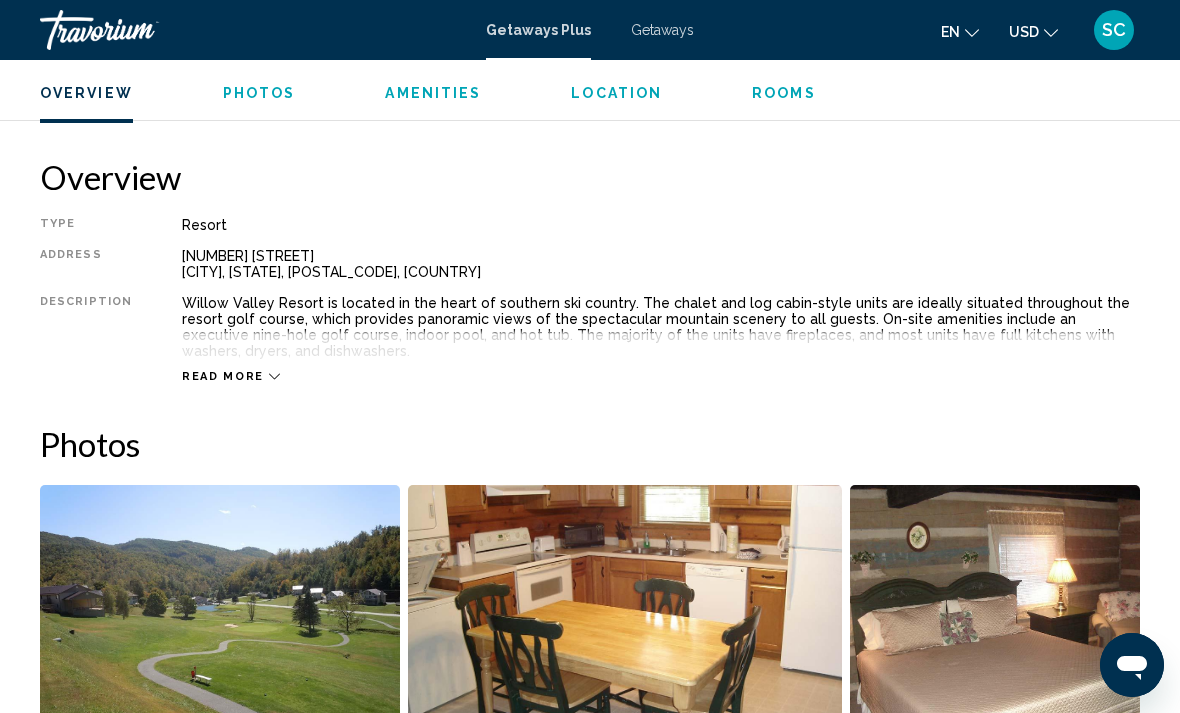 scroll, scrollTop: 952, scrollLeft: 0, axis: vertical 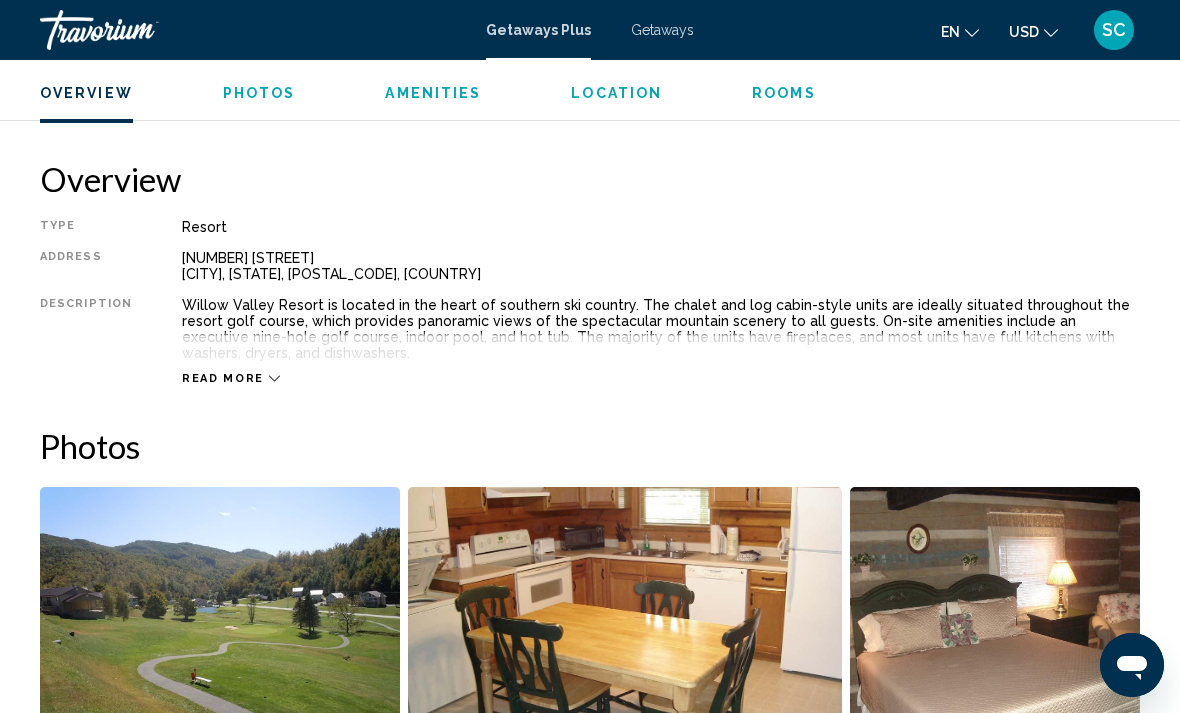 click on "Read more" at bounding box center [223, 378] 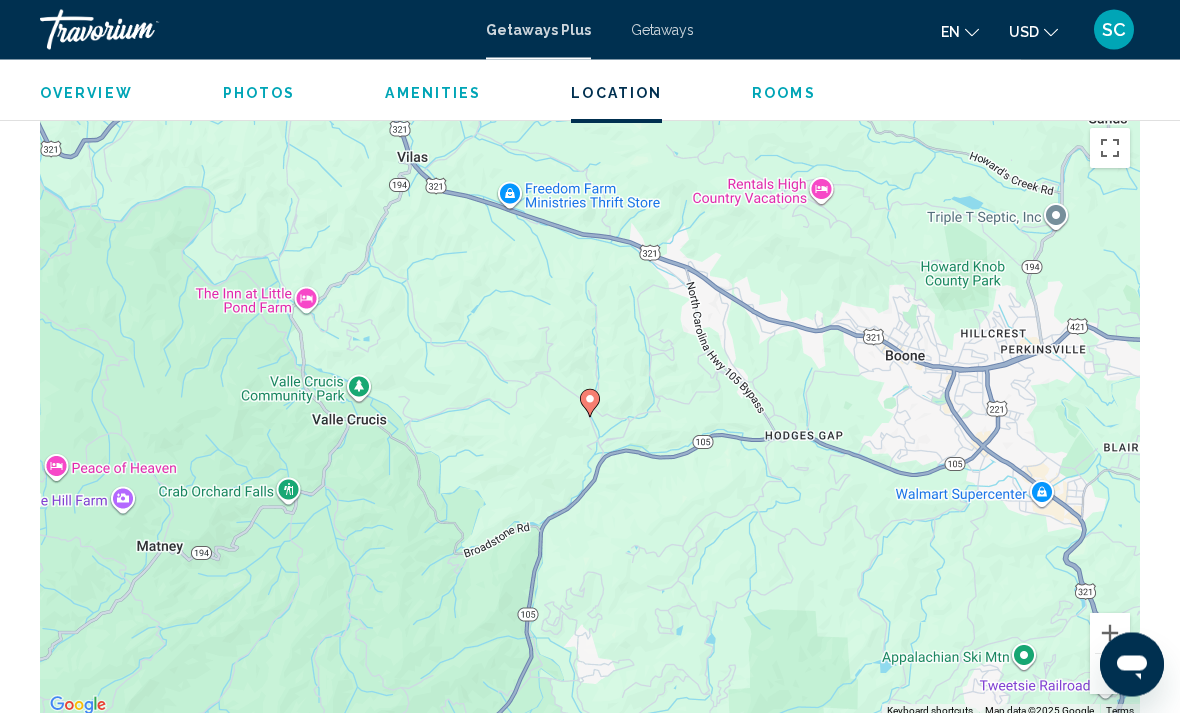 scroll, scrollTop: 2957, scrollLeft: 0, axis: vertical 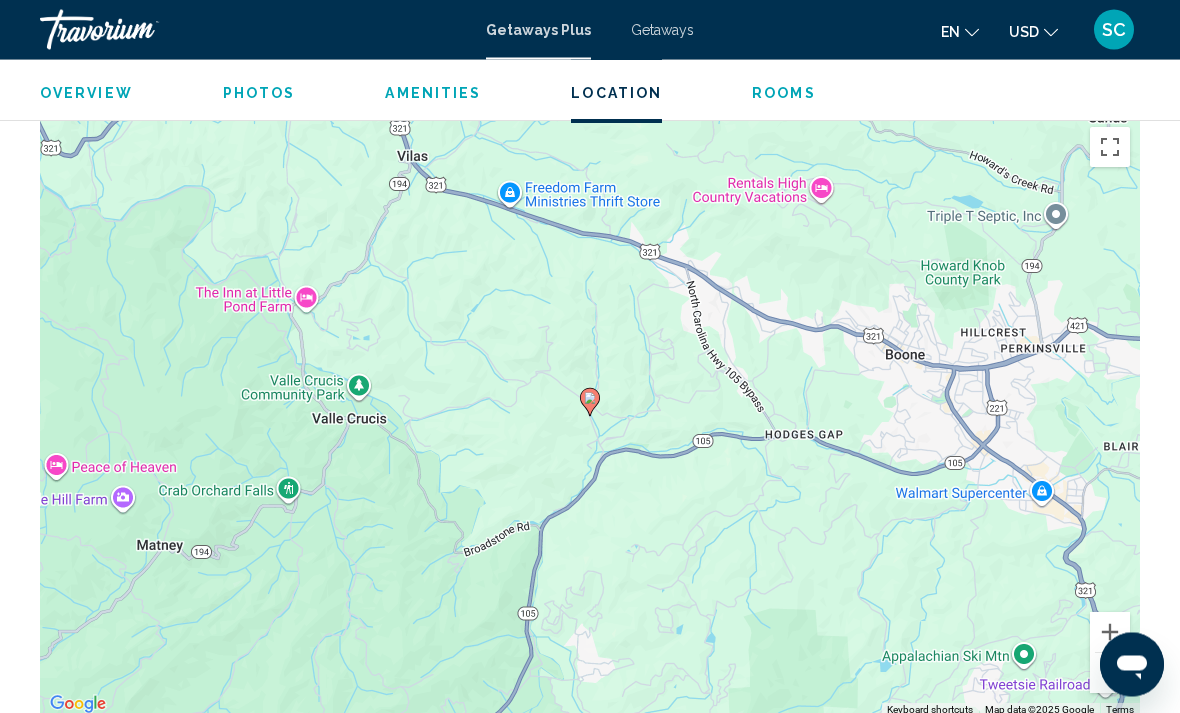 click at bounding box center (1110, 633) 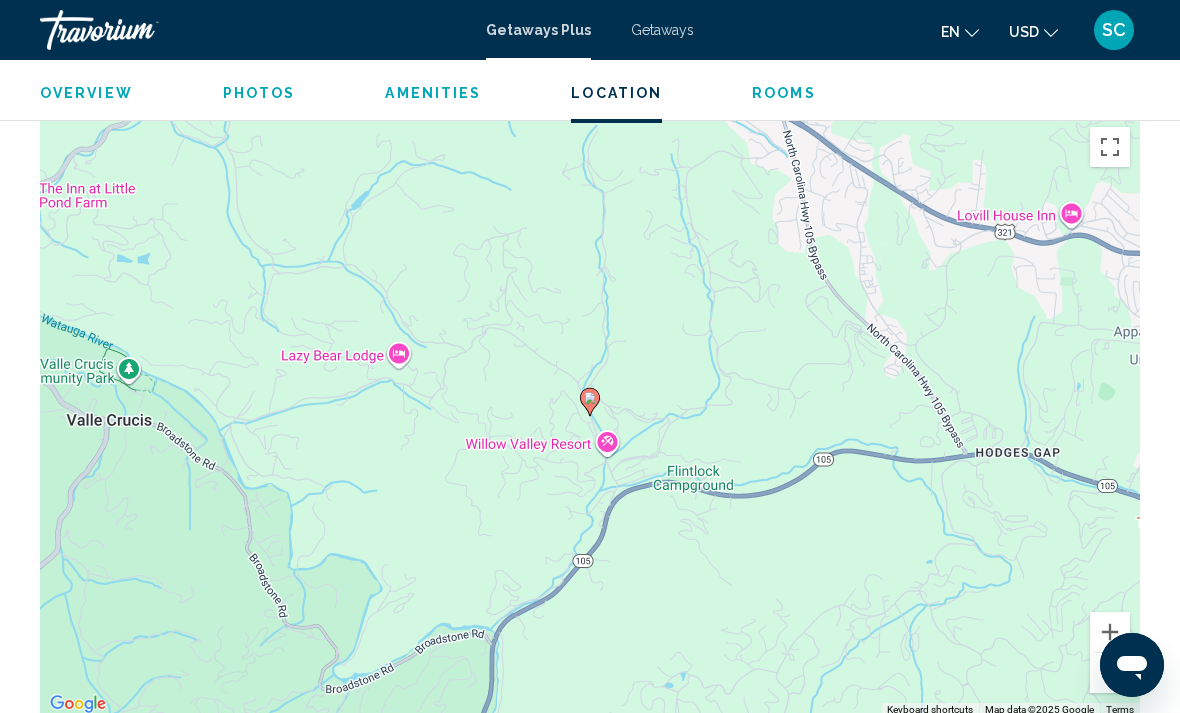 click at bounding box center (1110, 632) 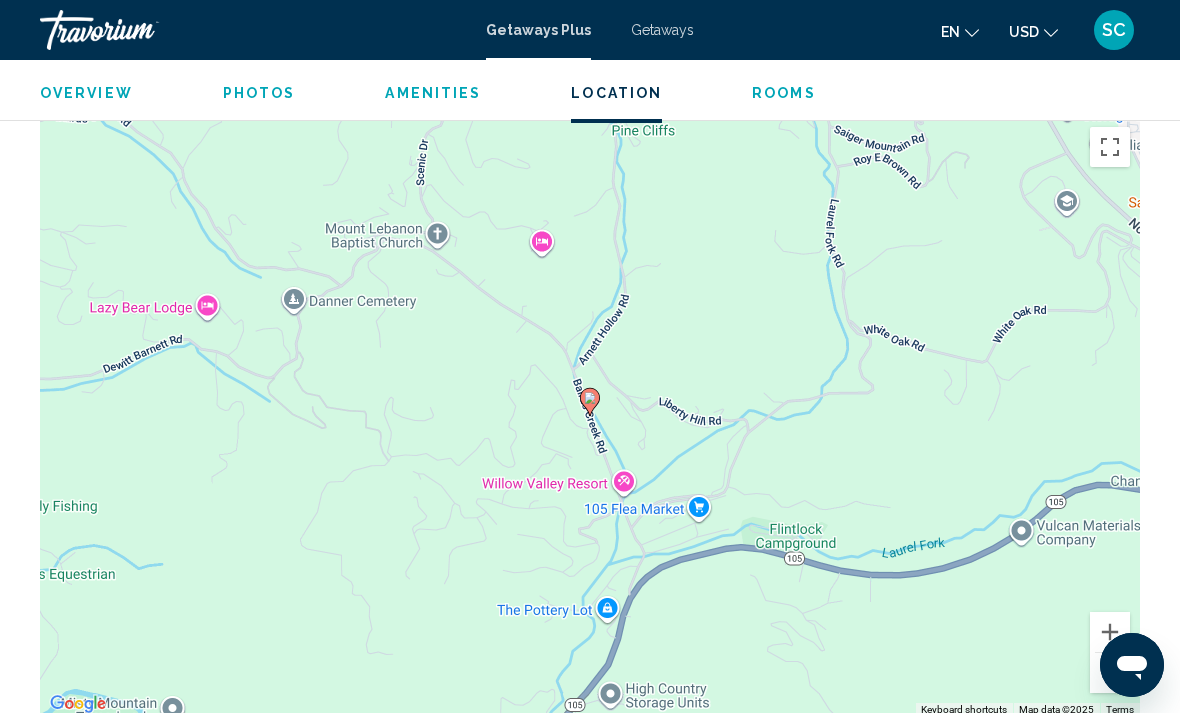 click at bounding box center (1110, 632) 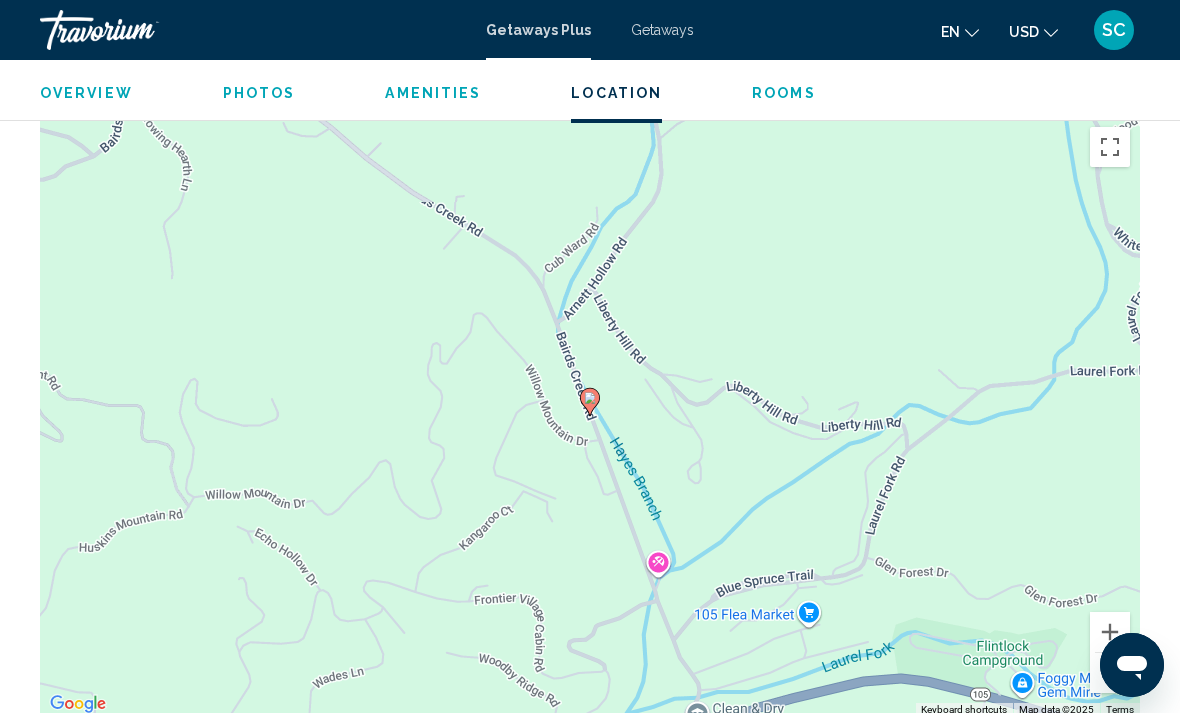 click at bounding box center [1110, 632] 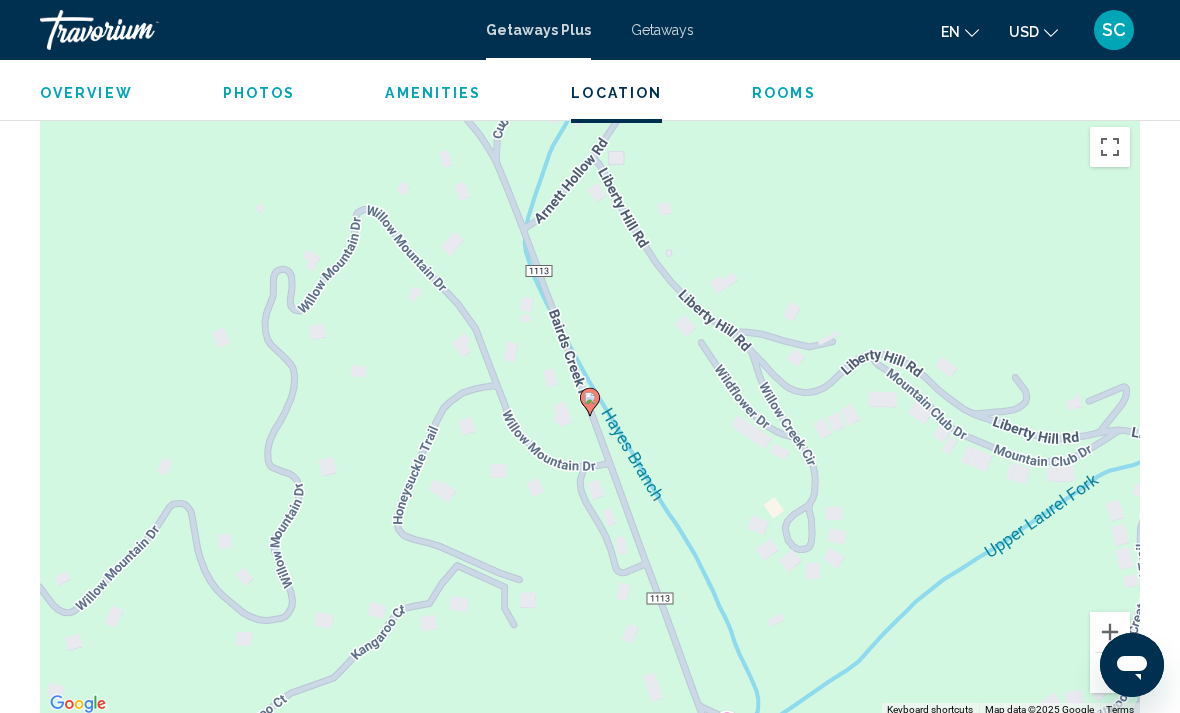 click at bounding box center [1110, 673] 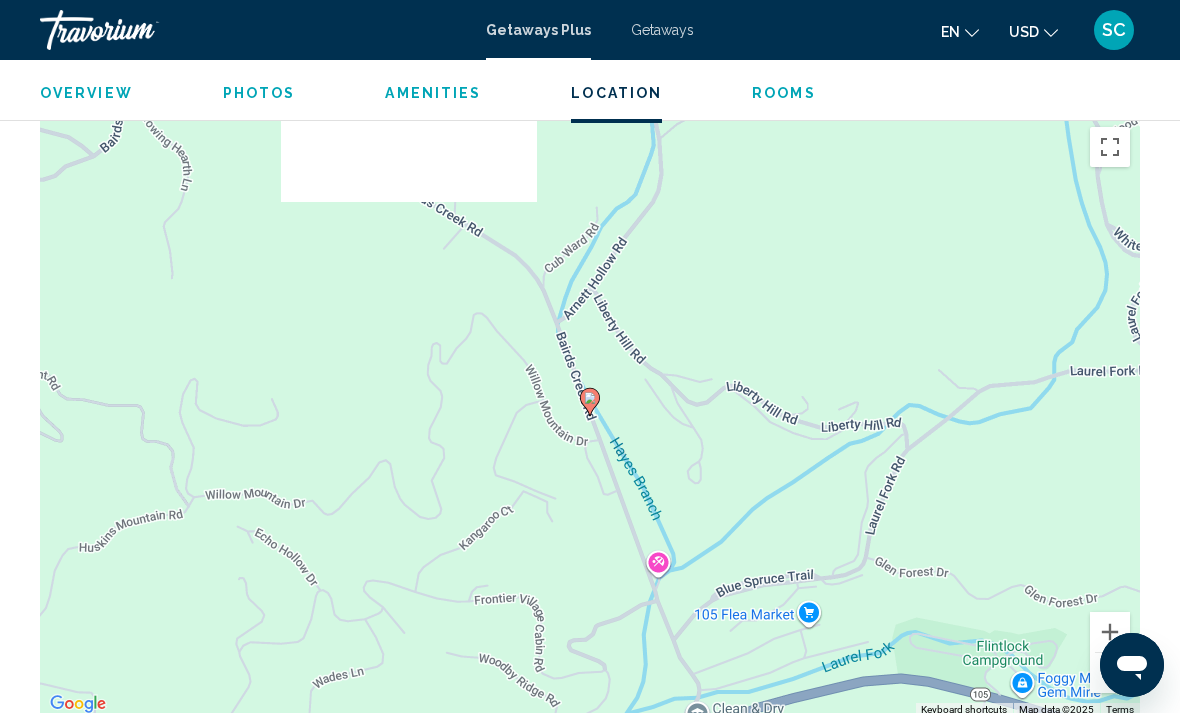 click at bounding box center [1110, 673] 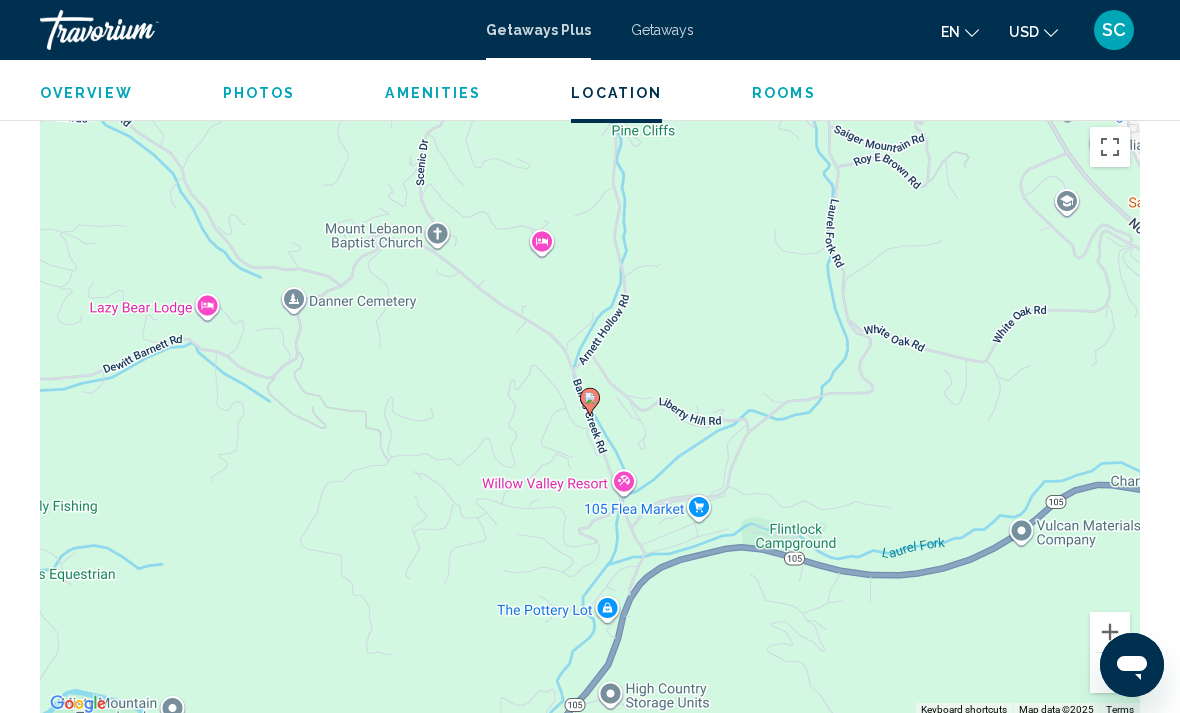 click at bounding box center (1110, 673) 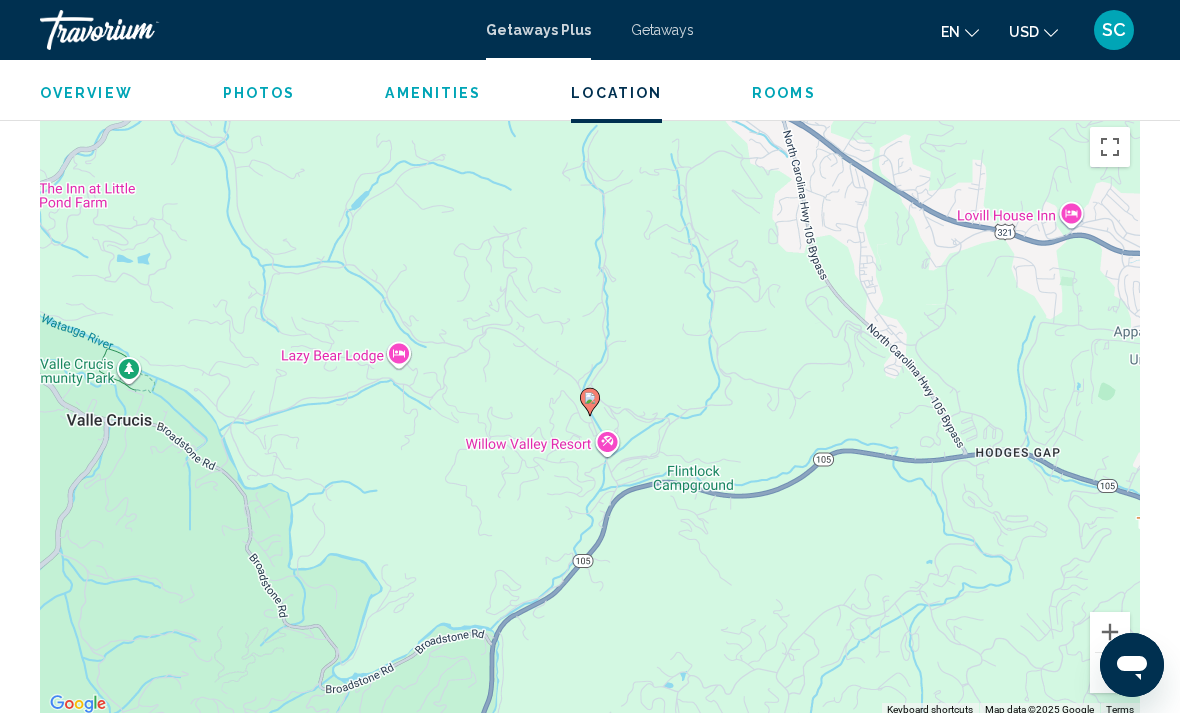 click at bounding box center [1110, 673] 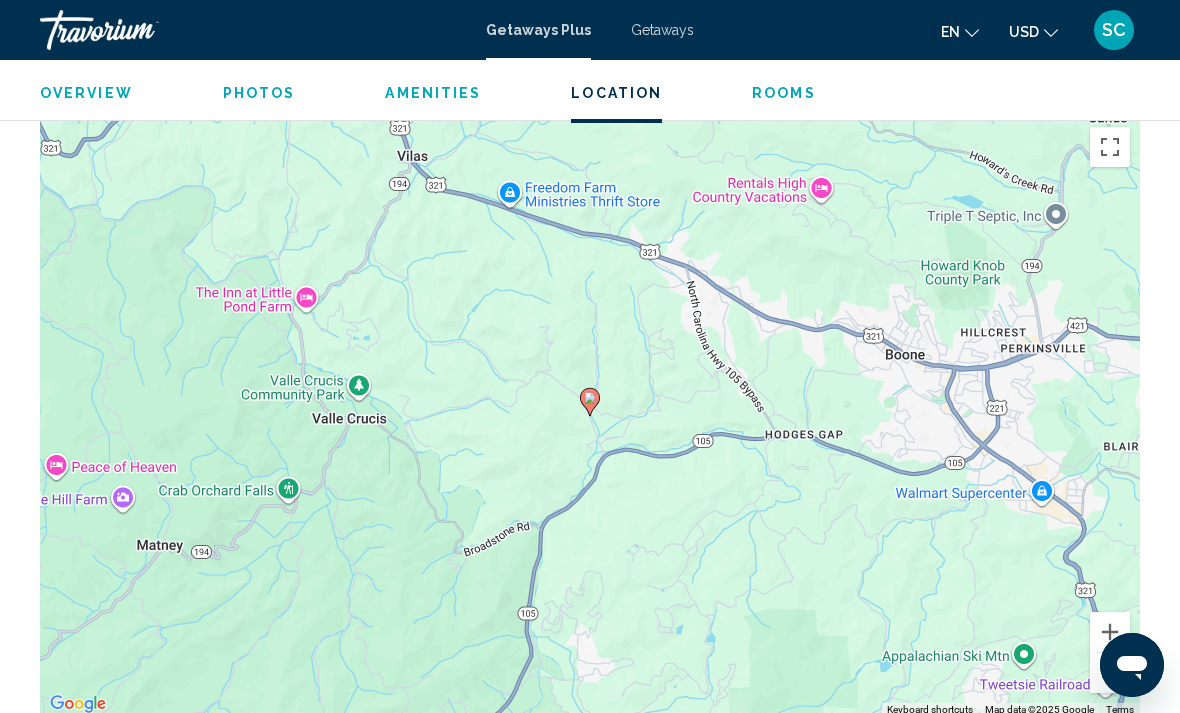 click at bounding box center [1110, 673] 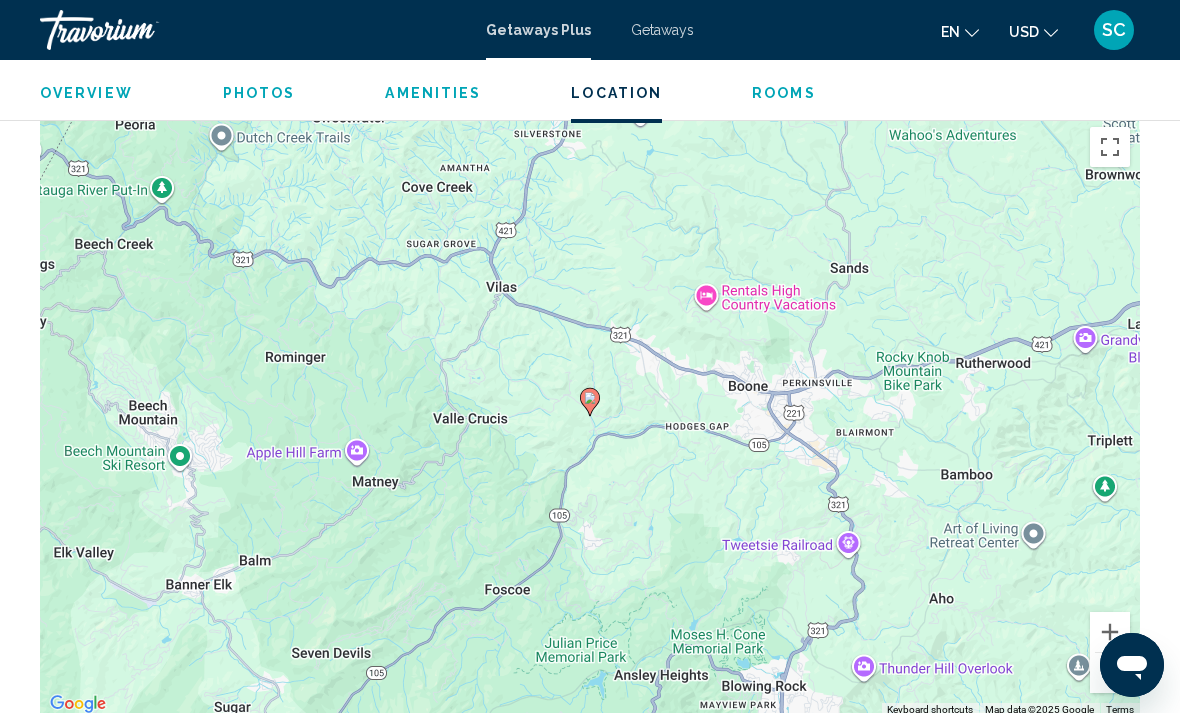 click at bounding box center (1110, 673) 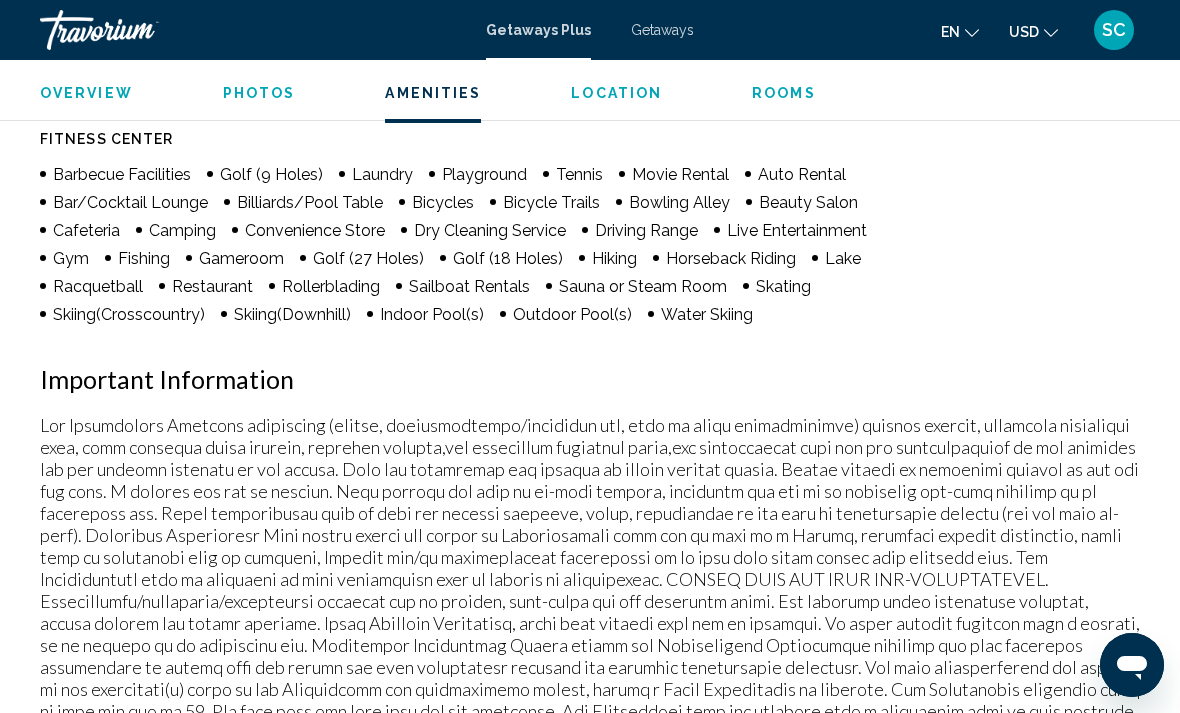 scroll, scrollTop: 2030, scrollLeft: 0, axis: vertical 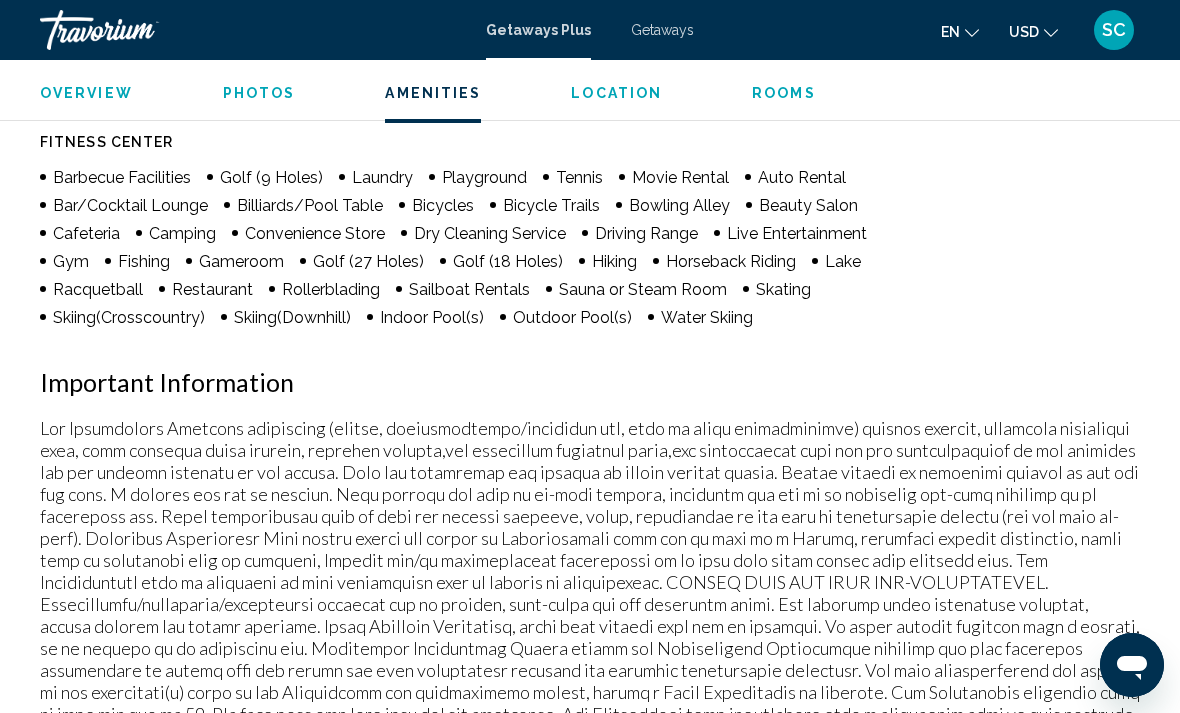 click on "Getaways" at bounding box center (662, 30) 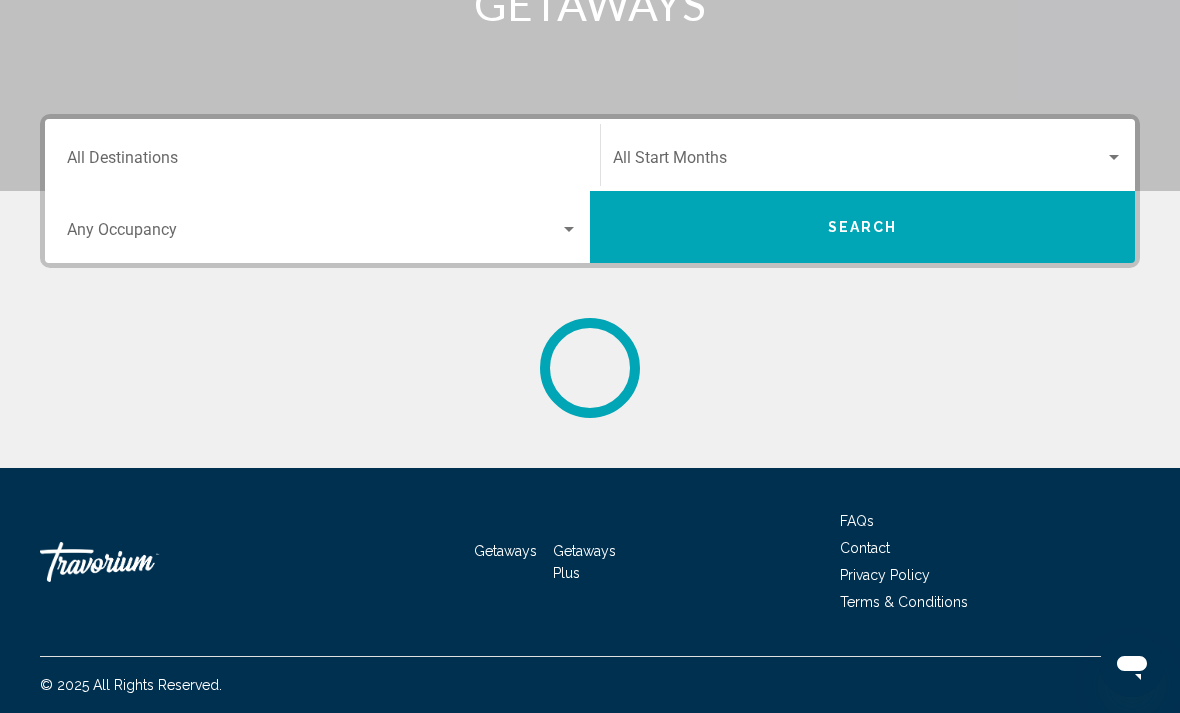 scroll, scrollTop: 0, scrollLeft: 0, axis: both 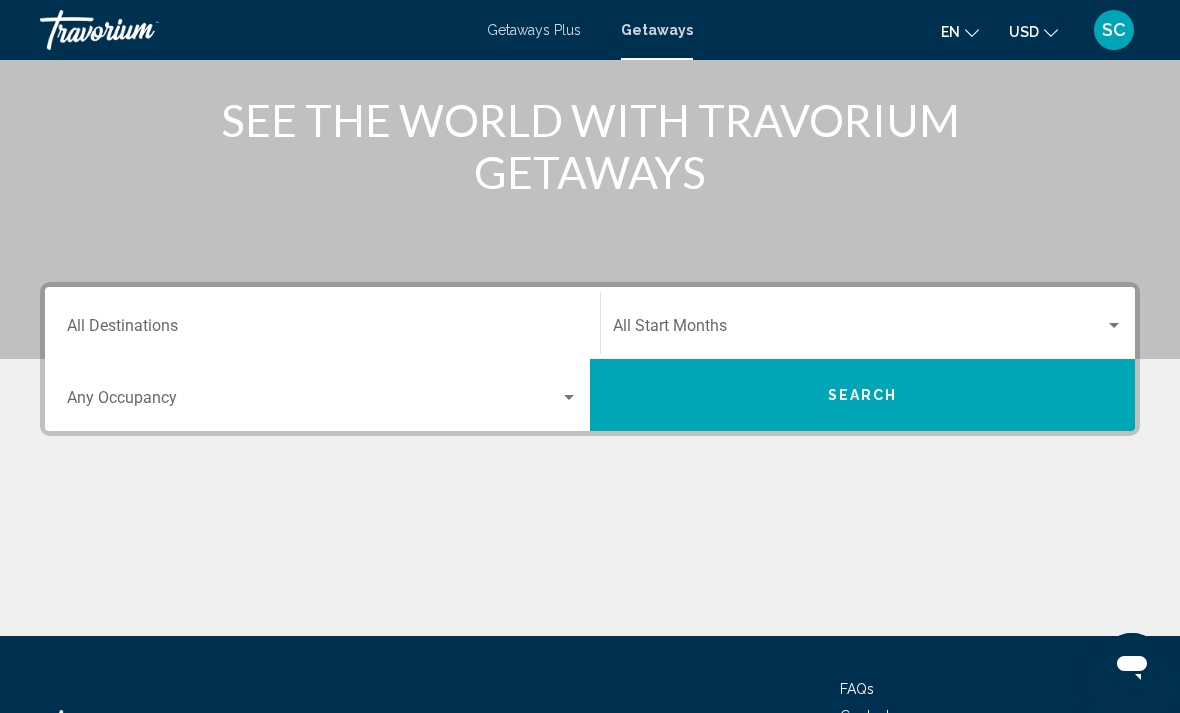 click on "Destination All Destinations" at bounding box center [322, 330] 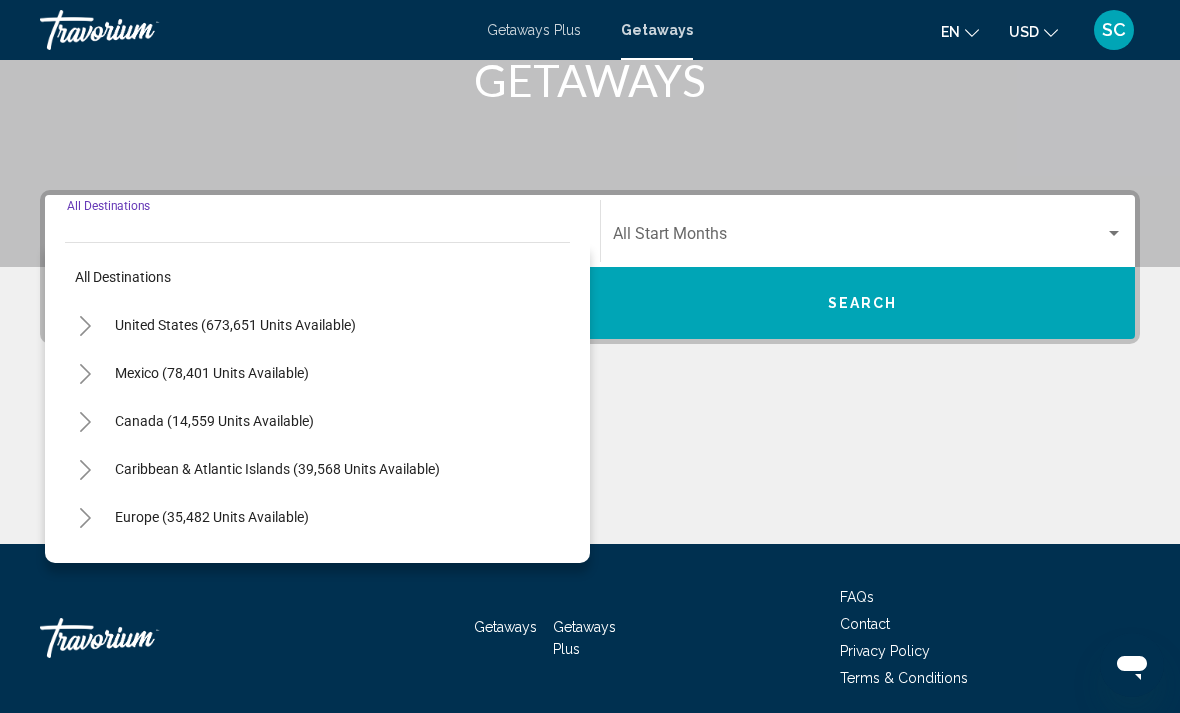 scroll, scrollTop: 344, scrollLeft: 0, axis: vertical 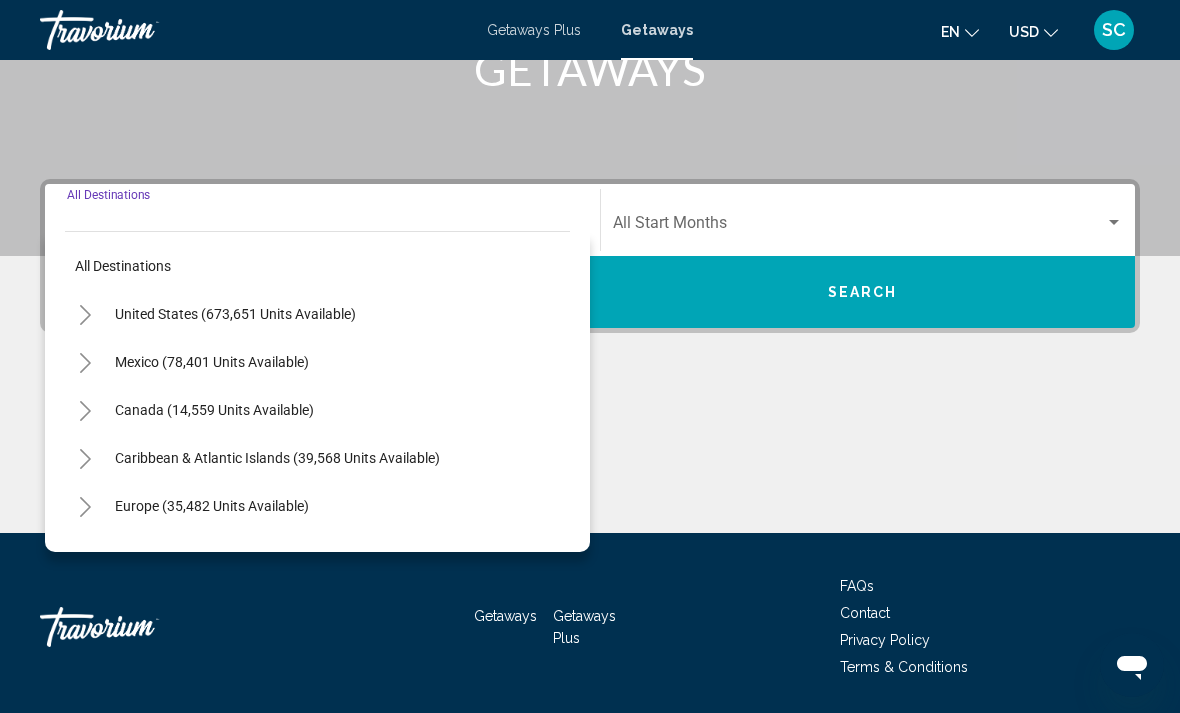 click on "United States (673,651 units available)" at bounding box center (212, 362) 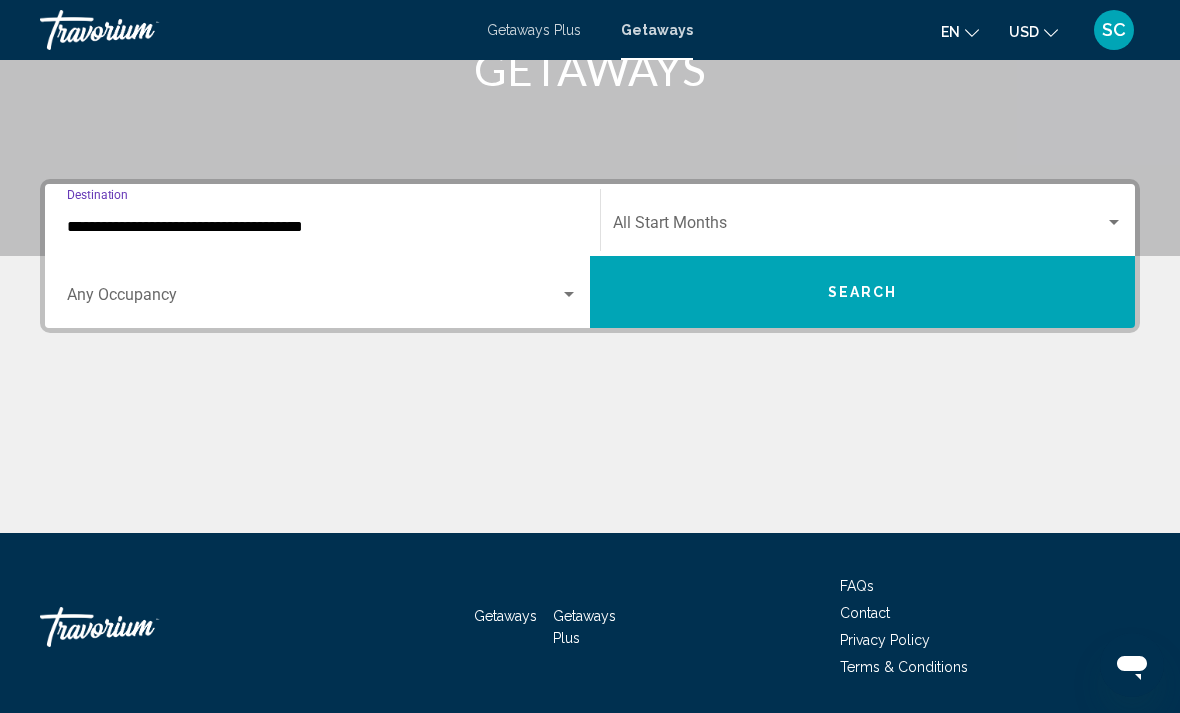 click on "**********" at bounding box center [322, 227] 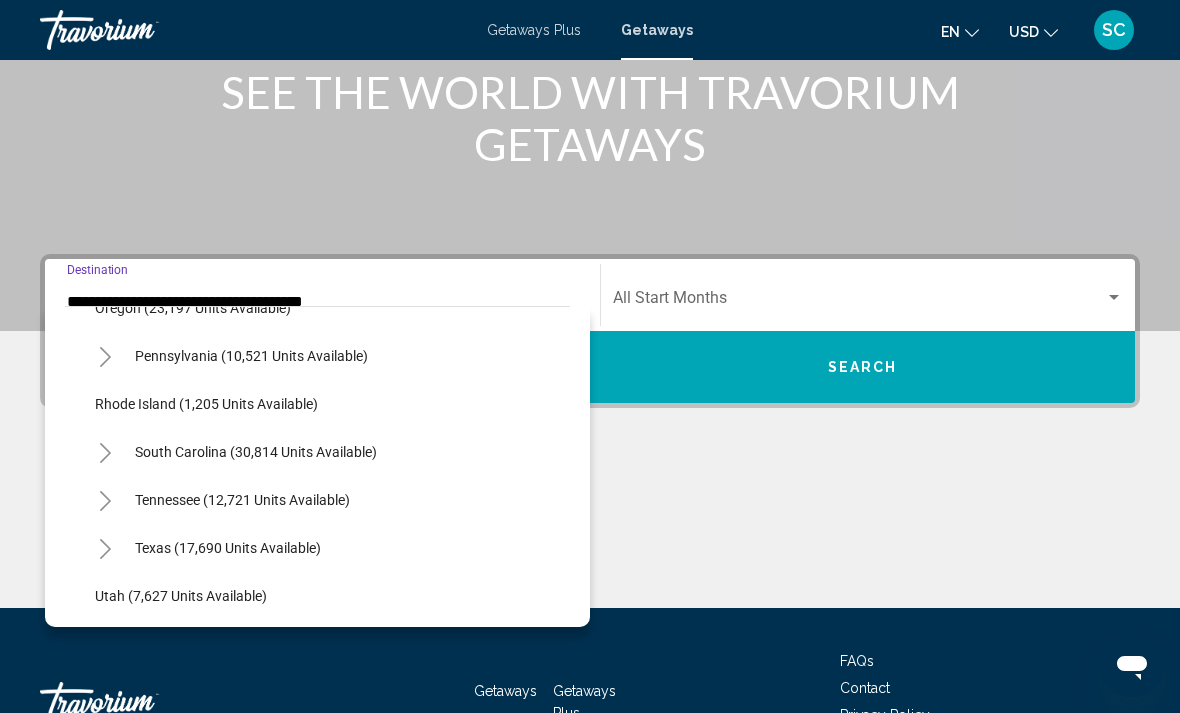 scroll, scrollTop: 1669, scrollLeft: 0, axis: vertical 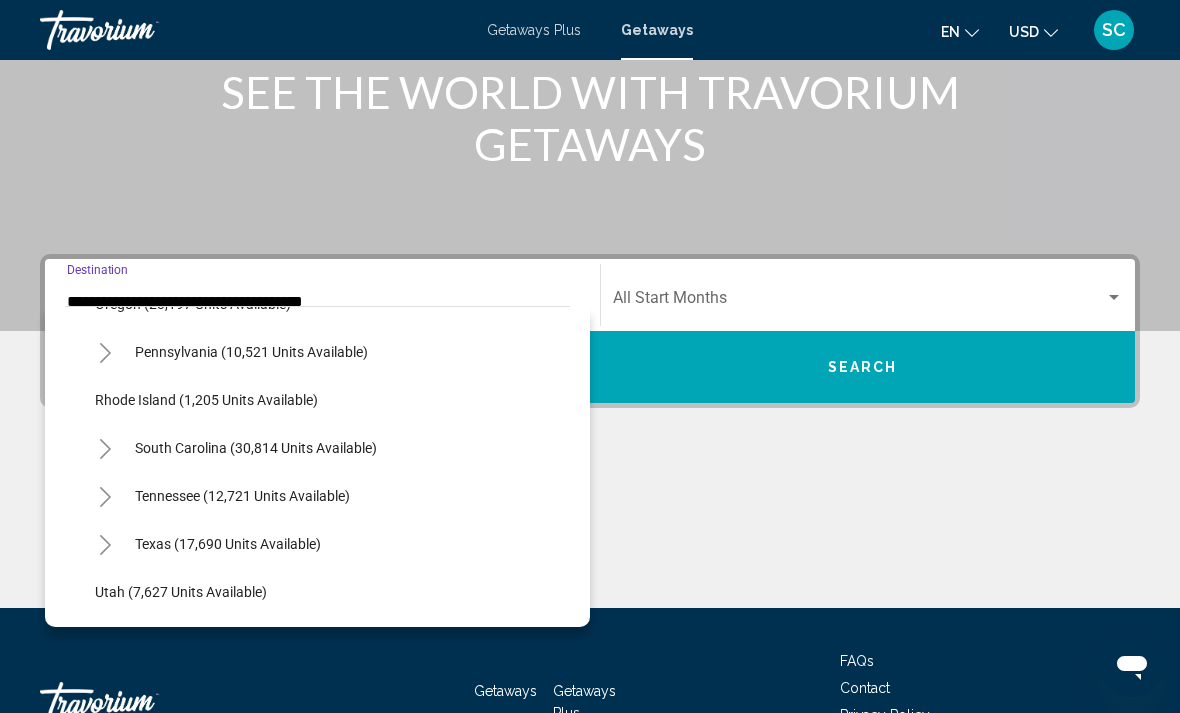 click on "South Carolina (30,814 units available)" 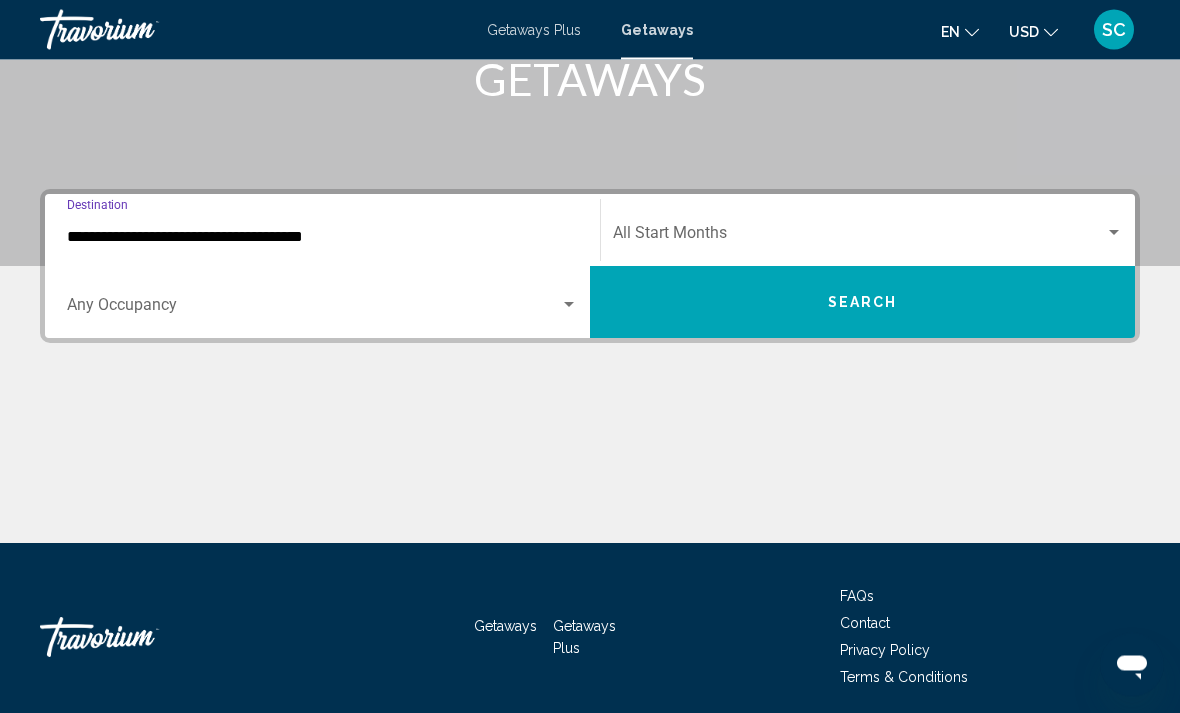 scroll, scrollTop: 344, scrollLeft: 0, axis: vertical 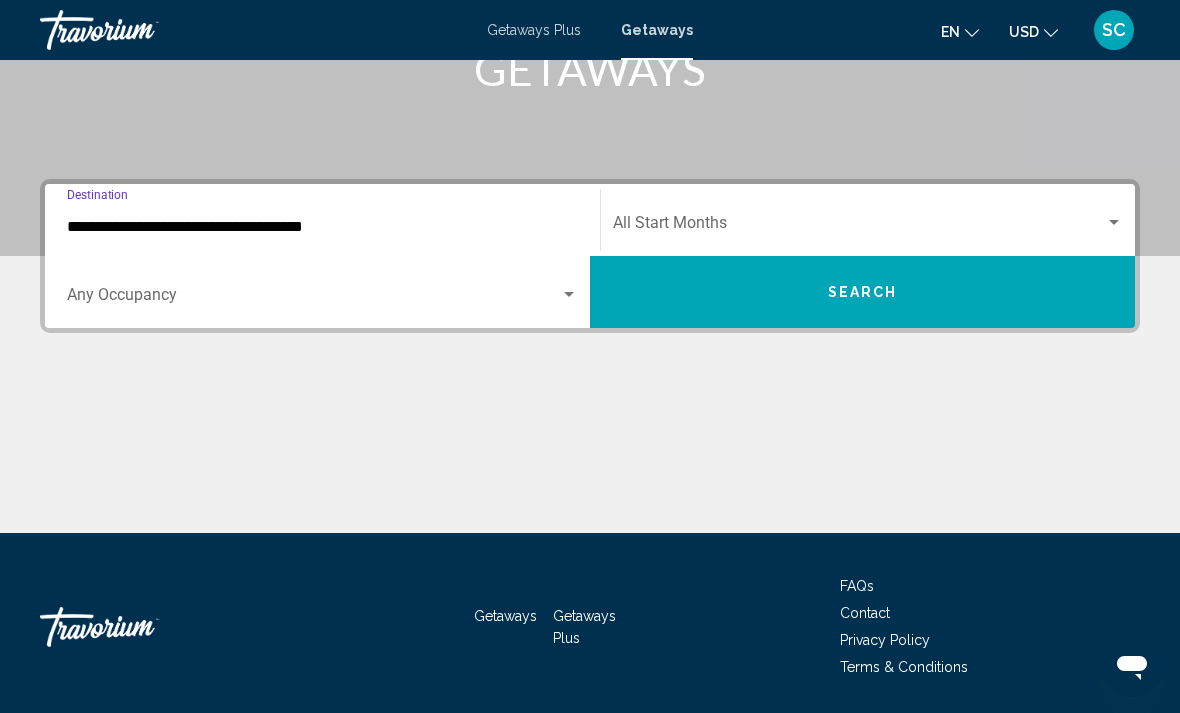 click at bounding box center [859, 227] 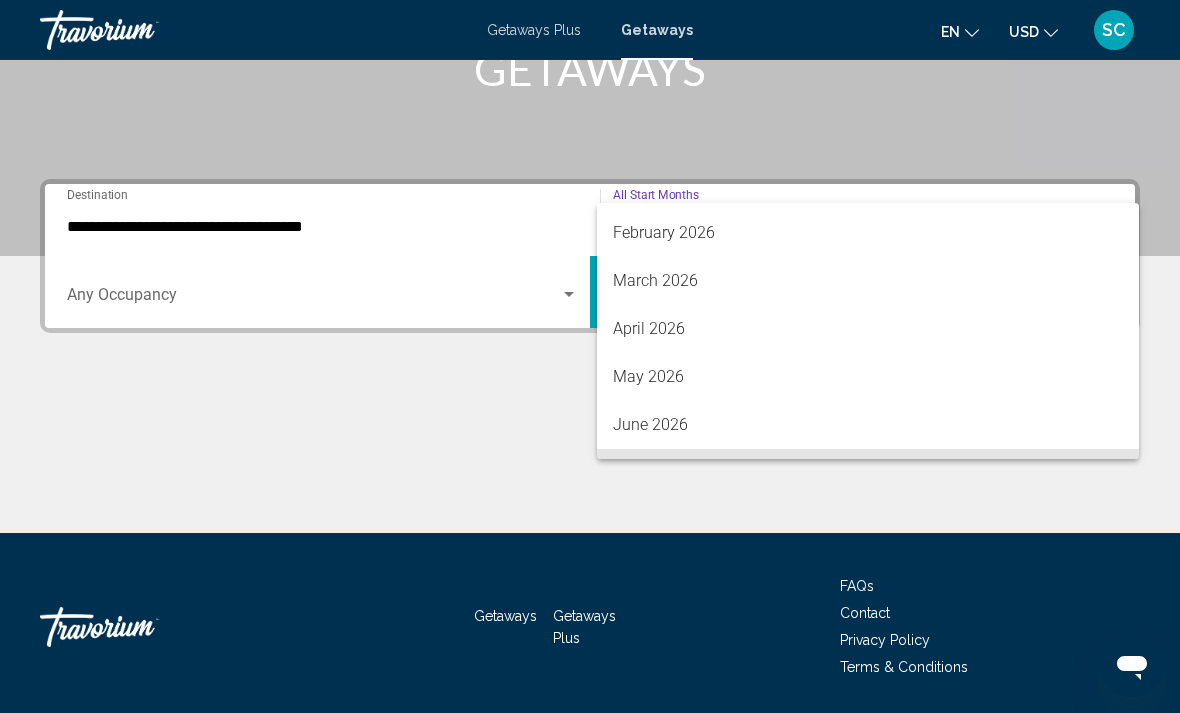 scroll, scrollTop: 310, scrollLeft: 0, axis: vertical 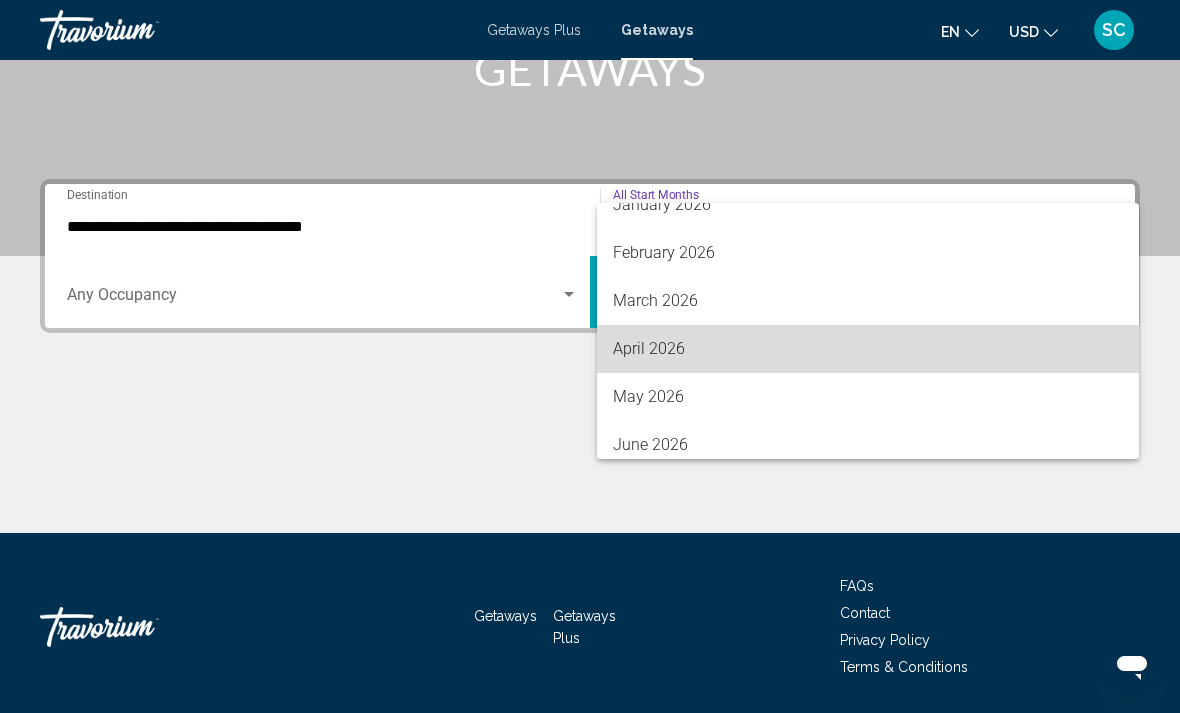 click on "April 2026" at bounding box center [868, 349] 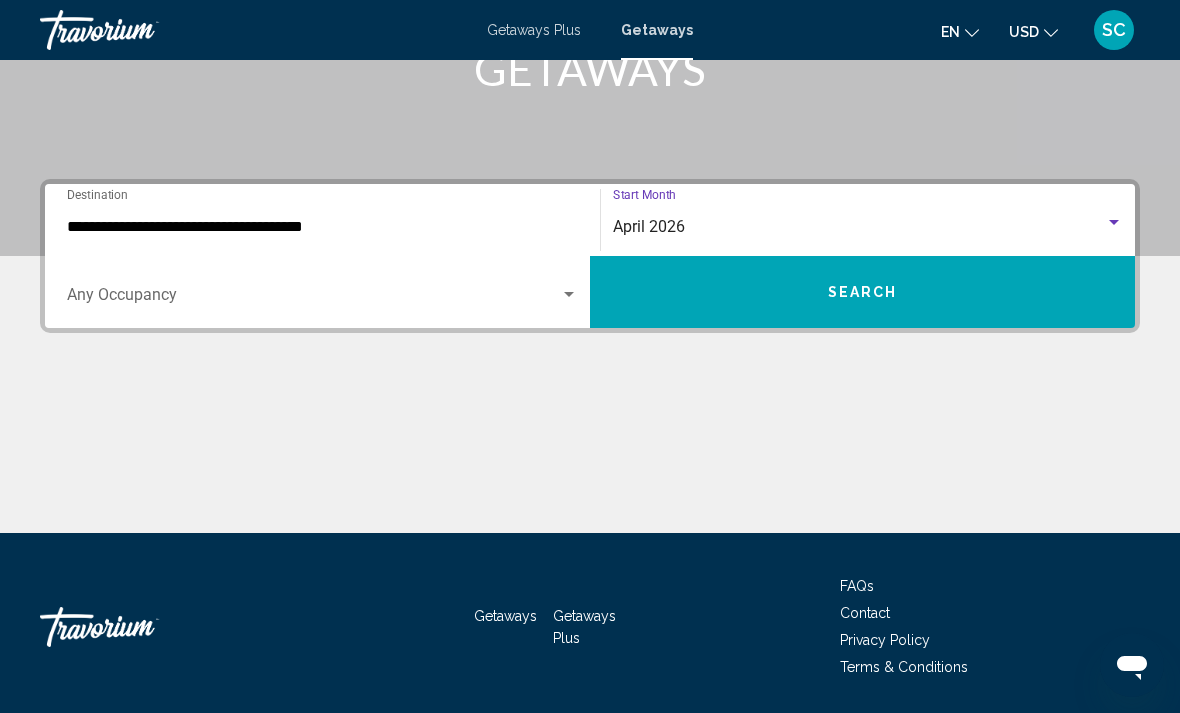 click on "Search" at bounding box center (862, 292) 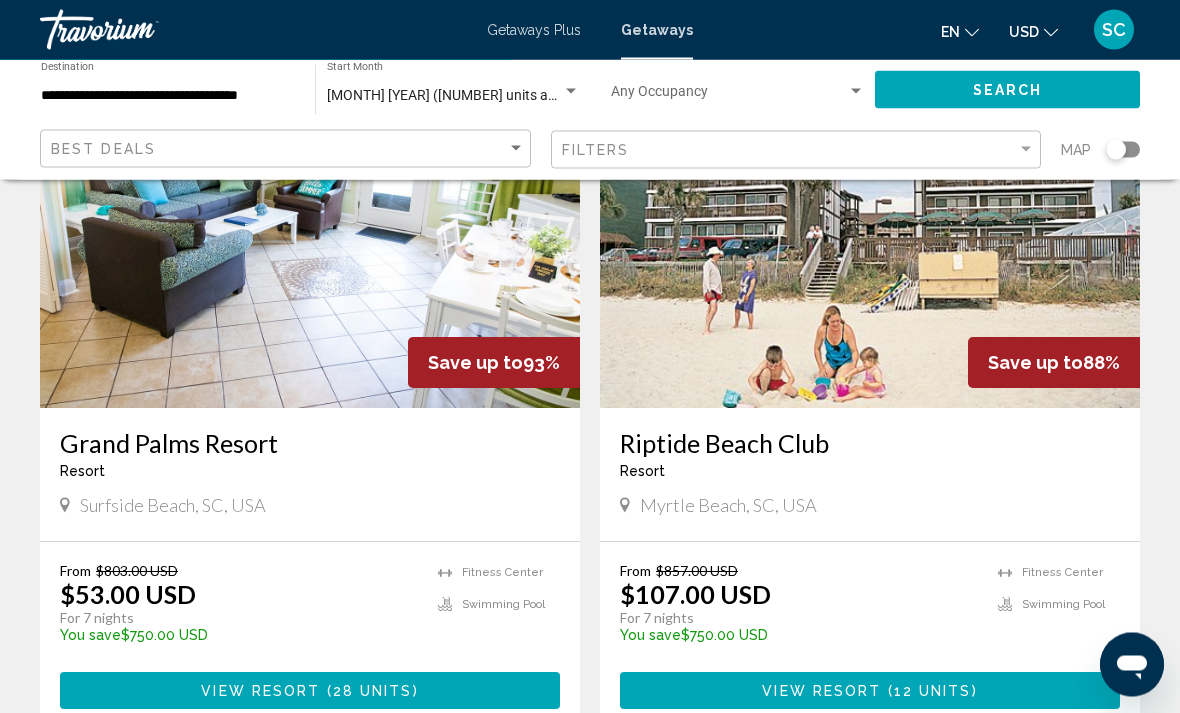 scroll, scrollTop: 181, scrollLeft: 0, axis: vertical 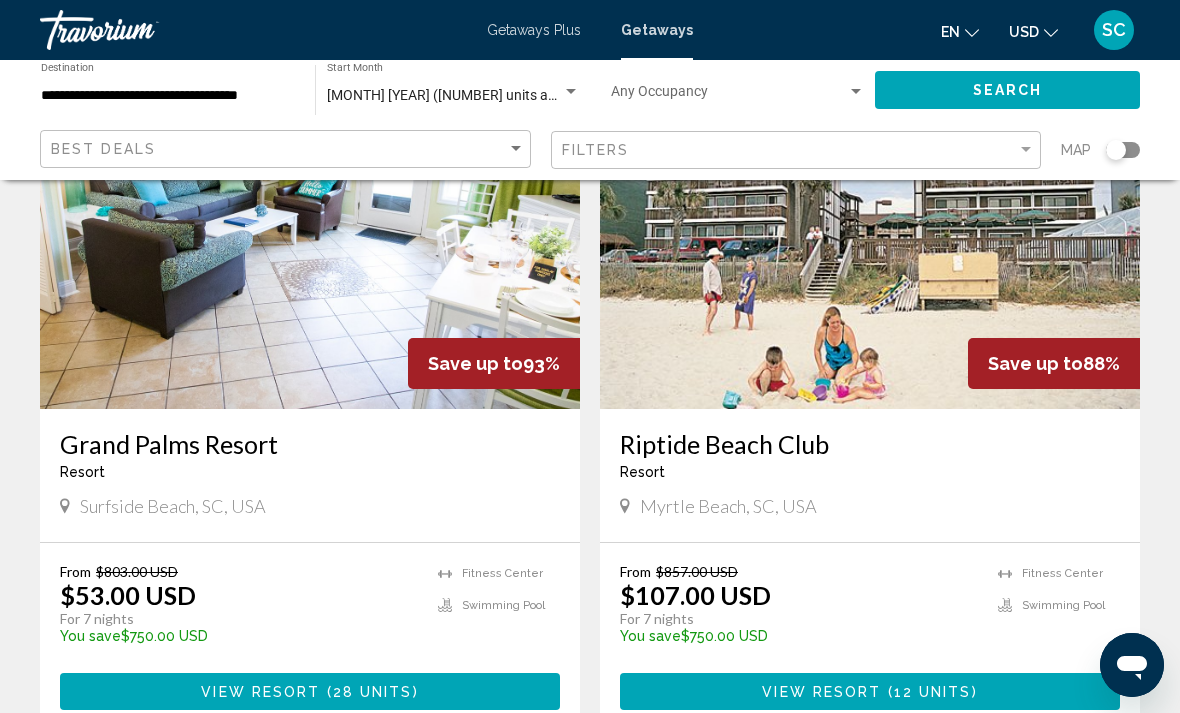 click on "Grand Palms Resort" at bounding box center [310, 444] 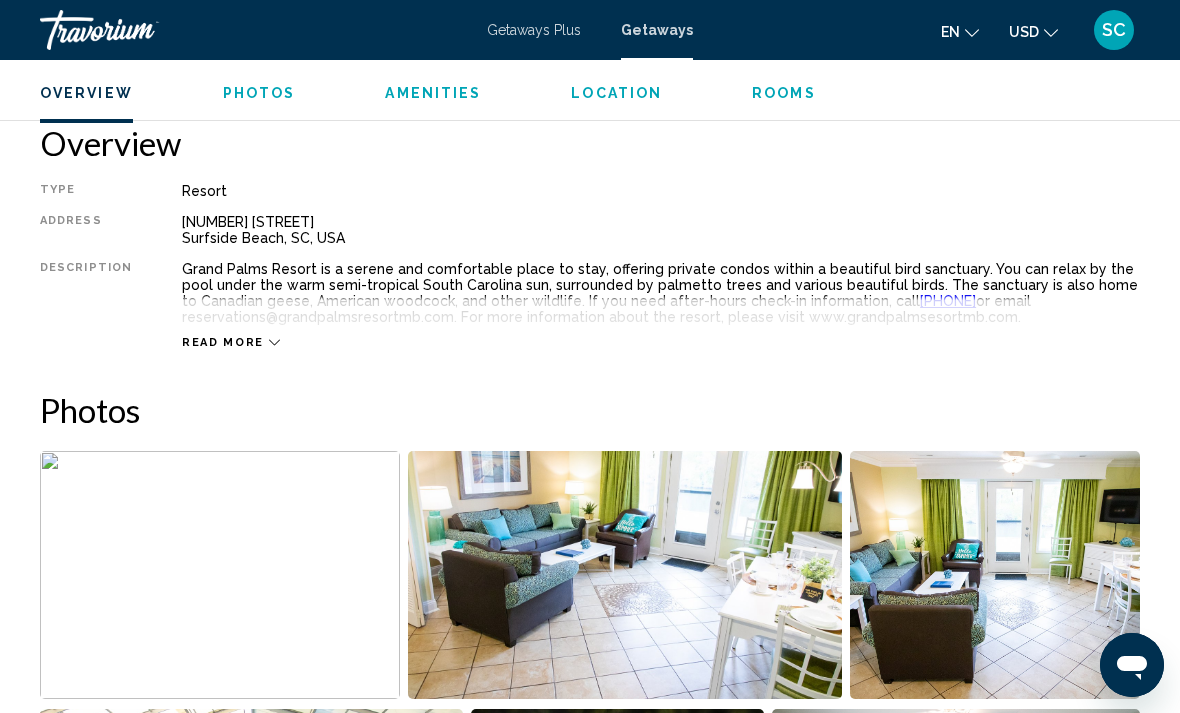 scroll, scrollTop: 986, scrollLeft: 0, axis: vertical 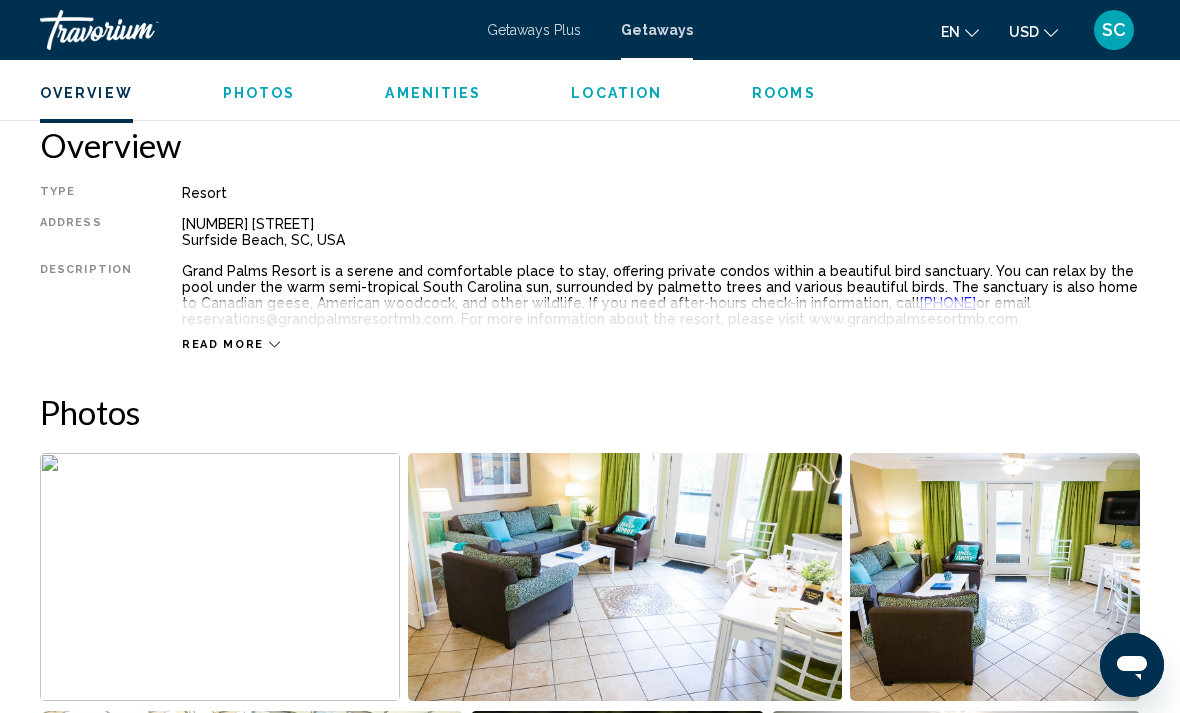 click on "Read more" at bounding box center (661, 324) 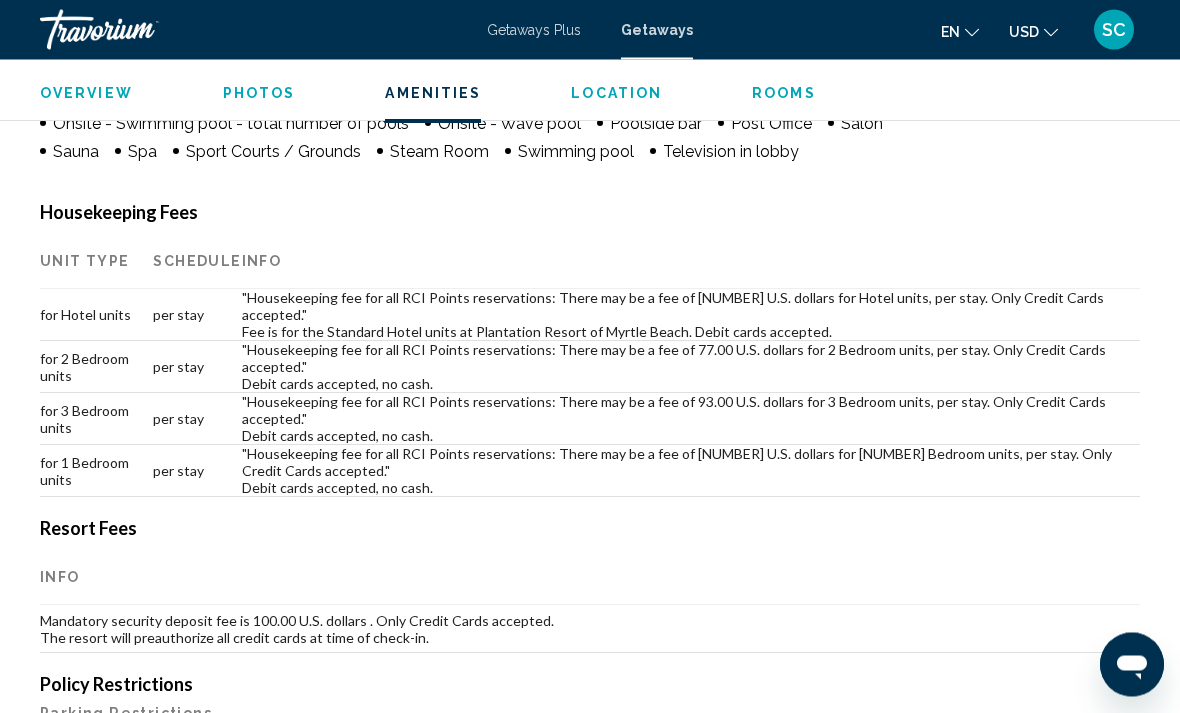 scroll, scrollTop: 2205, scrollLeft: 0, axis: vertical 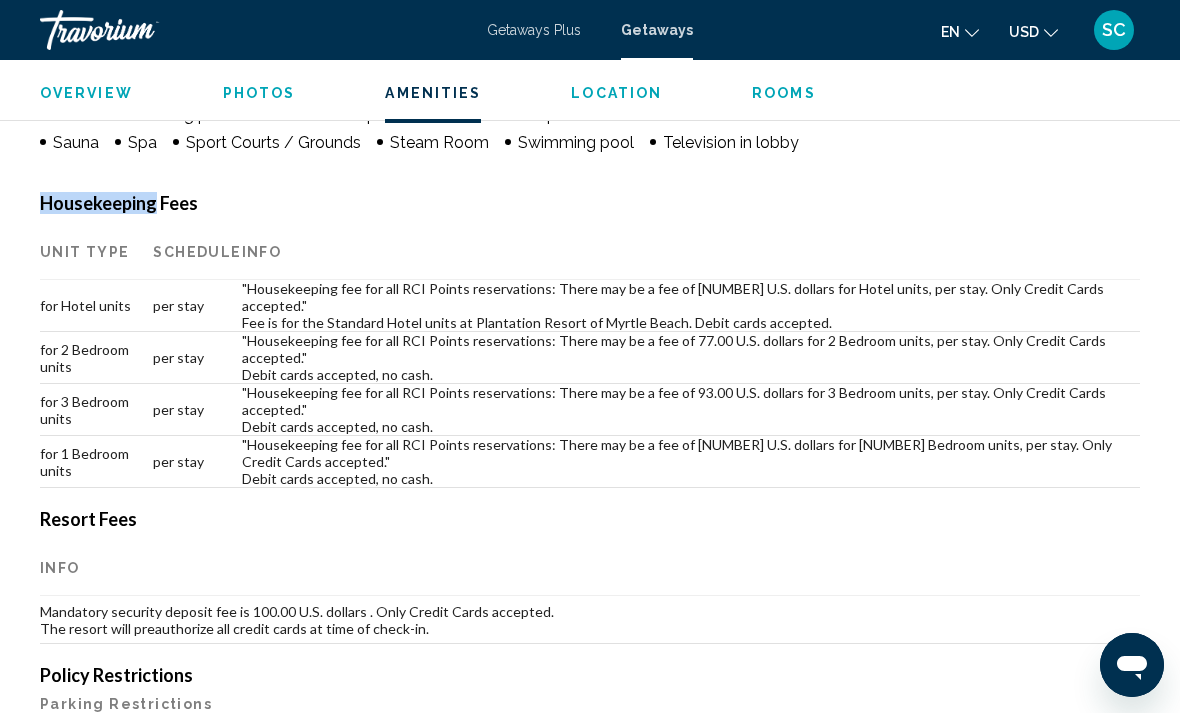 click on "Amenities
Fitness Center
Swimming Pool ATM/banking Billiards or pool table Business center Car Rental Concierge desk/services Currency exchange Dry cleaning/laundry service Fitness Center Game room Gift shops or newsstand Hot tub Indoor swimming pool Languages spoken onsite Medical facility Movie Rental Multilingual staff Nightclub Onsite - Swimming pool - children's Onsite - Swimming pool - total number of pools Onsite - Wave pool Poolside bar Post Office Salon Sauna Spa Sport Courts / Grounds Steam Room Swimming pool Television in lobby No Amenities available. Housekeeping Fees  Unit Type   Schedule   Info  for Hotel units per stay "Housekeeping fee for all RCI Points reservations: There may be a fee of [NUMBER] U.S. dollars for Hotel units, per stay. Only Credit Cards accepted." Fee is for the Standard Hotel units at Plantation Resort of Myrtle Beach. Debit cards accepted.  Info" at bounding box center (590, 612) 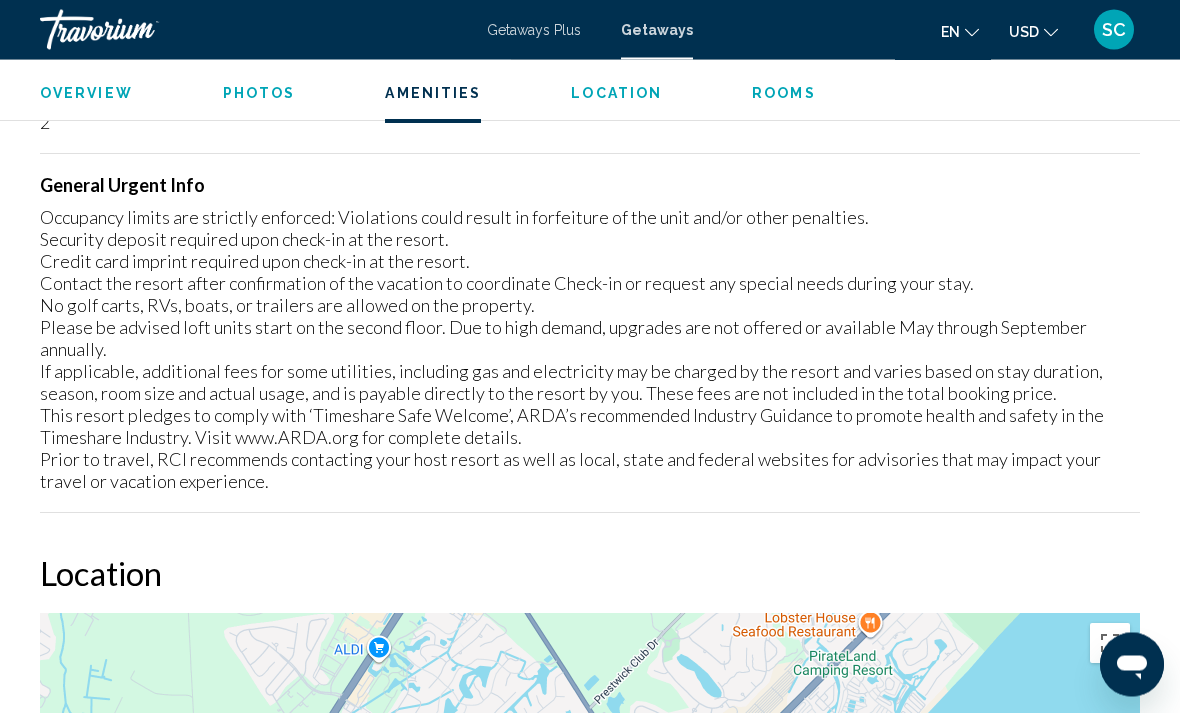 scroll, scrollTop: 3127, scrollLeft: 0, axis: vertical 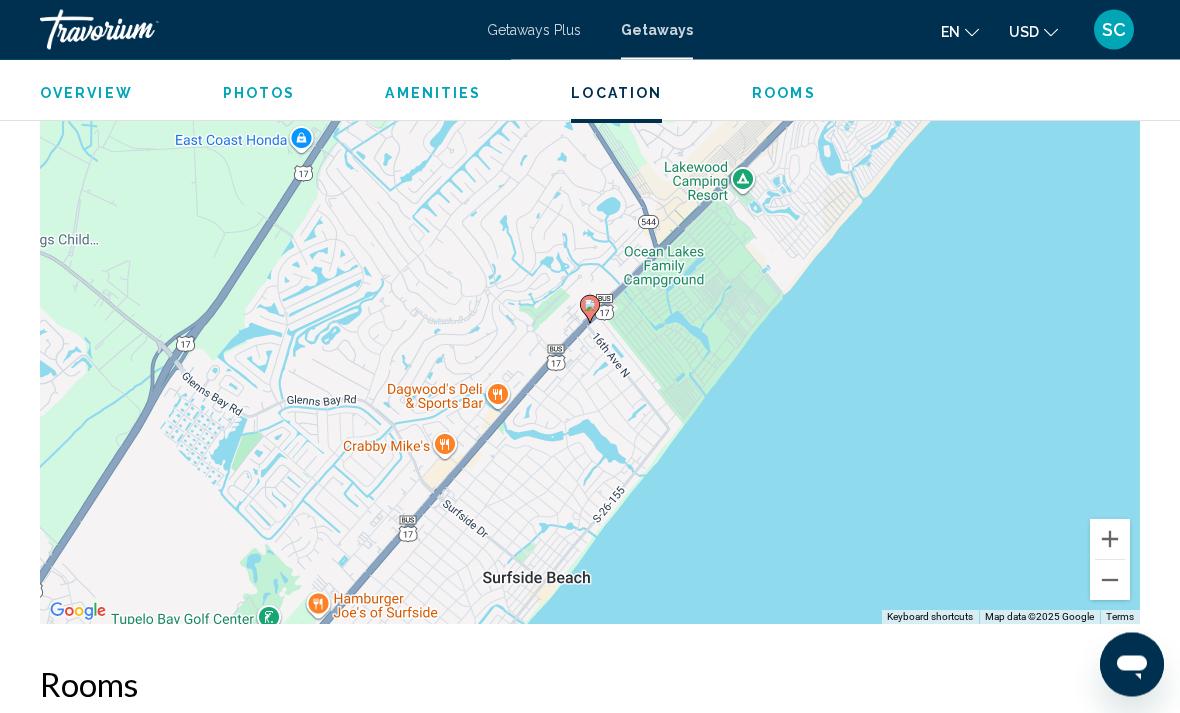 click at bounding box center (1110, 581) 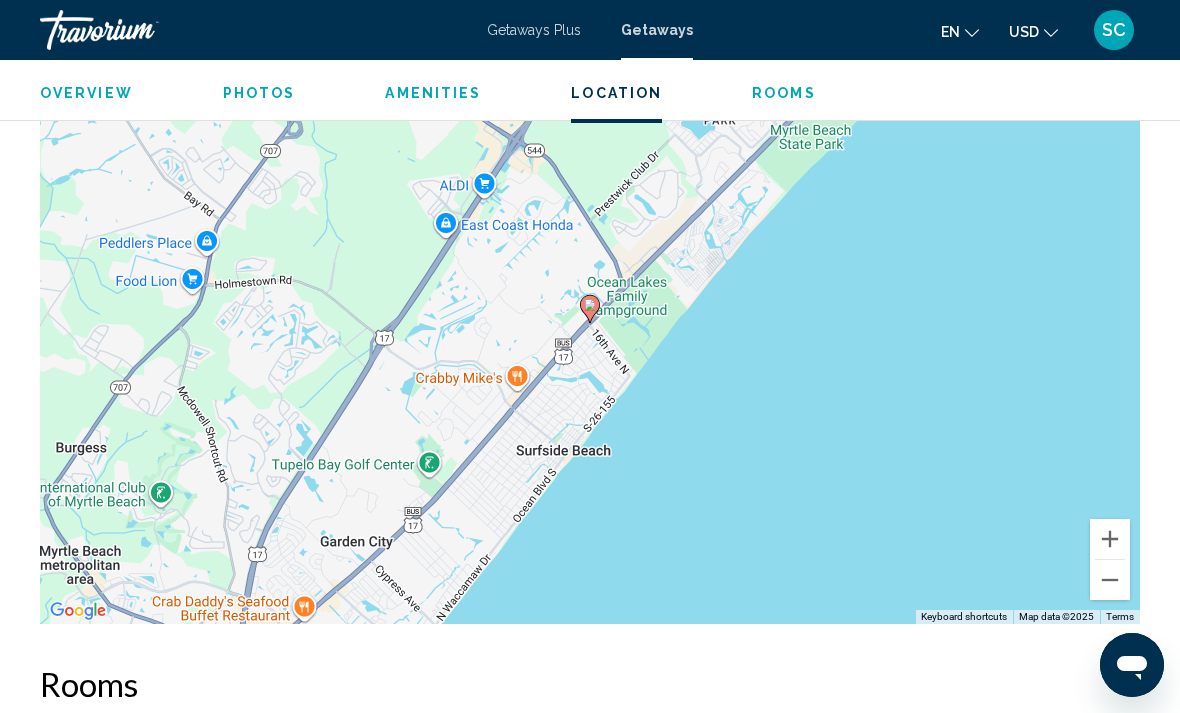 click at bounding box center (1110, 539) 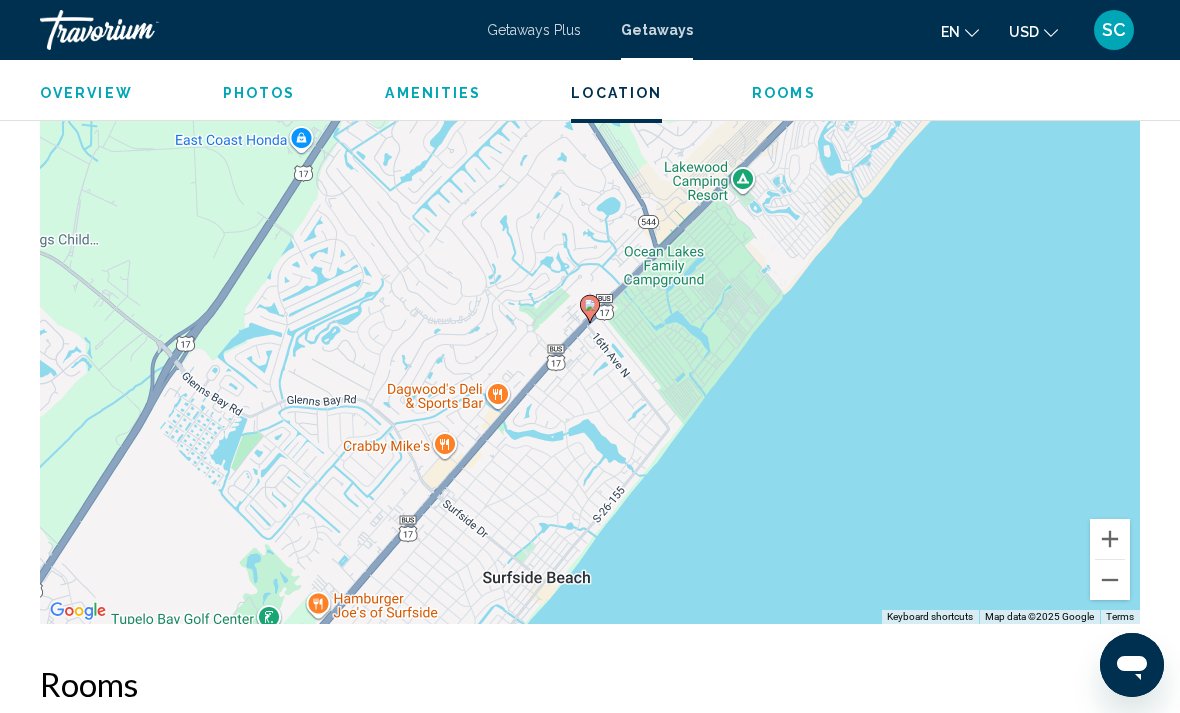 click at bounding box center (1110, 539) 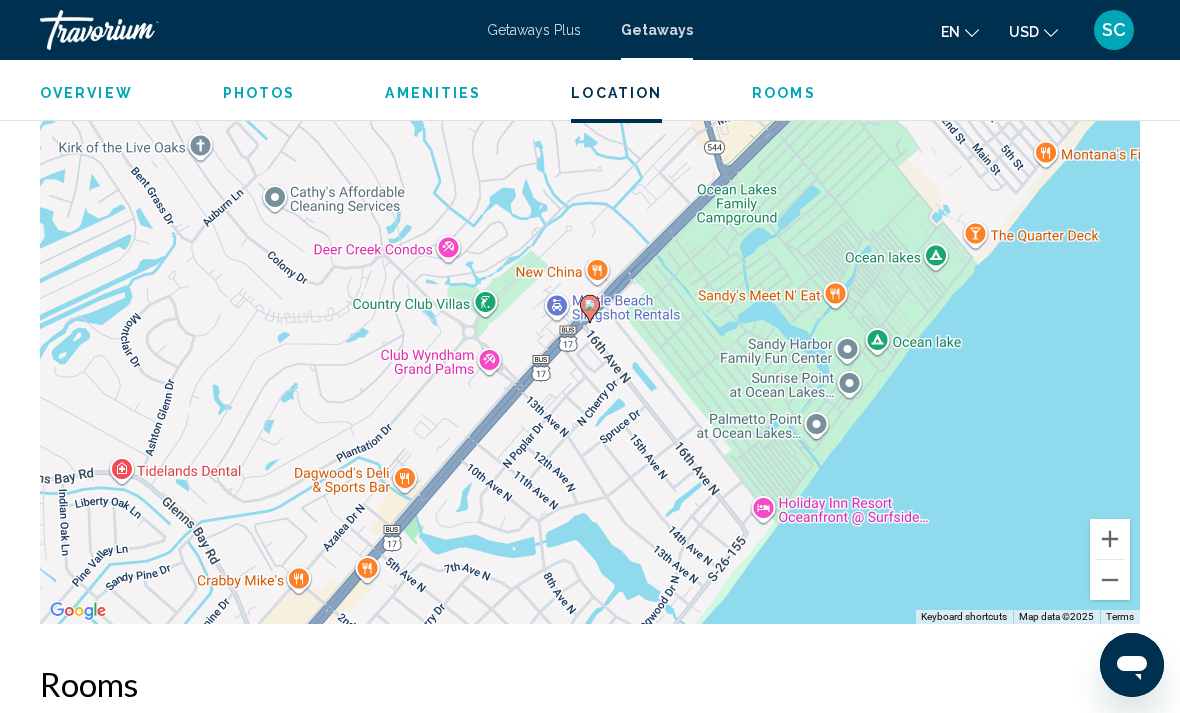 click at bounding box center (1110, 539) 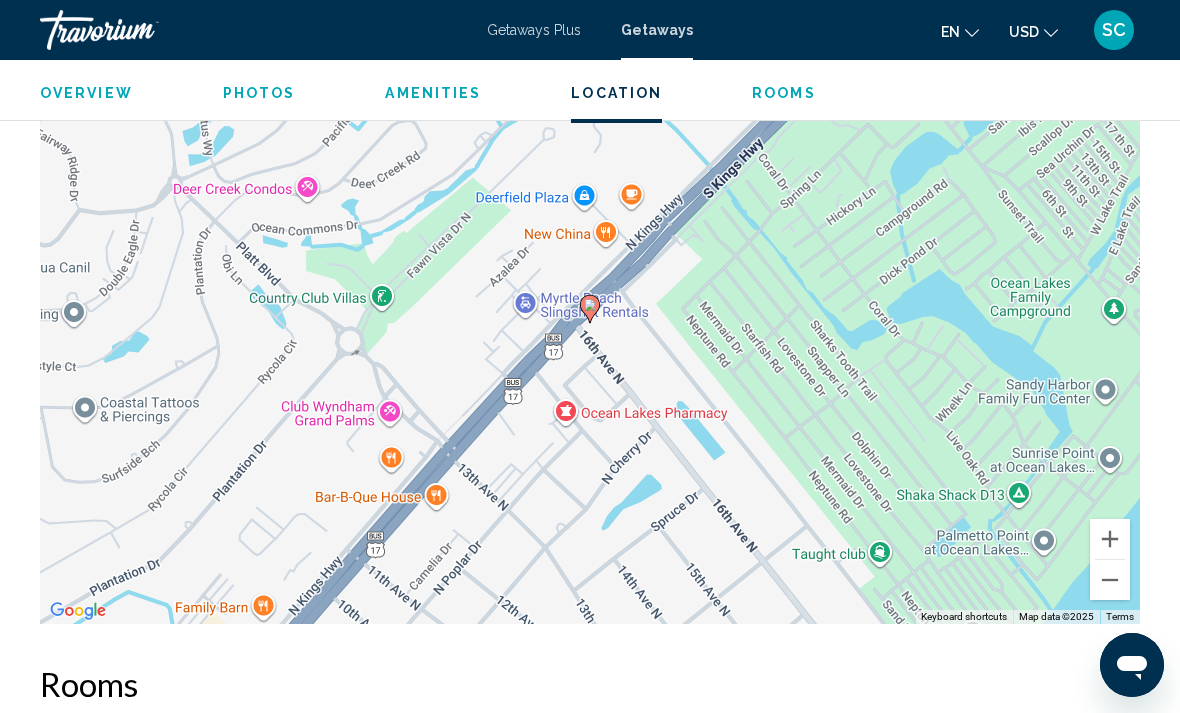 click at bounding box center [1110, 539] 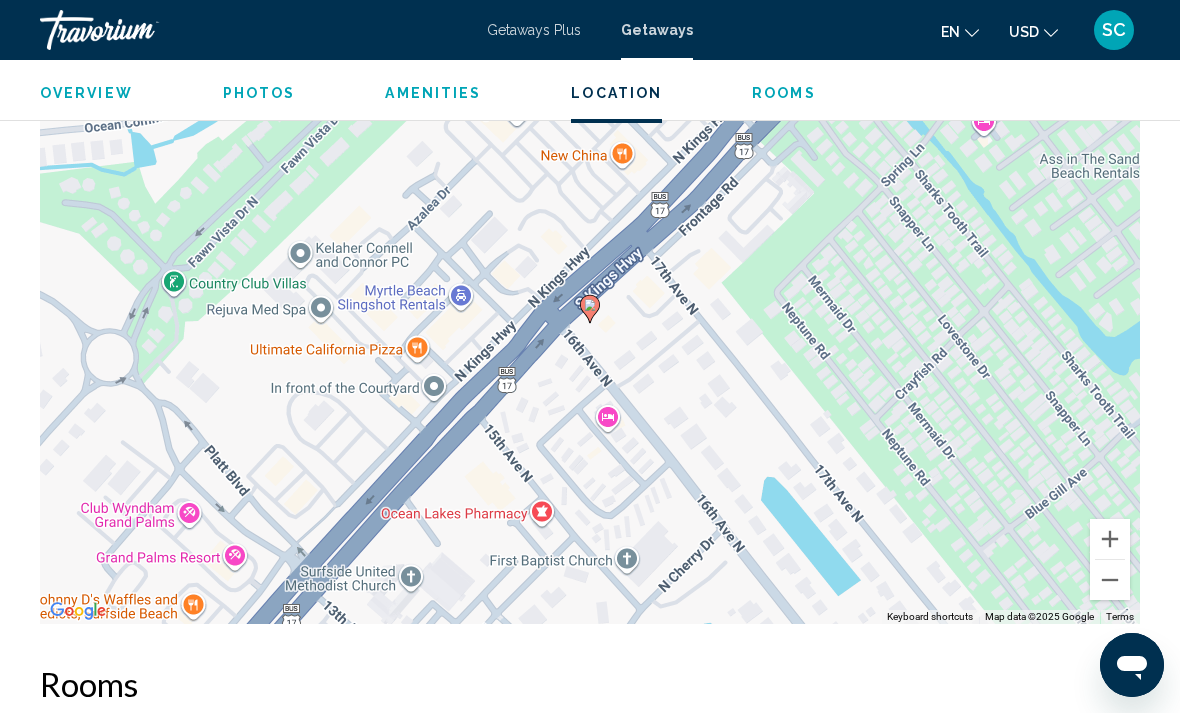 click at bounding box center (1110, 539) 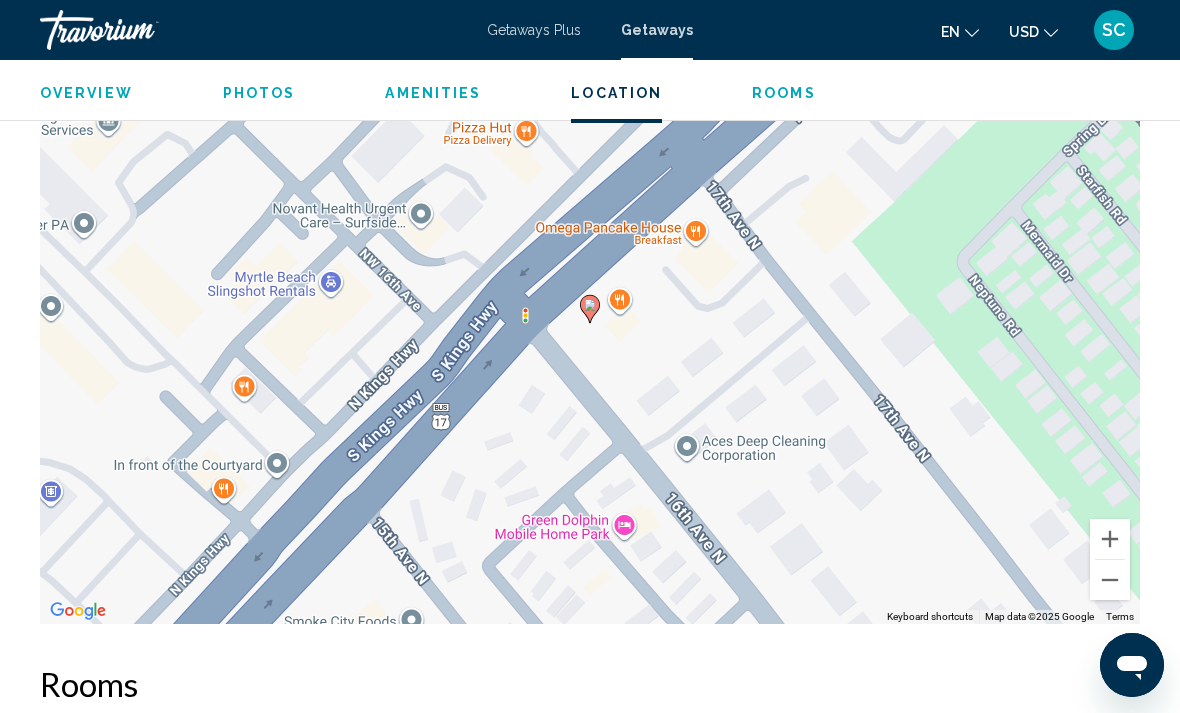 click at bounding box center (1110, 580) 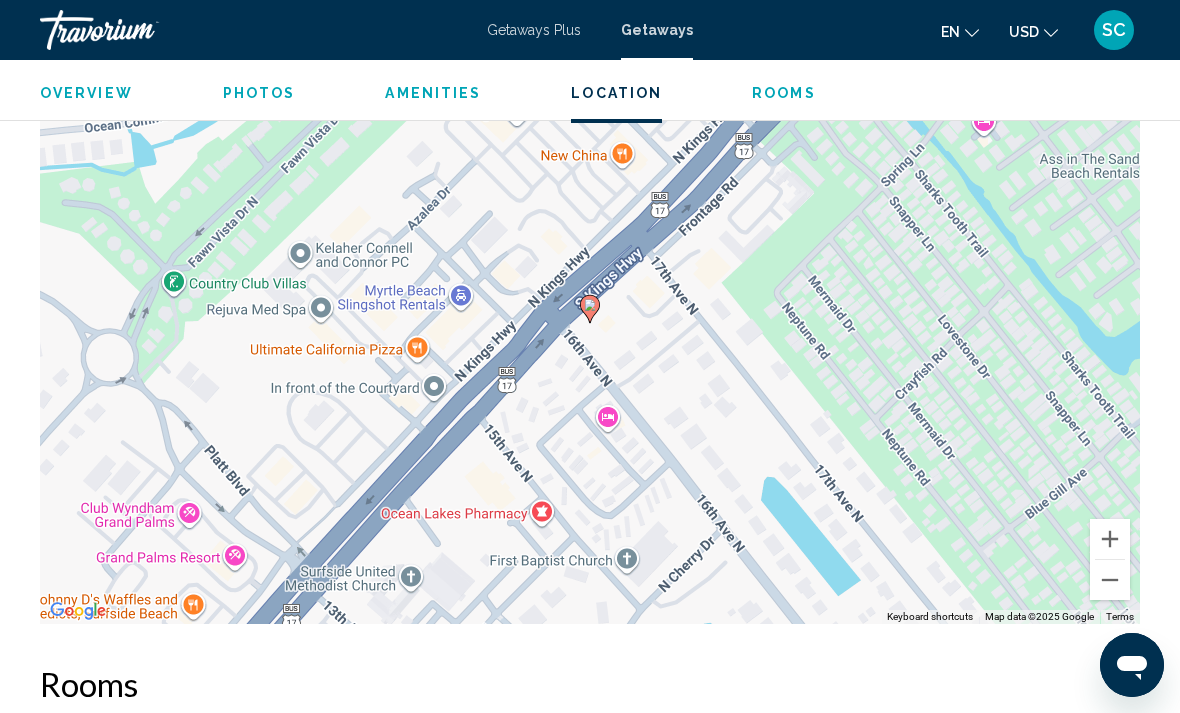 click at bounding box center [1110, 580] 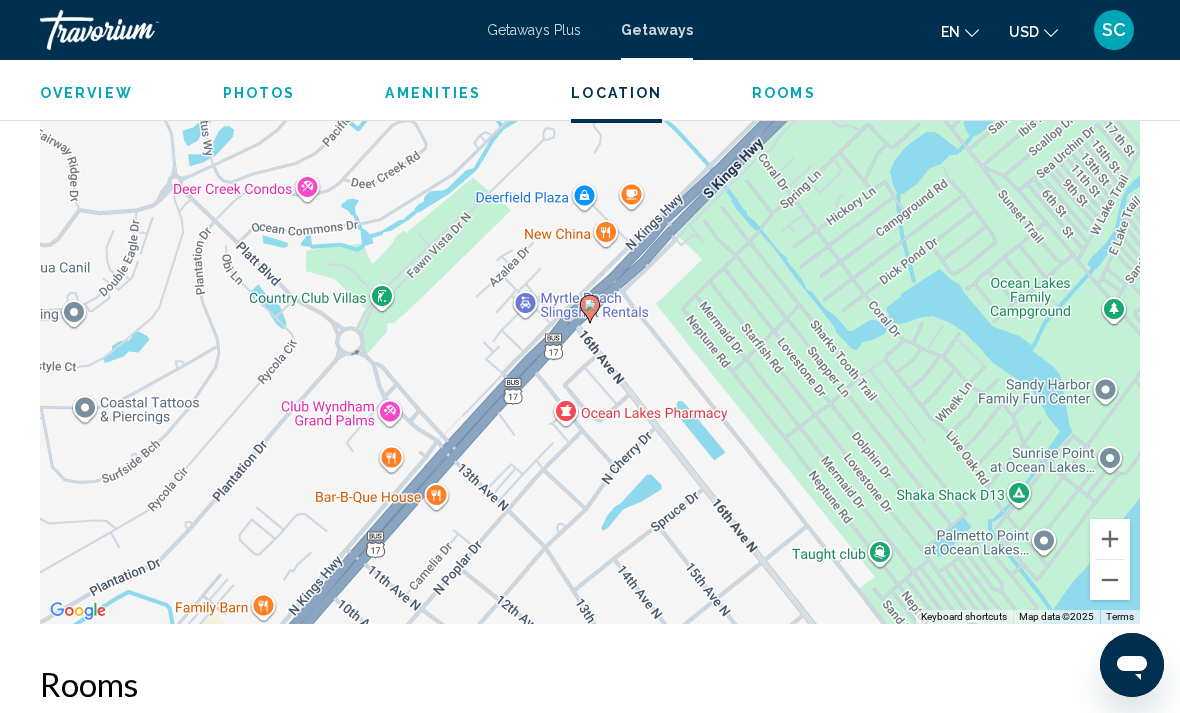 click at bounding box center [1110, 580] 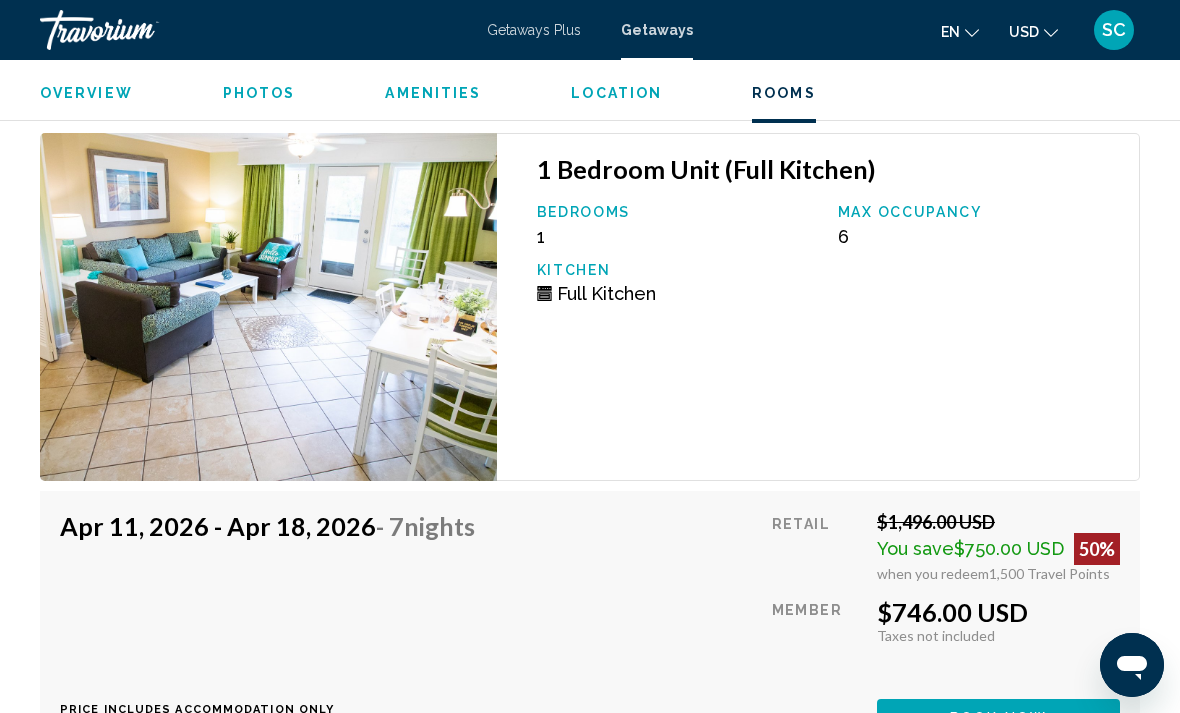 scroll, scrollTop: 6559, scrollLeft: 0, axis: vertical 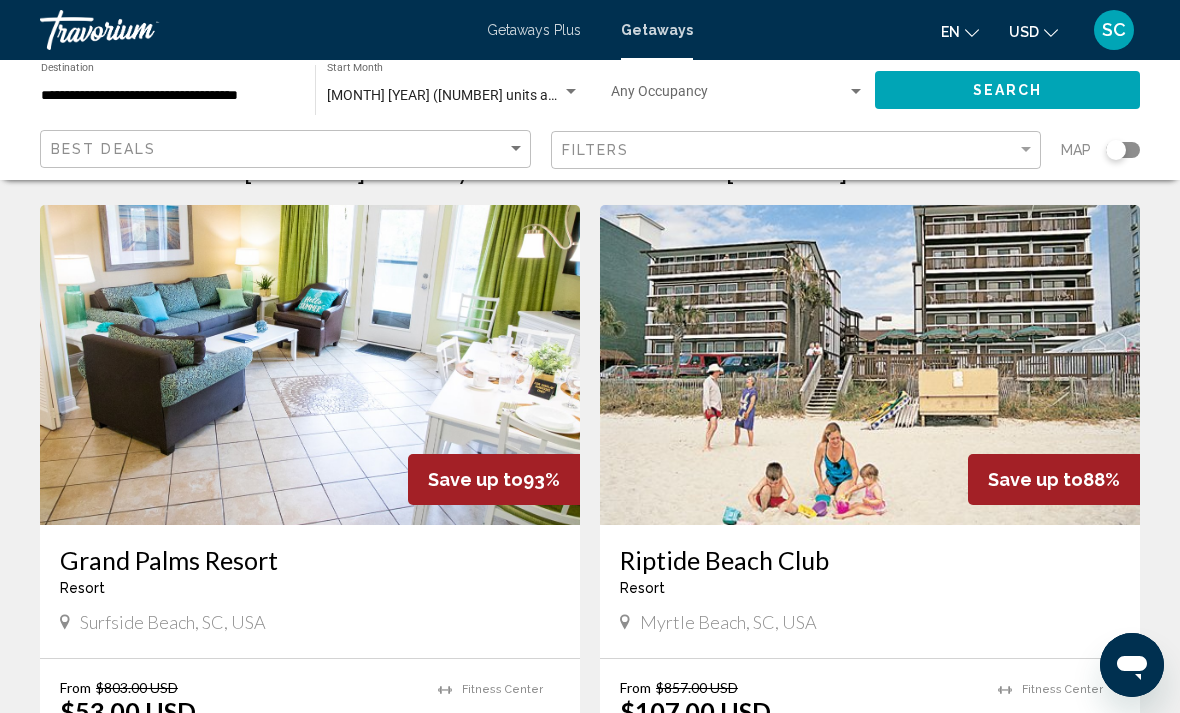 click on "[MONTH] [YEAR] ([NUMBER] units available)" at bounding box center [463, 95] 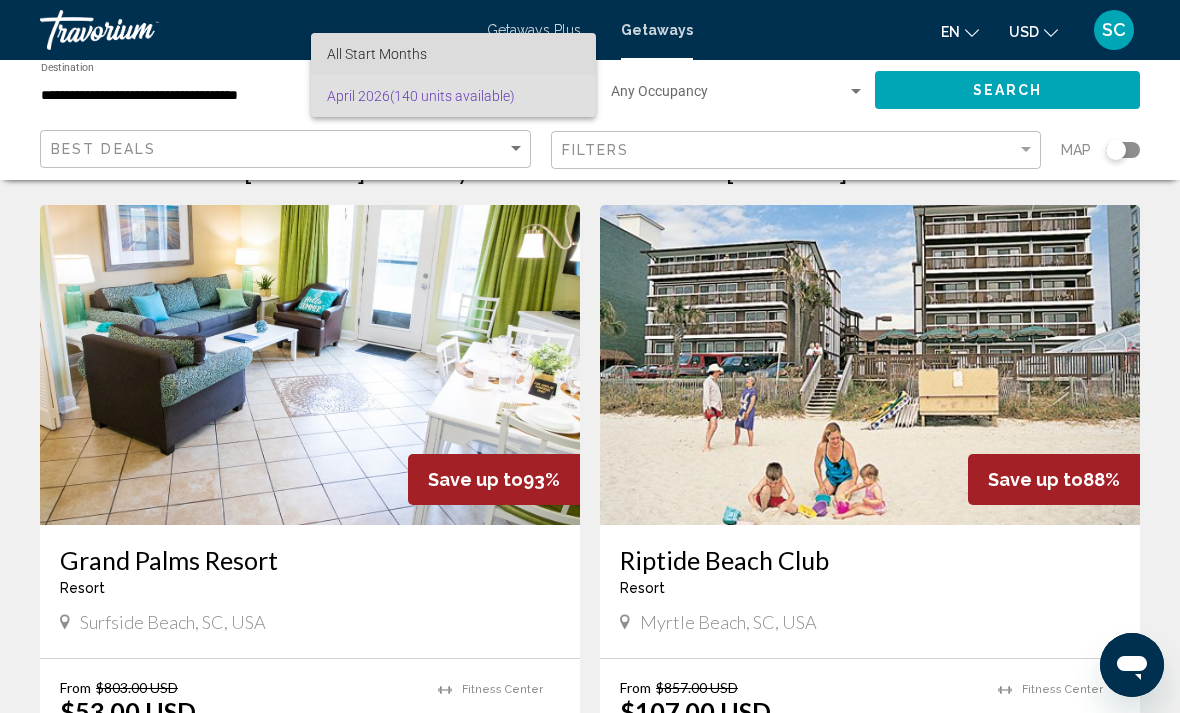 click on "All Start Months" at bounding box center (453, 54) 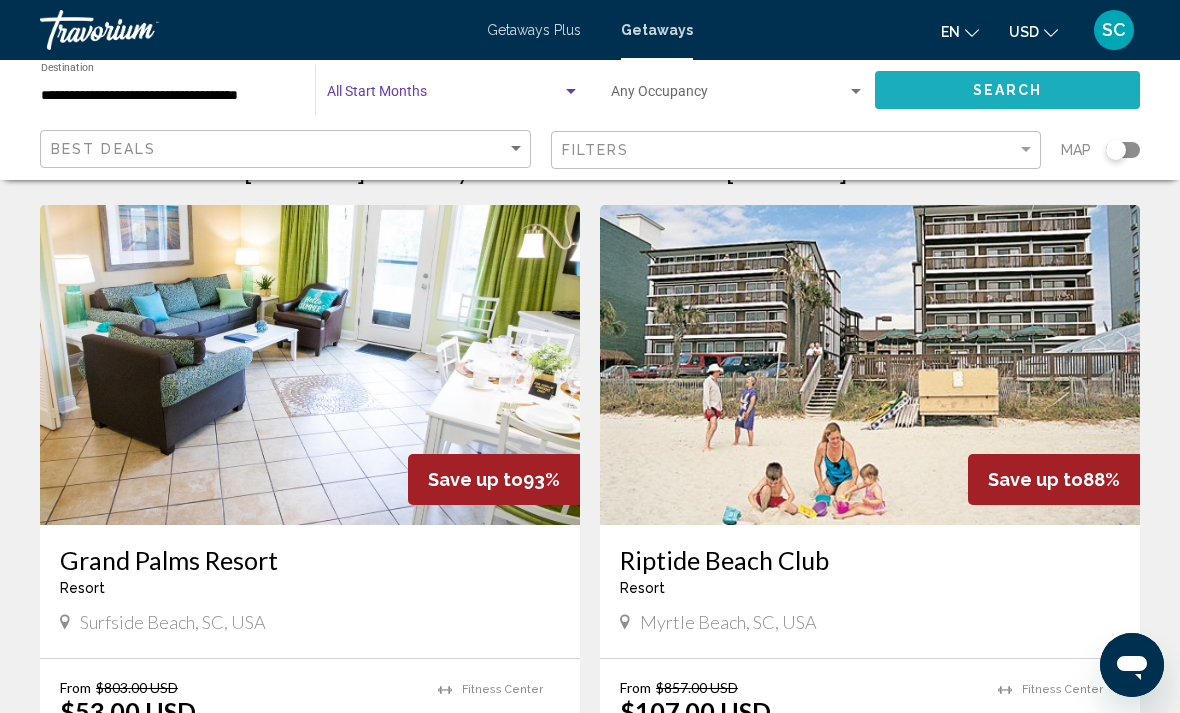click on "Search" 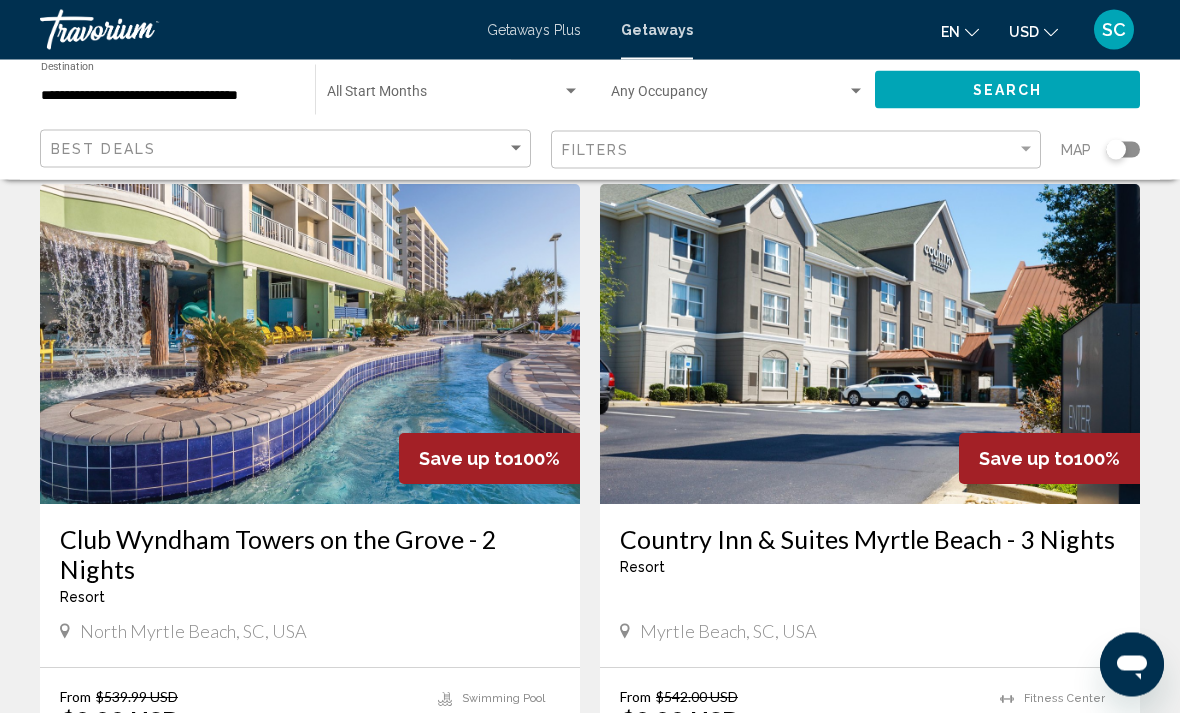 scroll, scrollTop: 86, scrollLeft: 0, axis: vertical 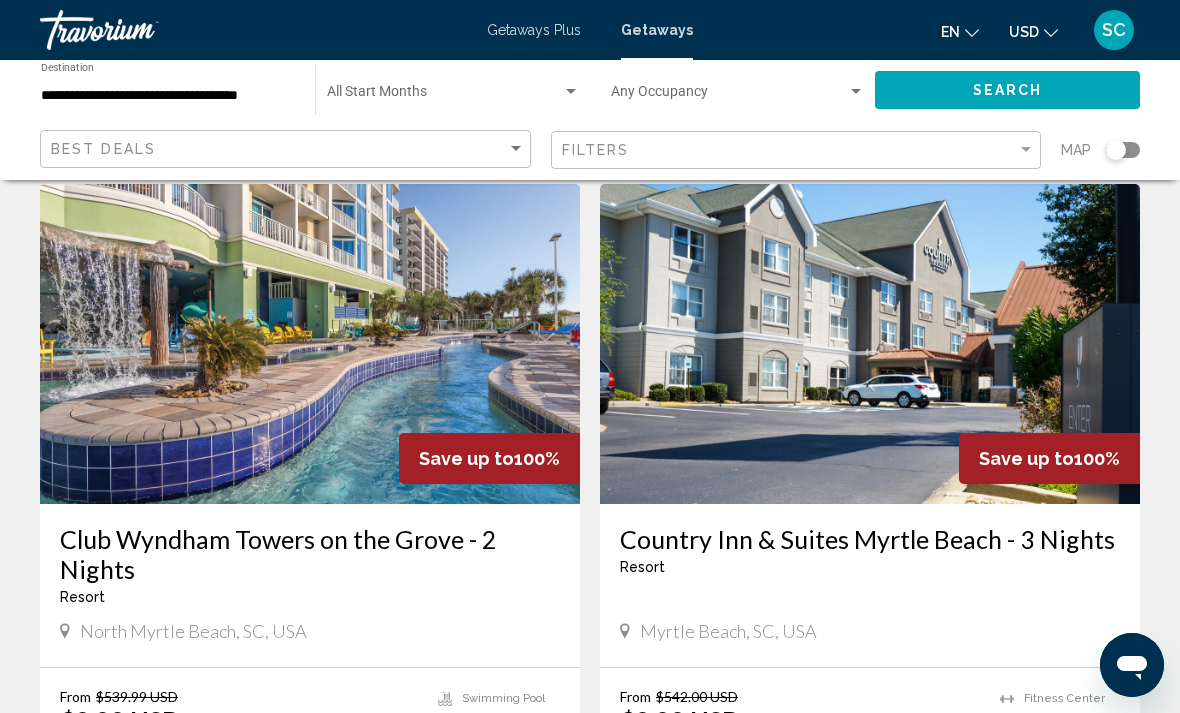 click on "Start Month All Start Months" 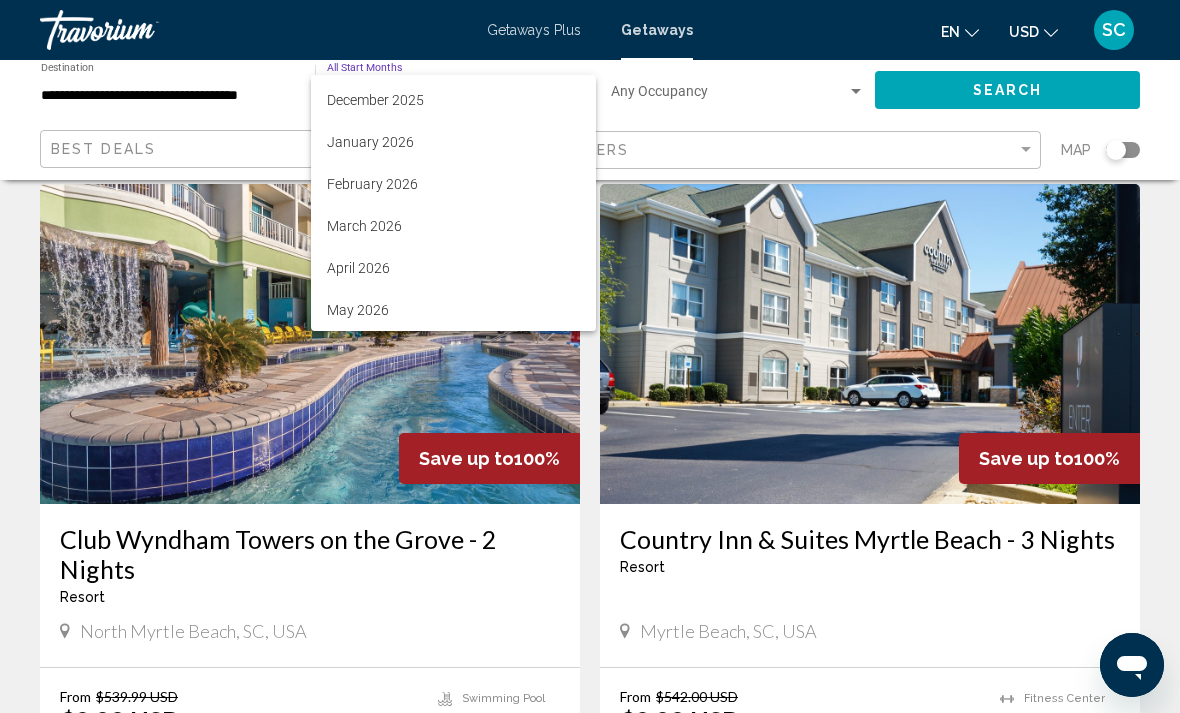 scroll, scrollTop: 206, scrollLeft: 0, axis: vertical 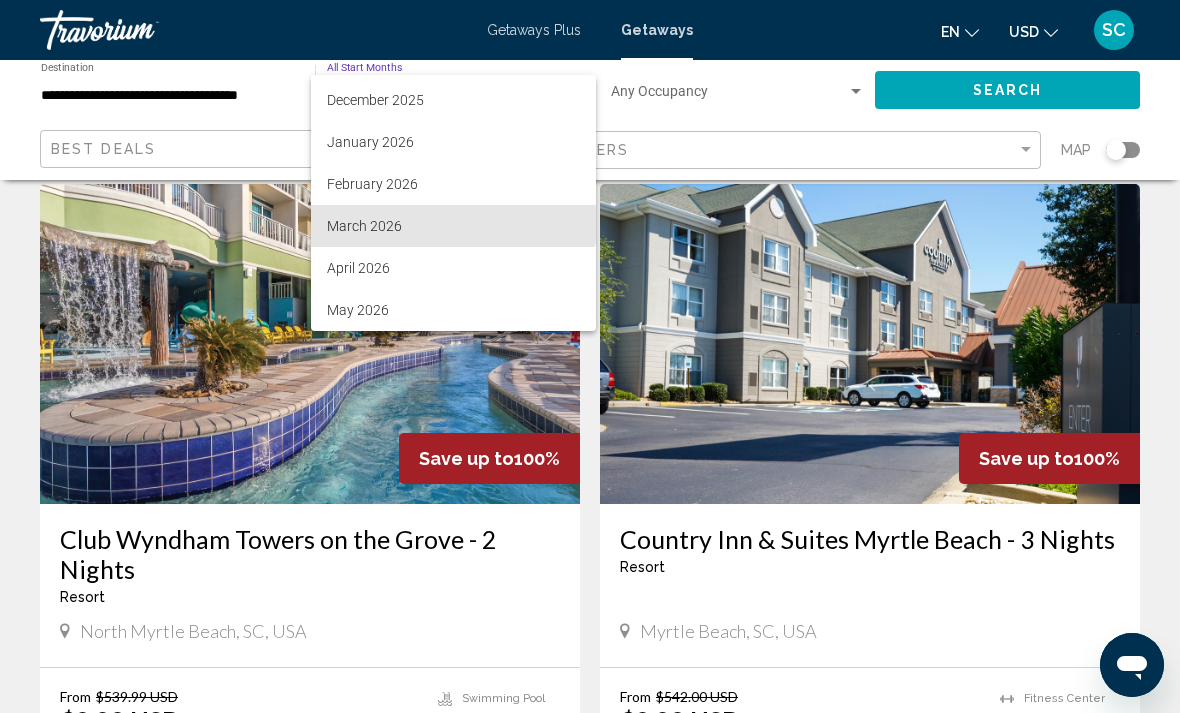 click on "March 2026" at bounding box center (453, 226) 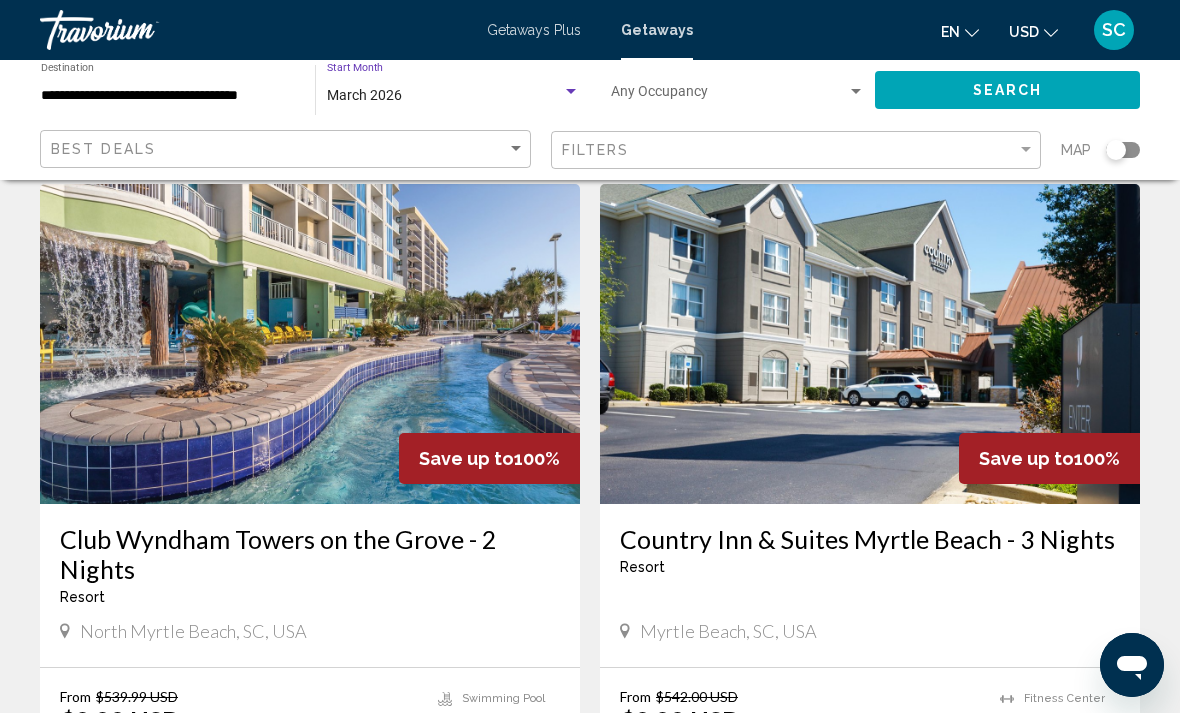 click on "Search" 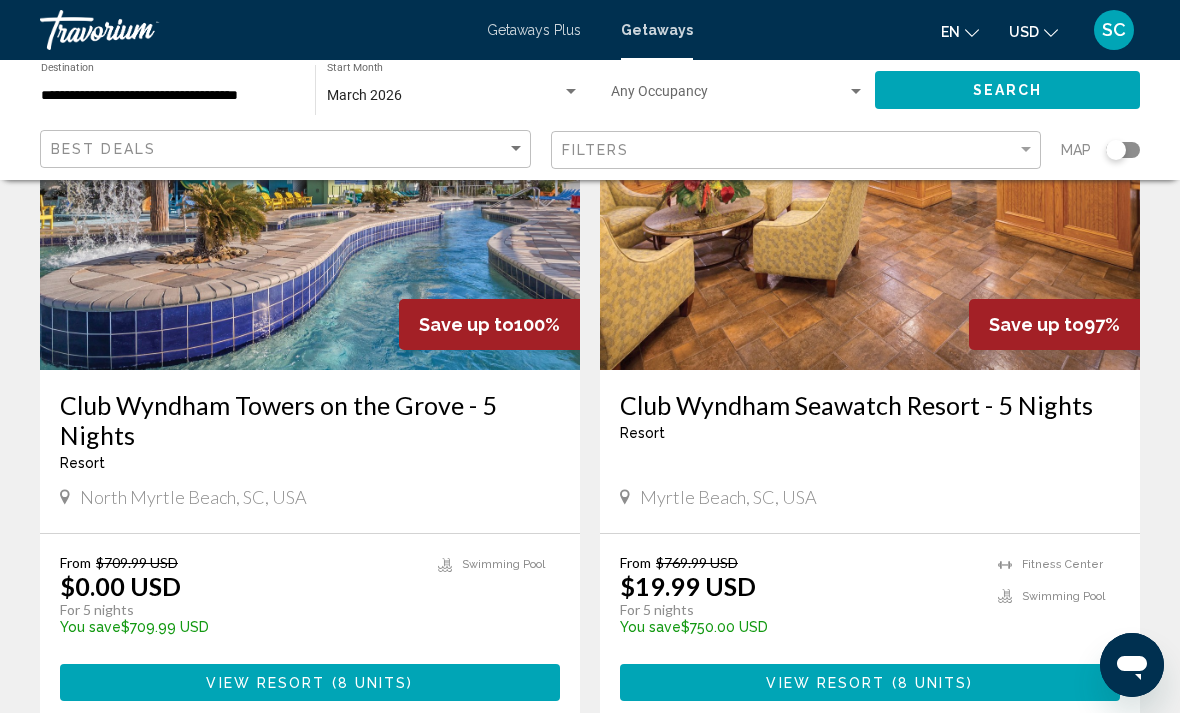 scroll, scrollTop: 222, scrollLeft: 0, axis: vertical 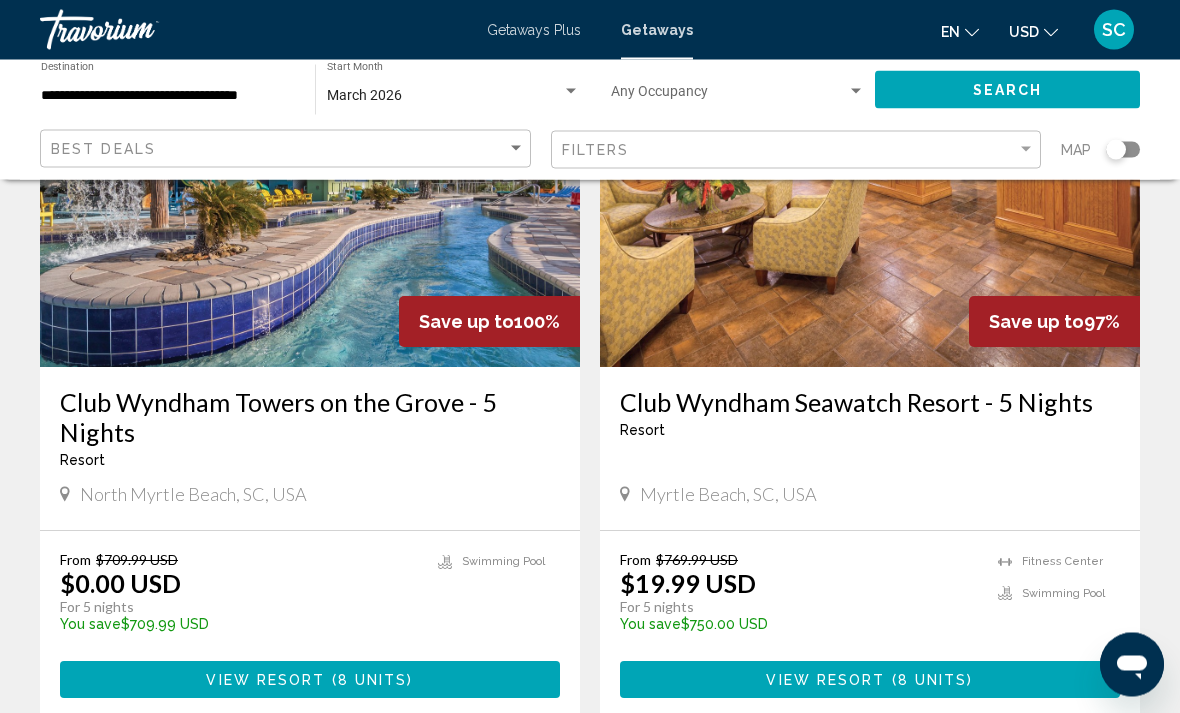 click on "Club Wyndham Towers on the Grove - 5 Nights" at bounding box center (310, 418) 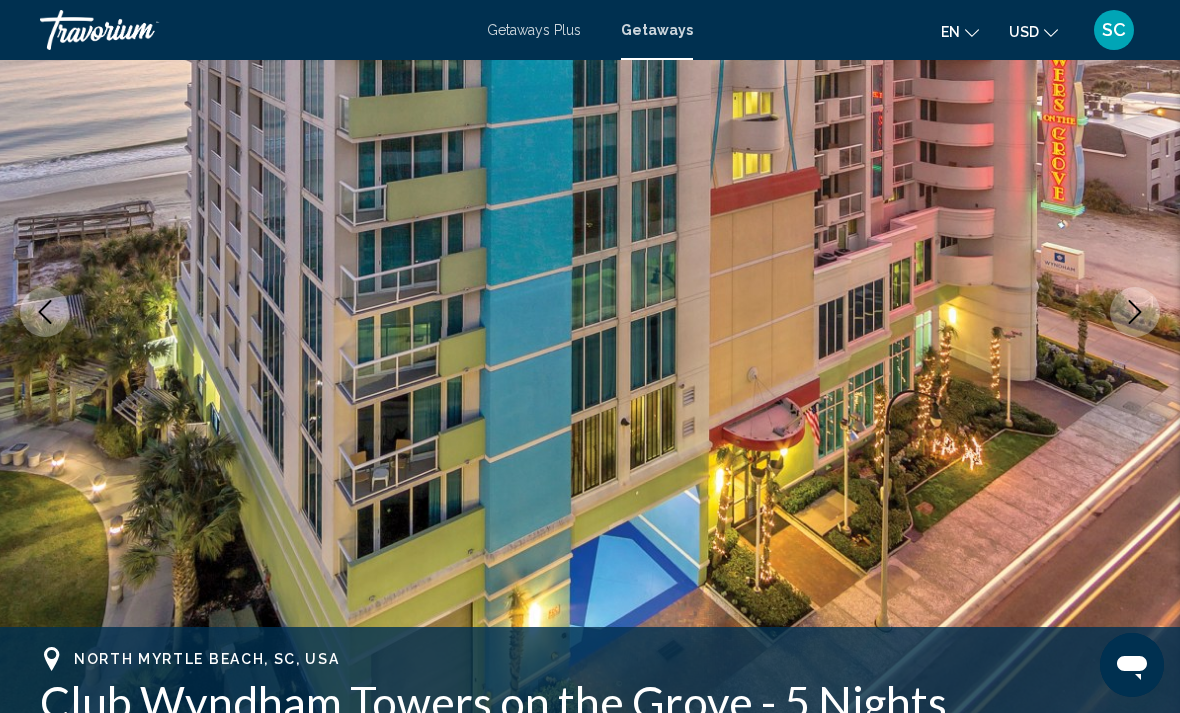 scroll, scrollTop: 0, scrollLeft: 0, axis: both 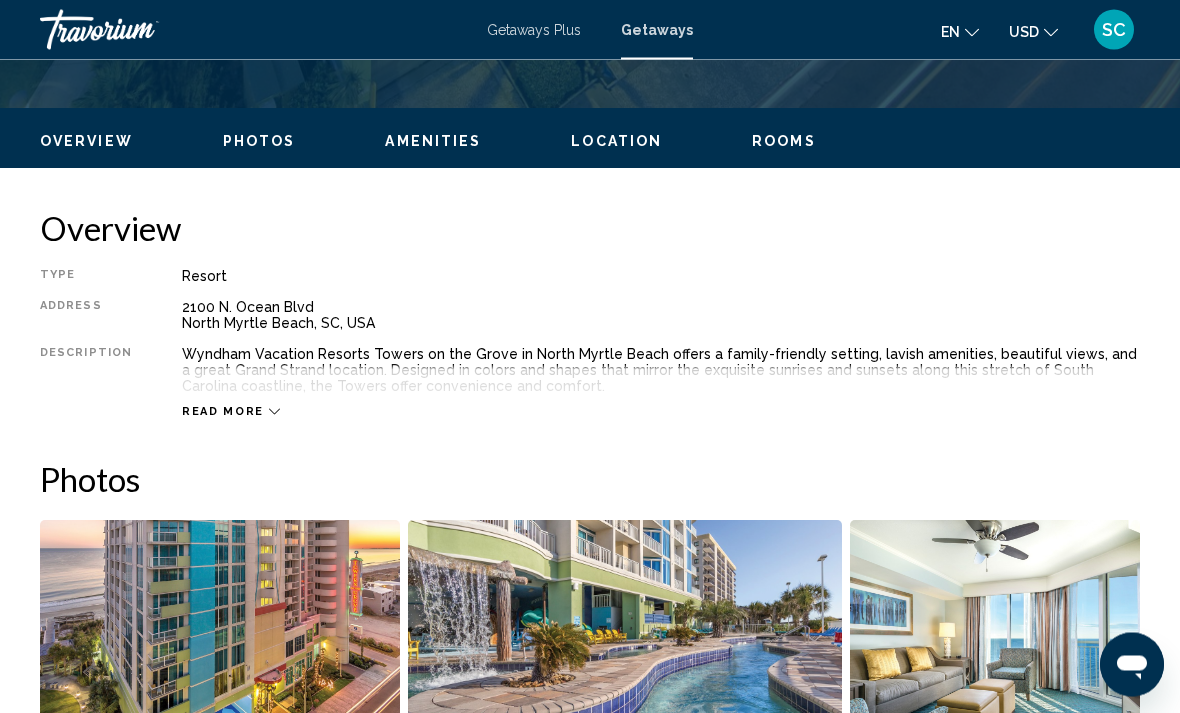 click on "Read more" at bounding box center [223, 412] 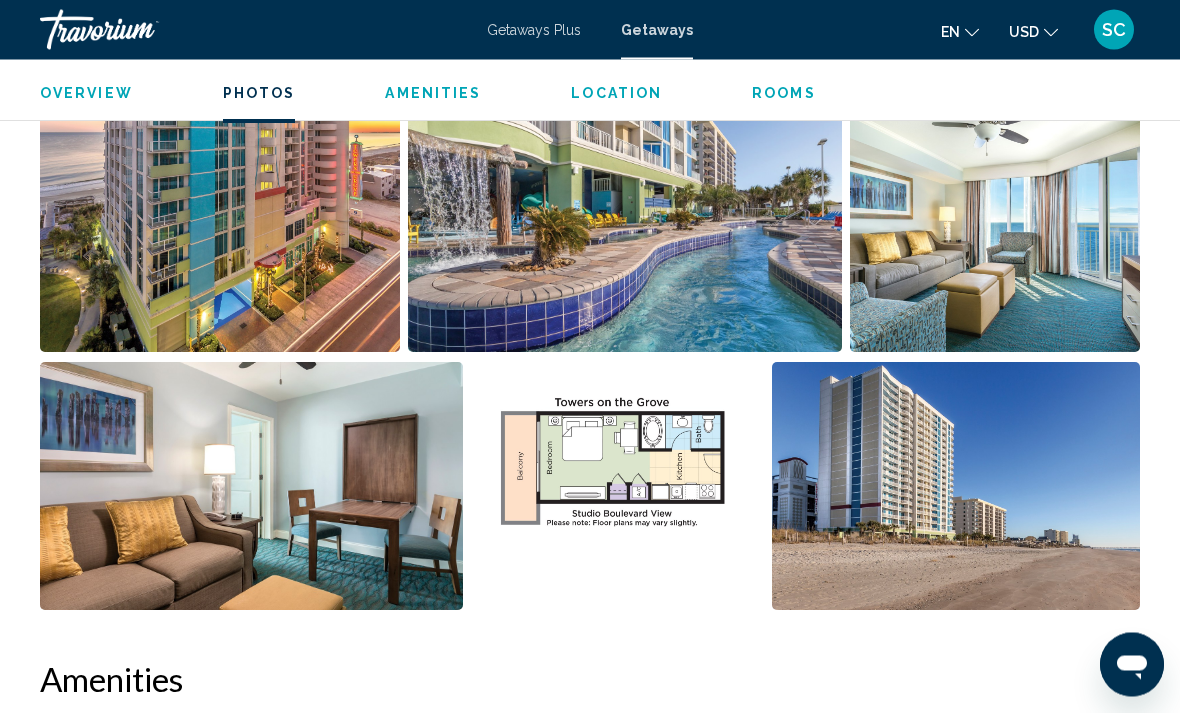 scroll, scrollTop: 1320, scrollLeft: 0, axis: vertical 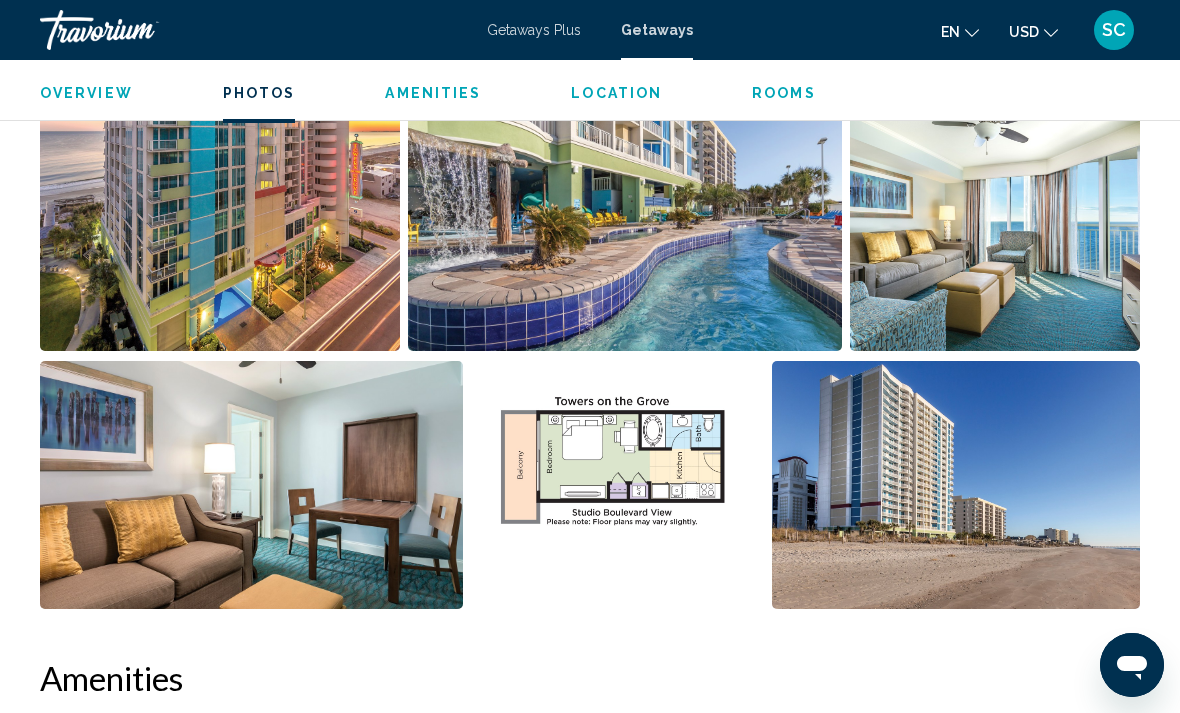 click at bounding box center [995, 227] 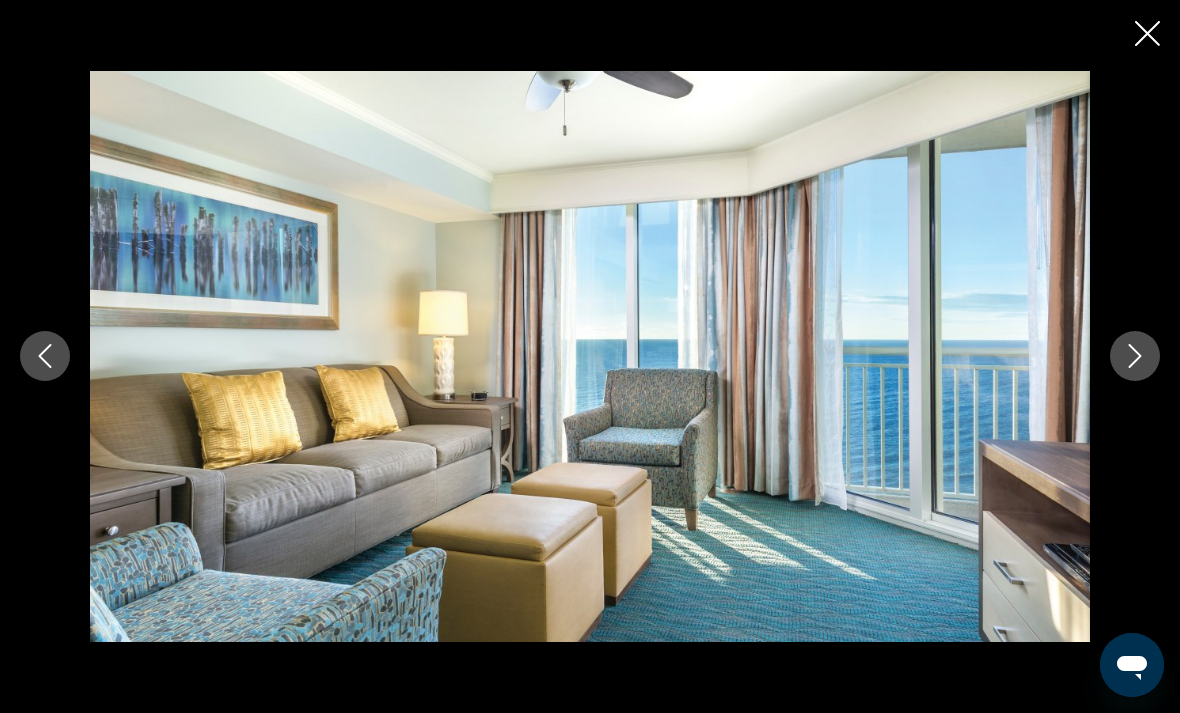click 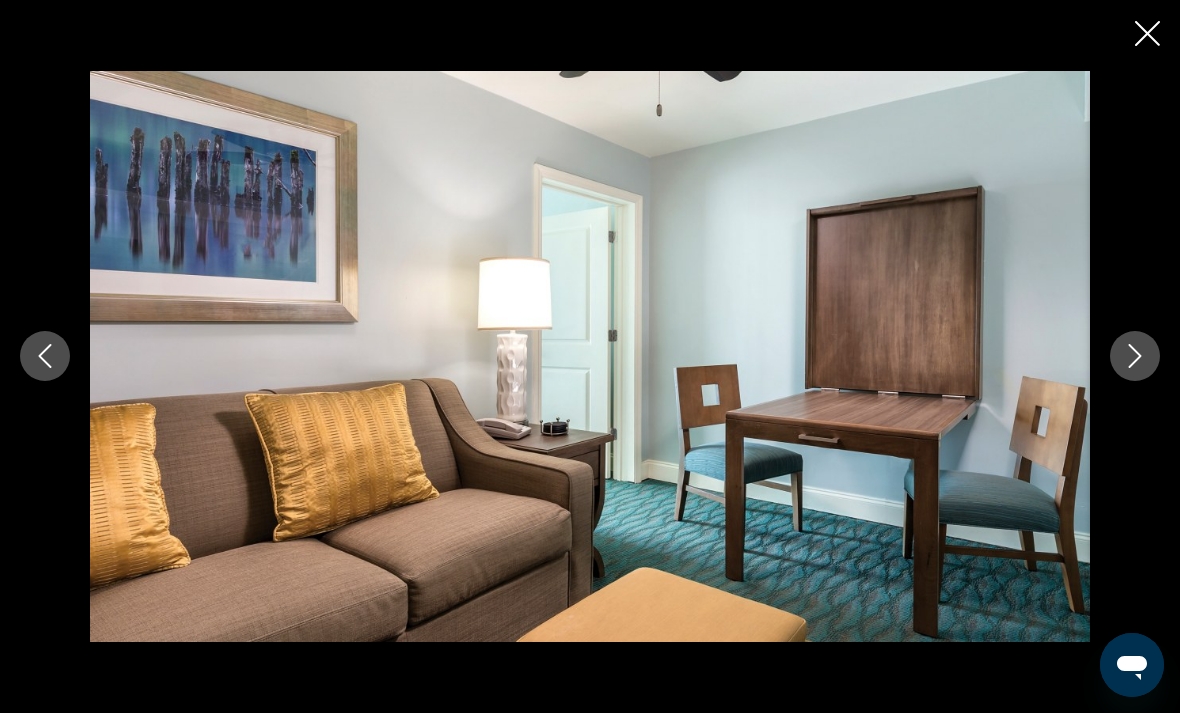 click 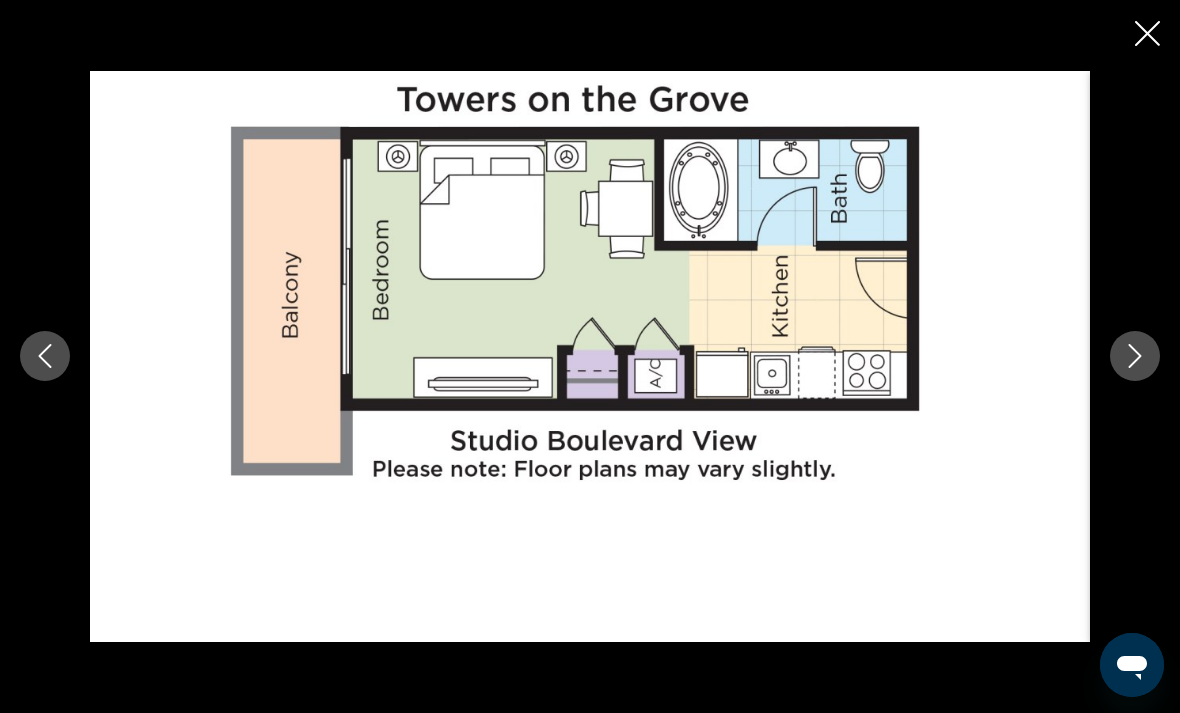 click at bounding box center (1135, 356) 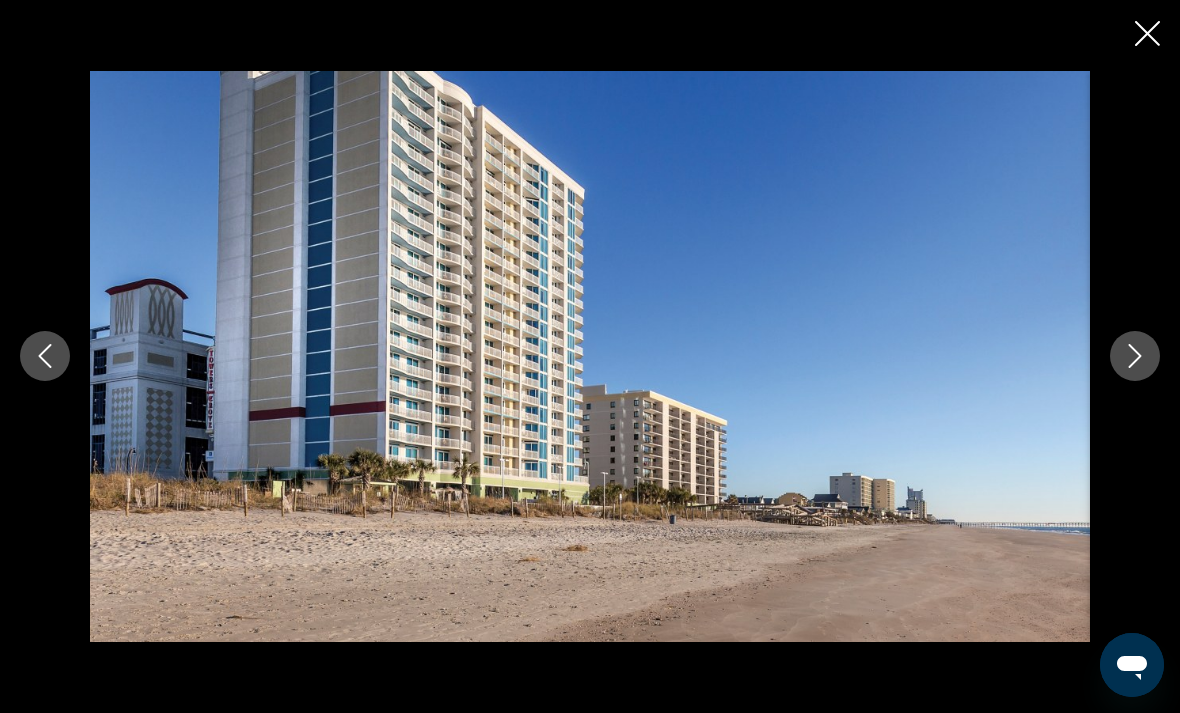 click 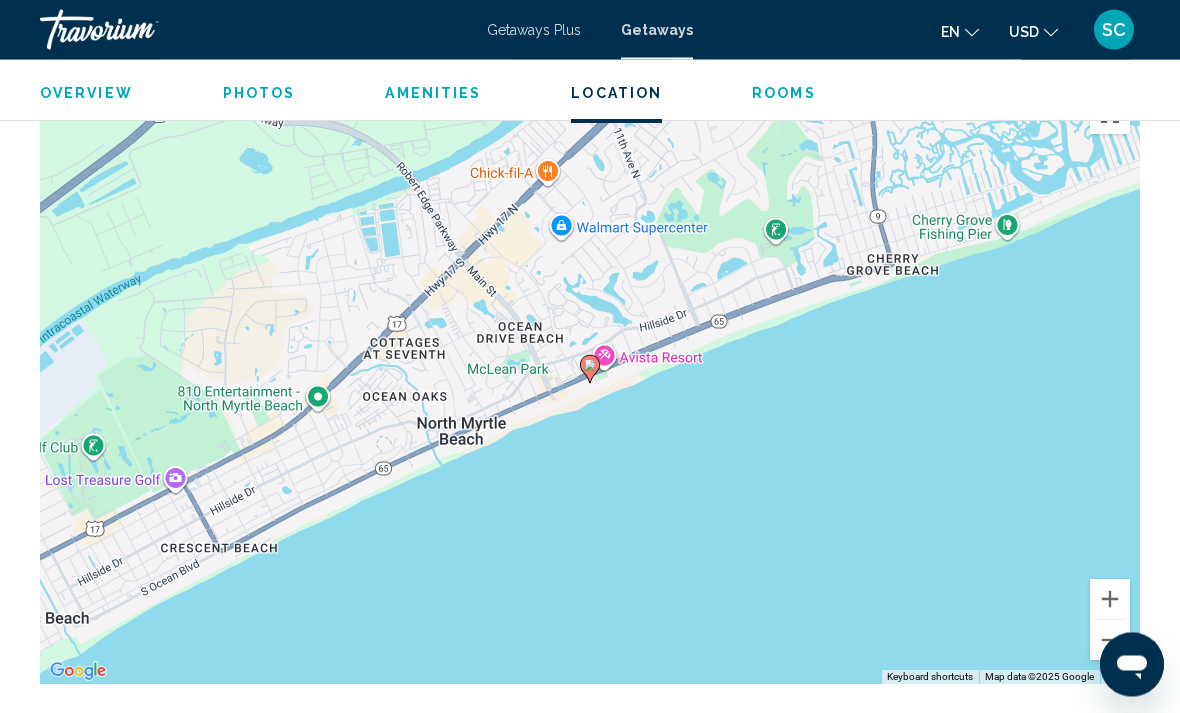 scroll, scrollTop: 3295, scrollLeft: 0, axis: vertical 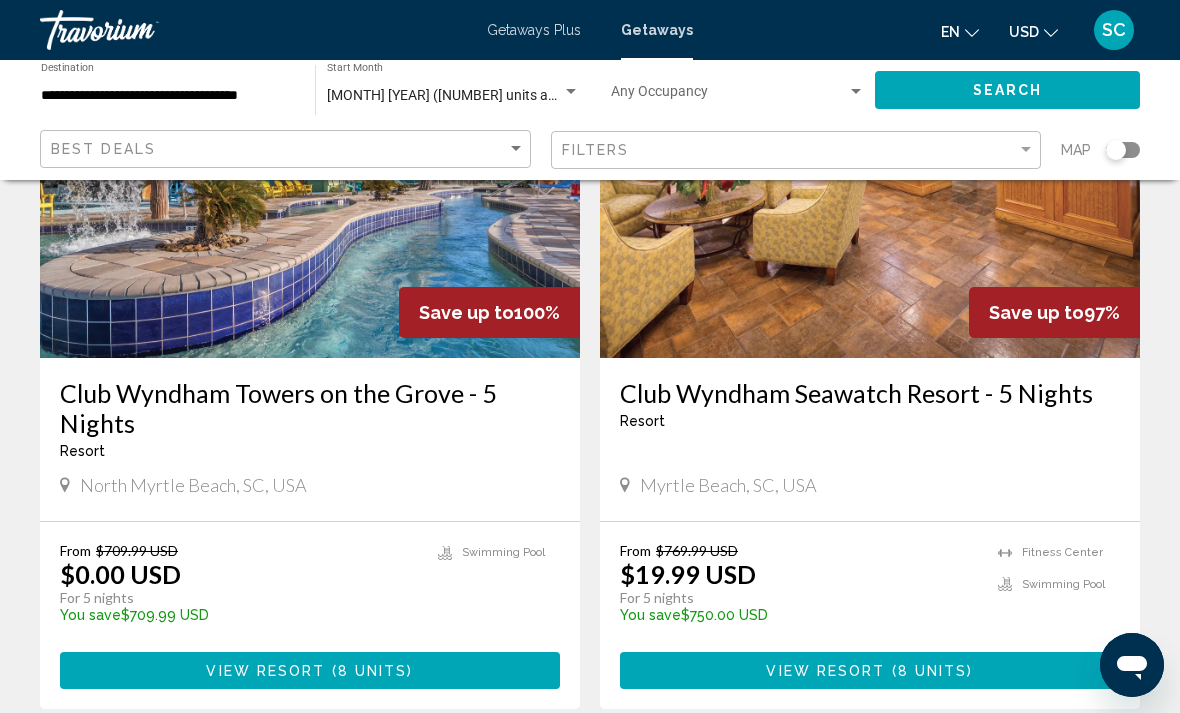 click on "Club Wyndham Seawatch Resort - 5 Nights" at bounding box center [870, 393] 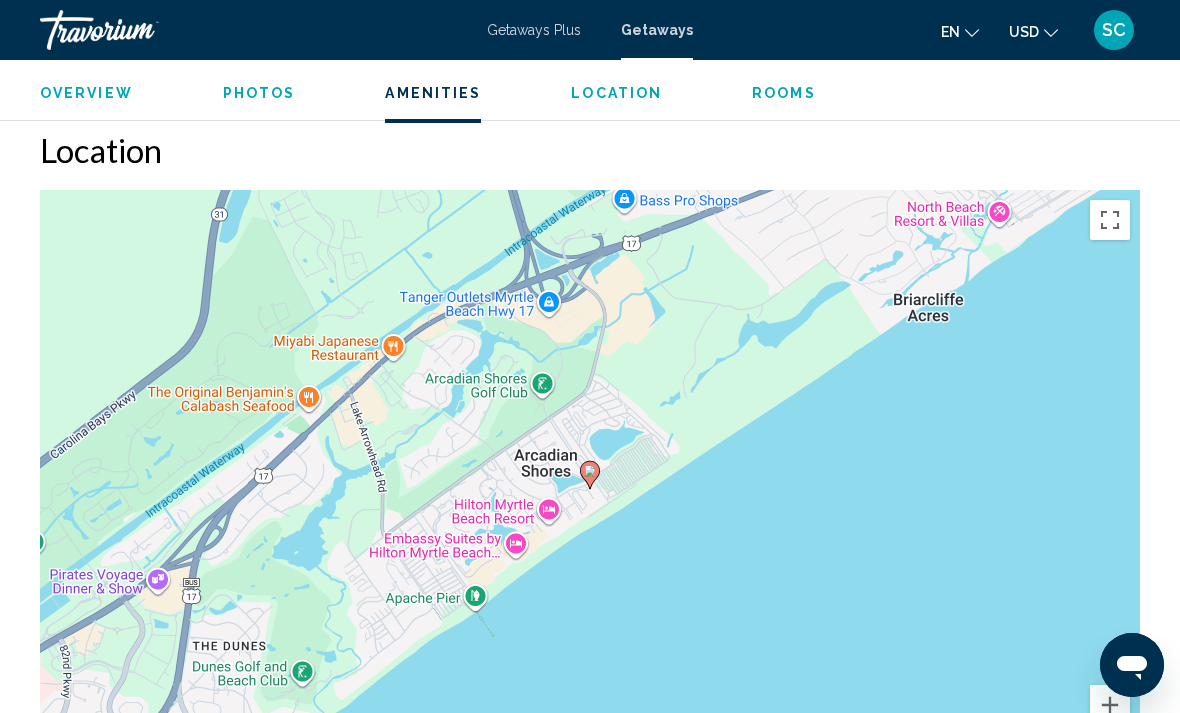 scroll, scrollTop: 3087, scrollLeft: 0, axis: vertical 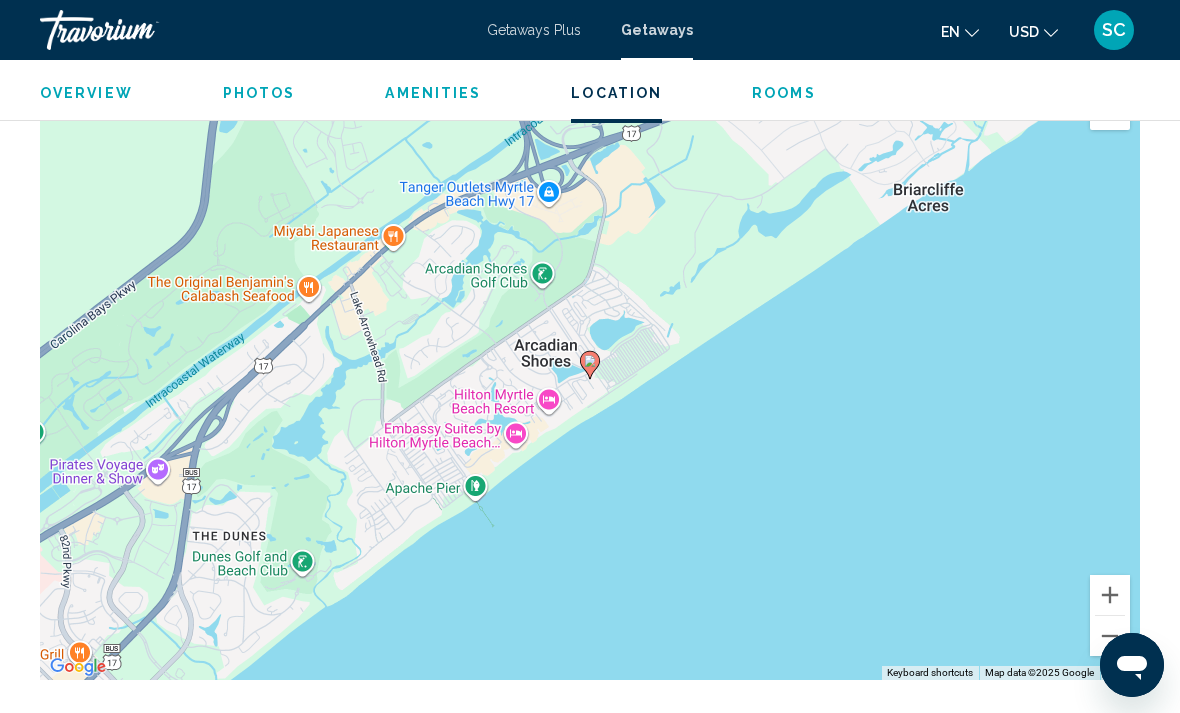 click at bounding box center (1110, 636) 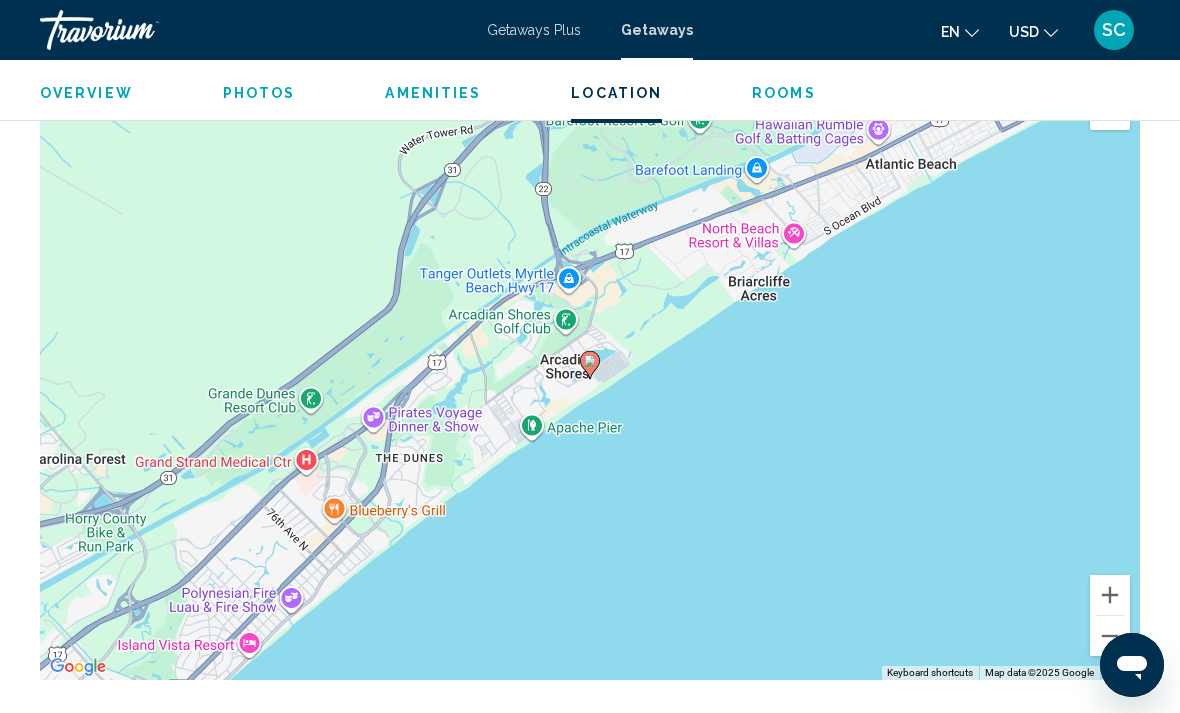 click at bounding box center (1110, 636) 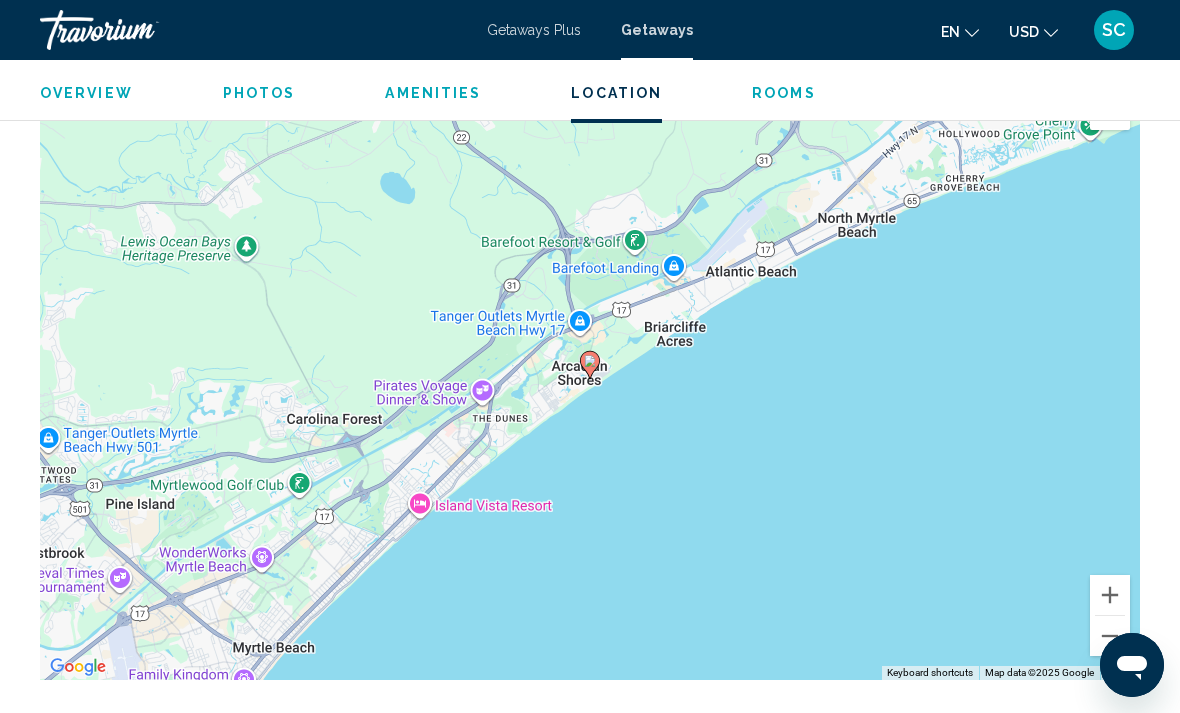 click at bounding box center (1110, 595) 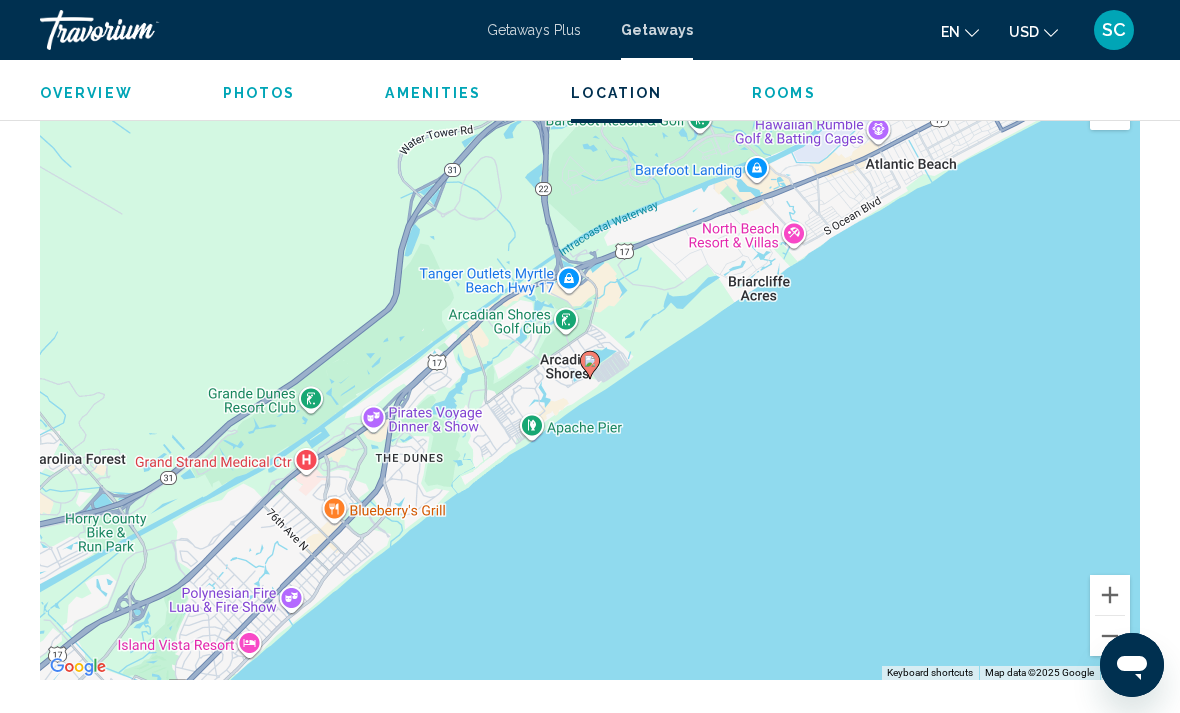 click at bounding box center (1110, 595) 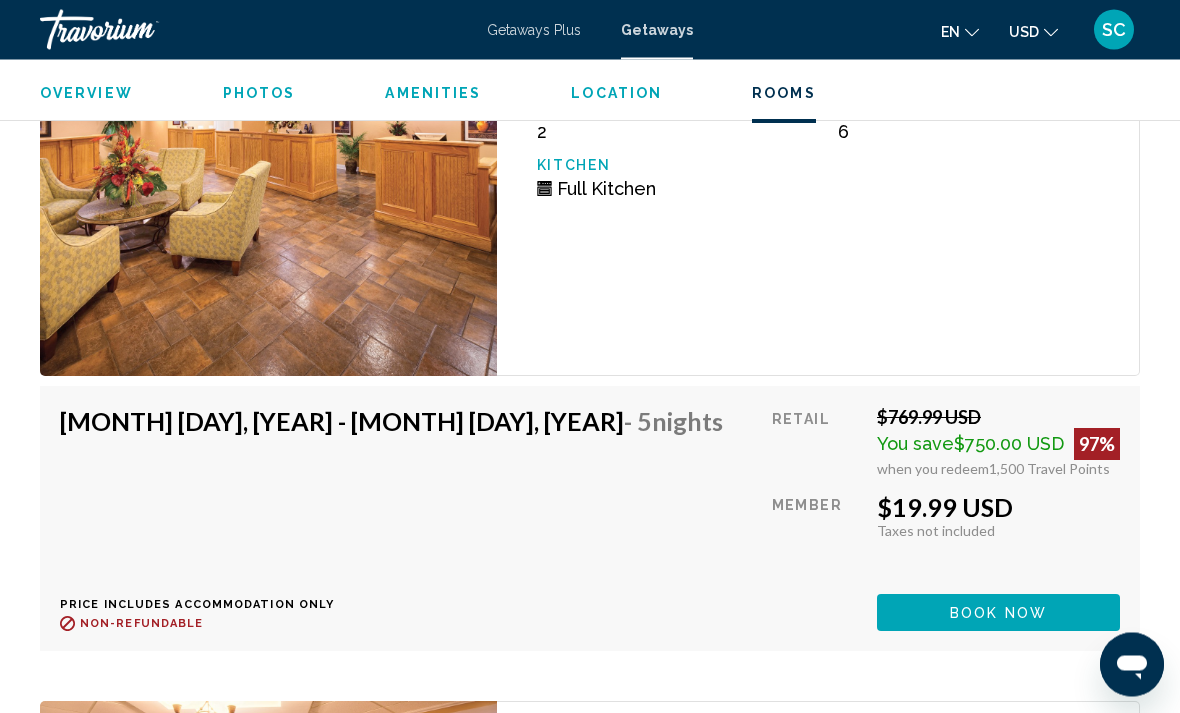 scroll, scrollTop: 4100, scrollLeft: 0, axis: vertical 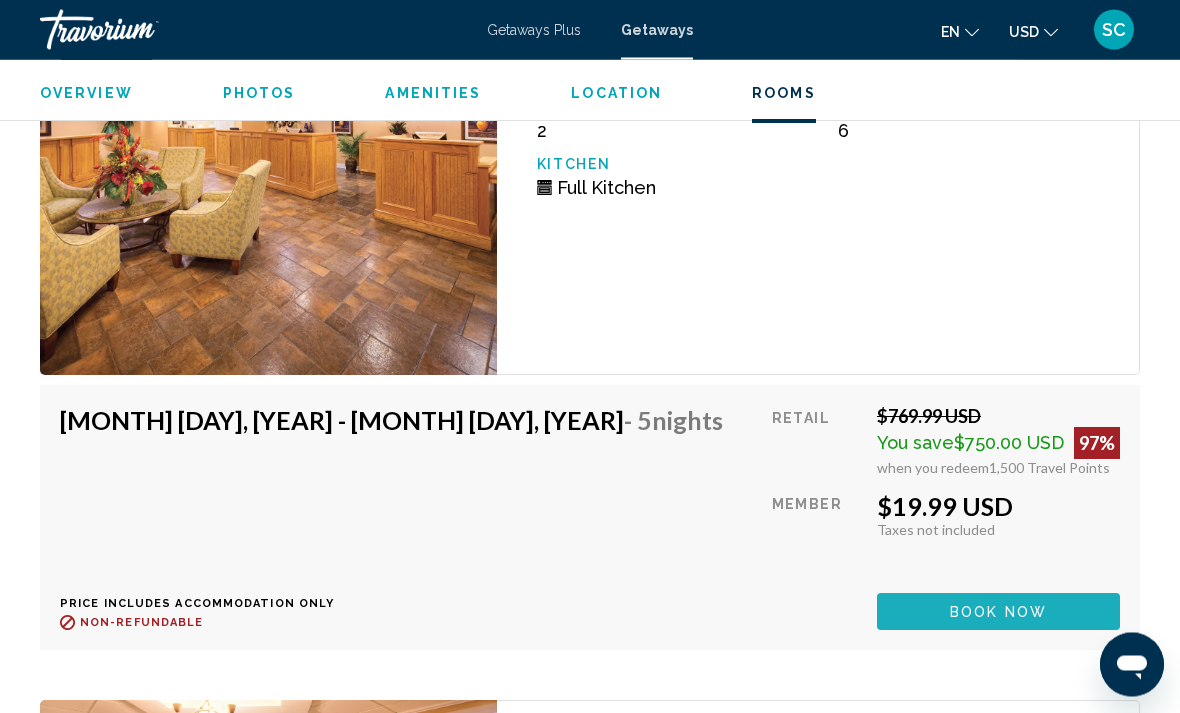 click on "Book now" at bounding box center [998, 612] 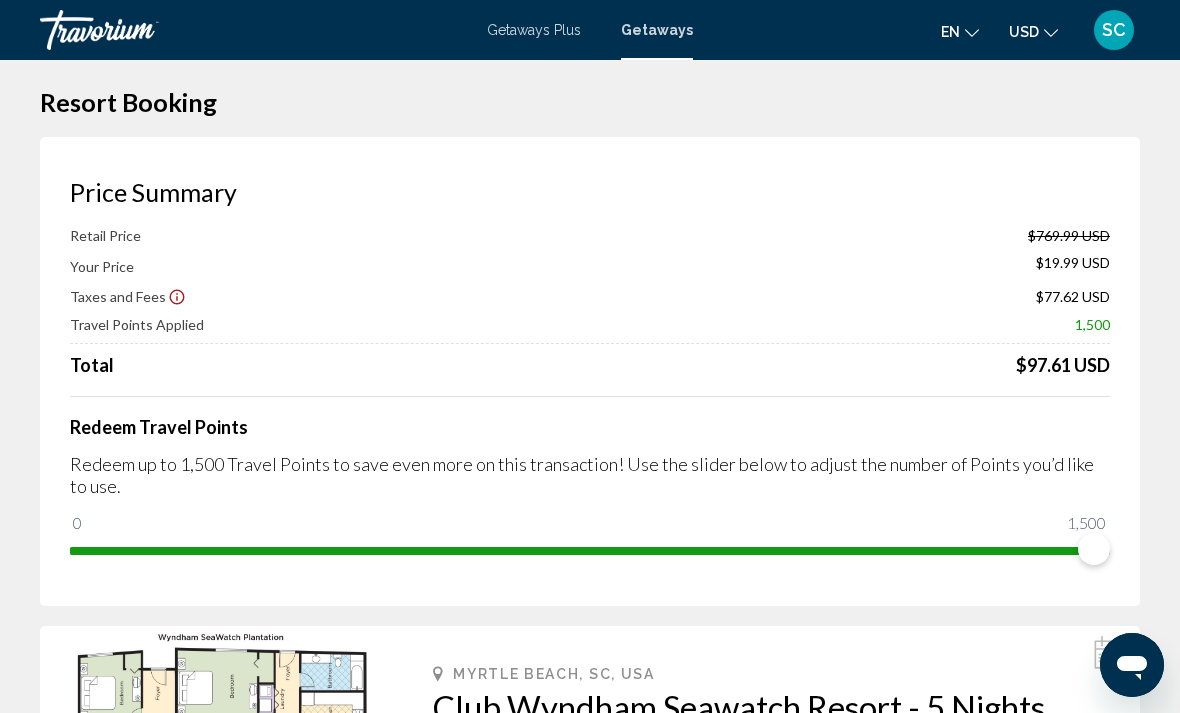 scroll, scrollTop: 0, scrollLeft: 0, axis: both 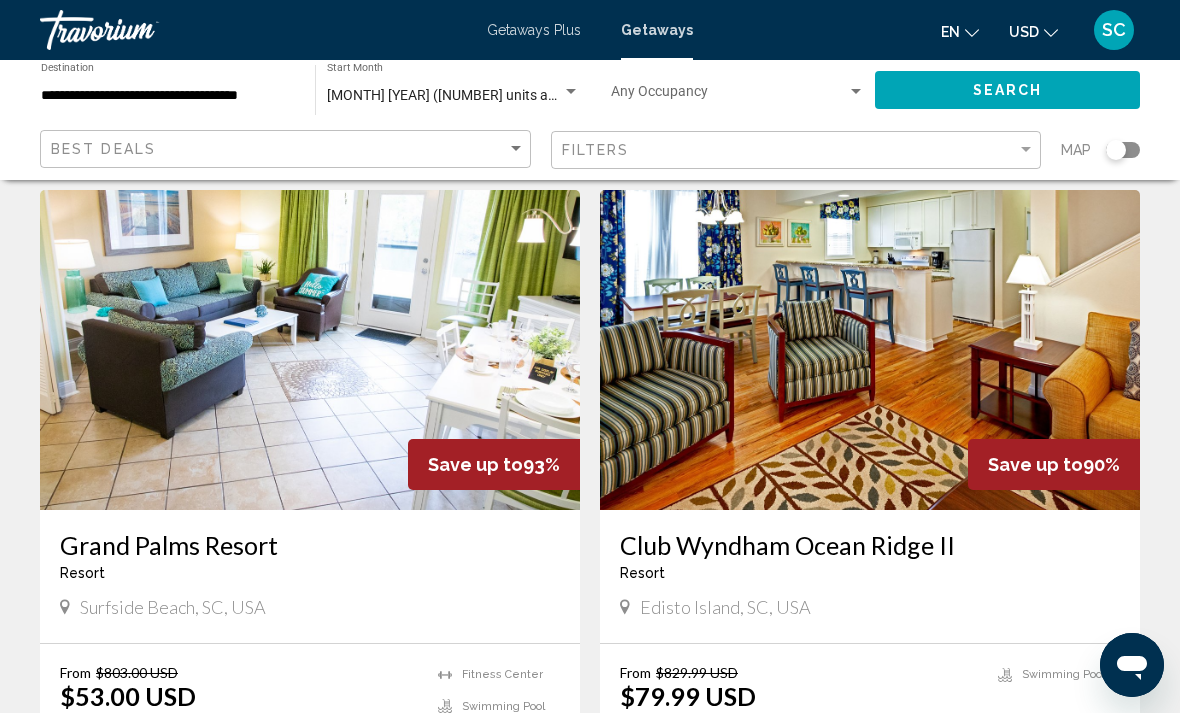click on "[MONTH] [YEAR] ([NUMBER] units available)" at bounding box center (463, 95) 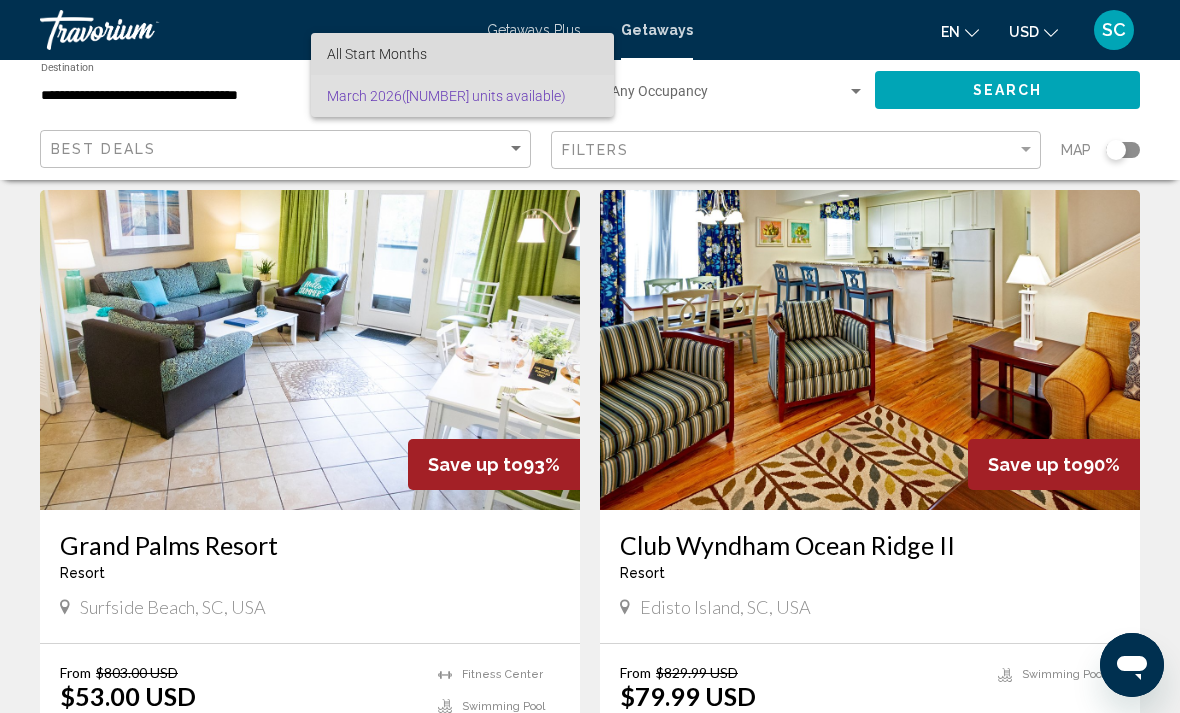 click on "All Start Months" at bounding box center [462, 54] 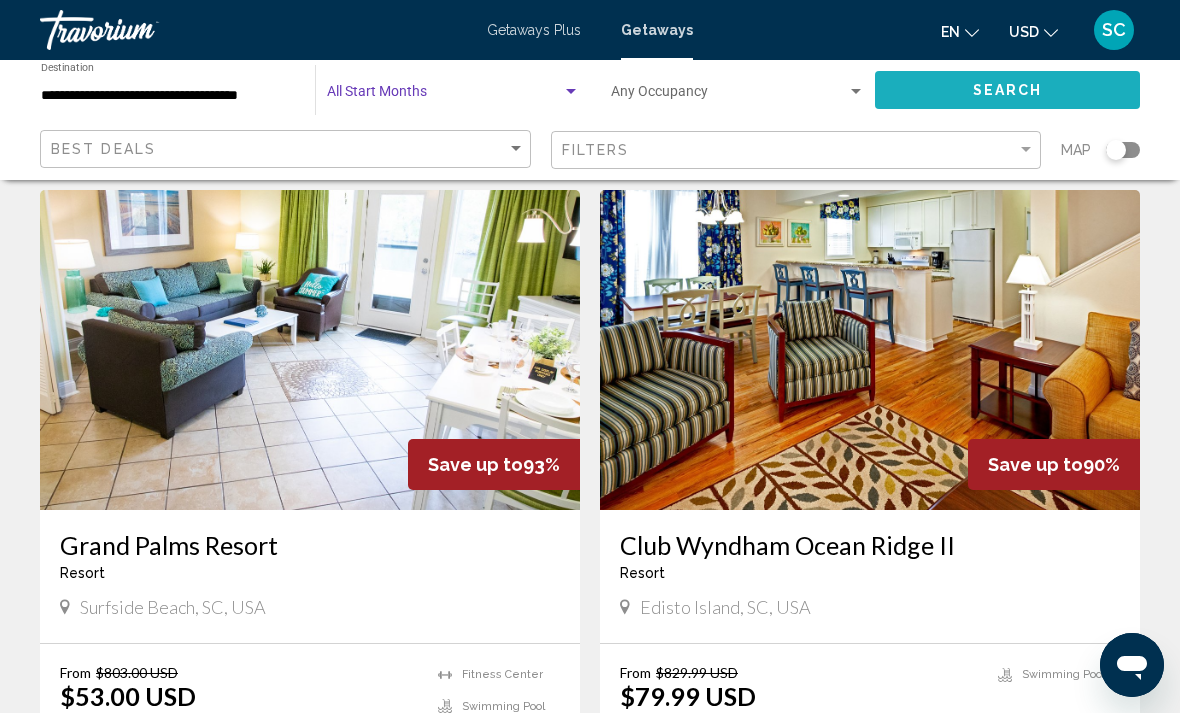 click on "Search" 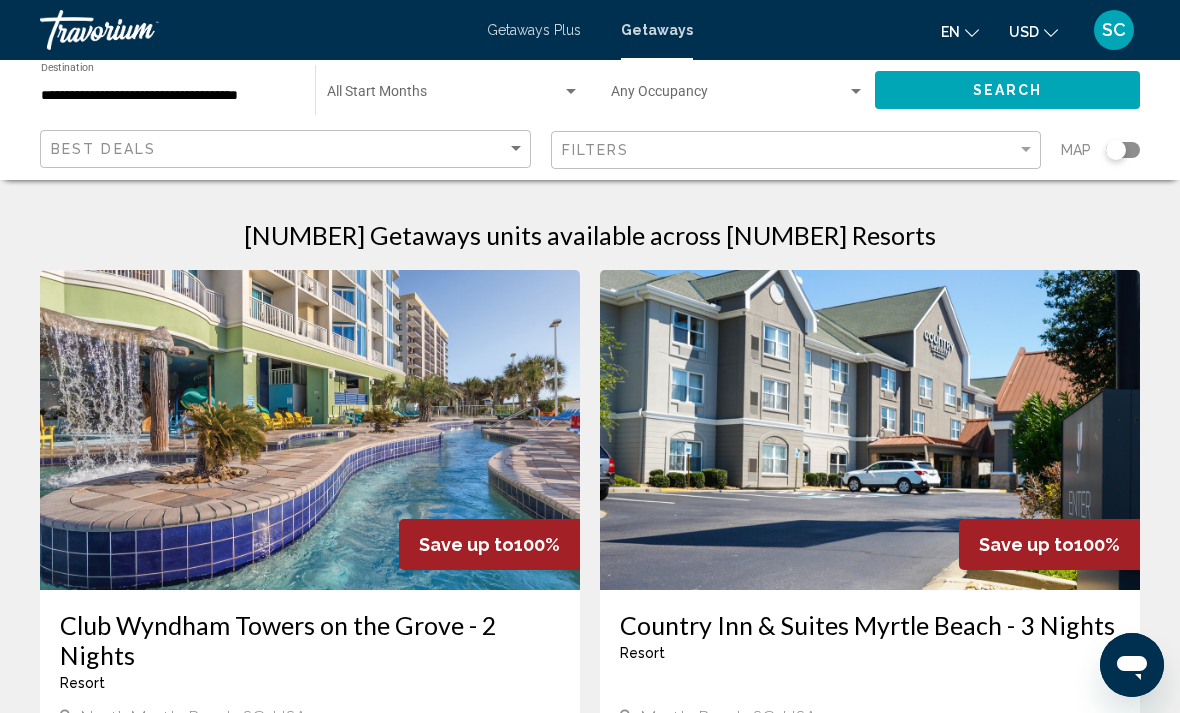 click at bounding box center (453, 96) 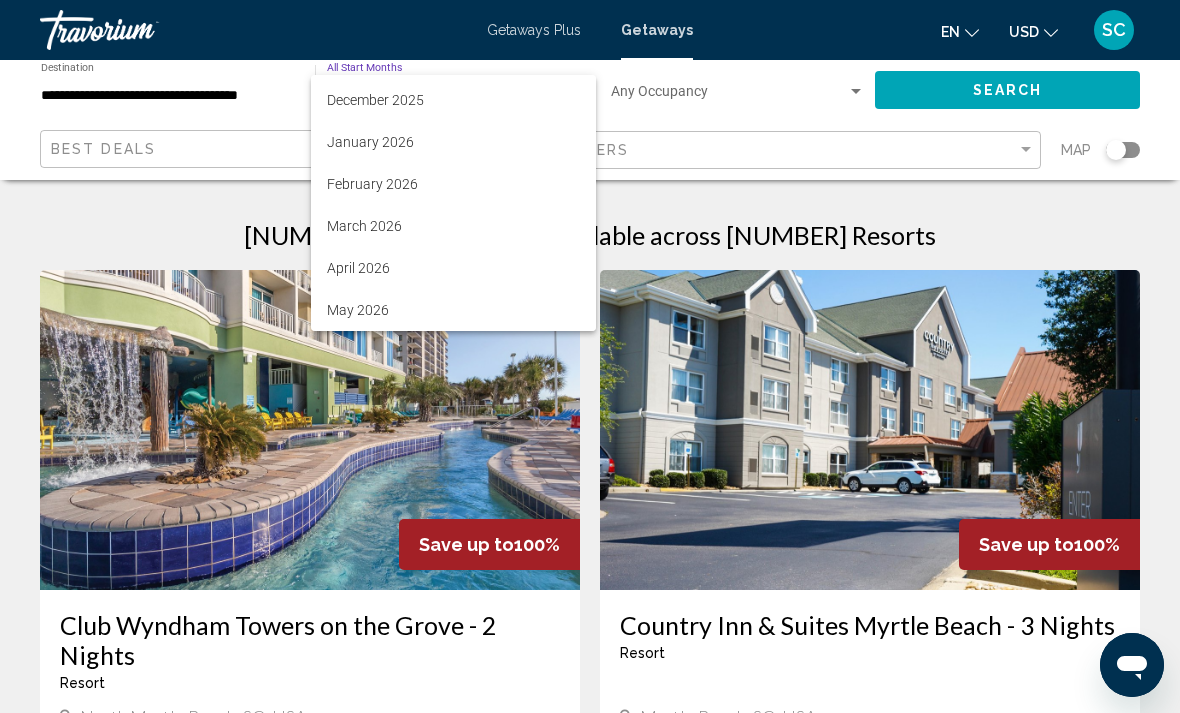 scroll, scrollTop: 206, scrollLeft: 0, axis: vertical 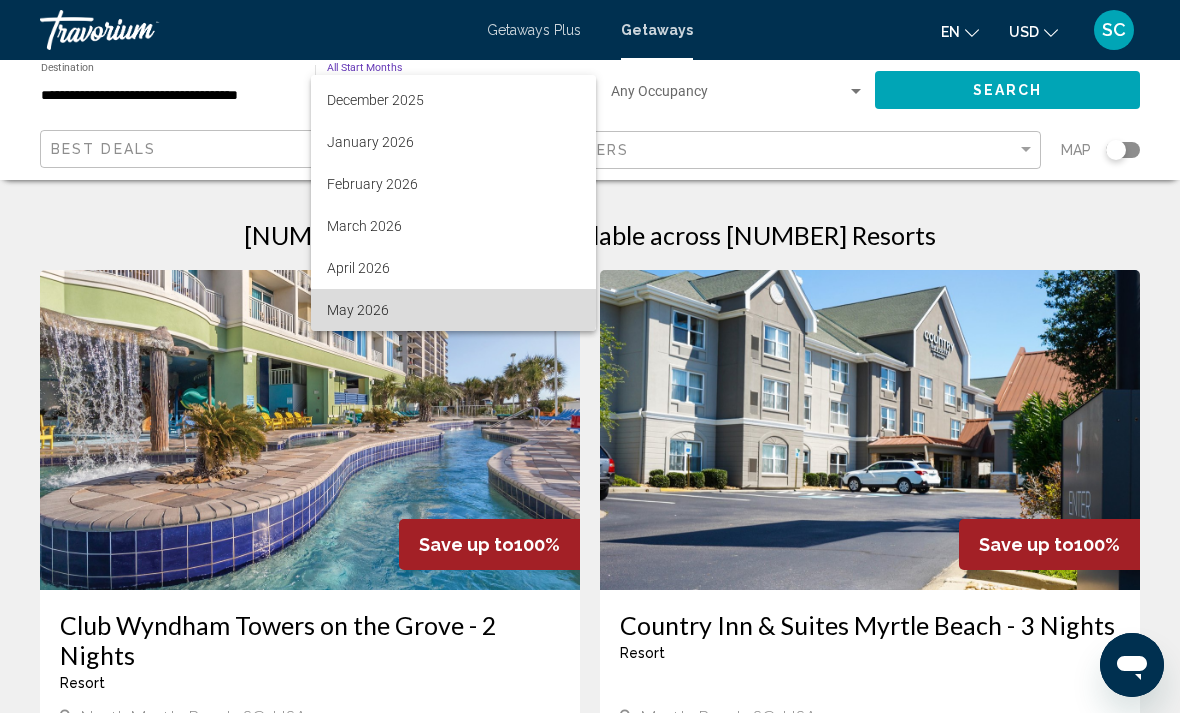 click on "May 2026" at bounding box center [453, 310] 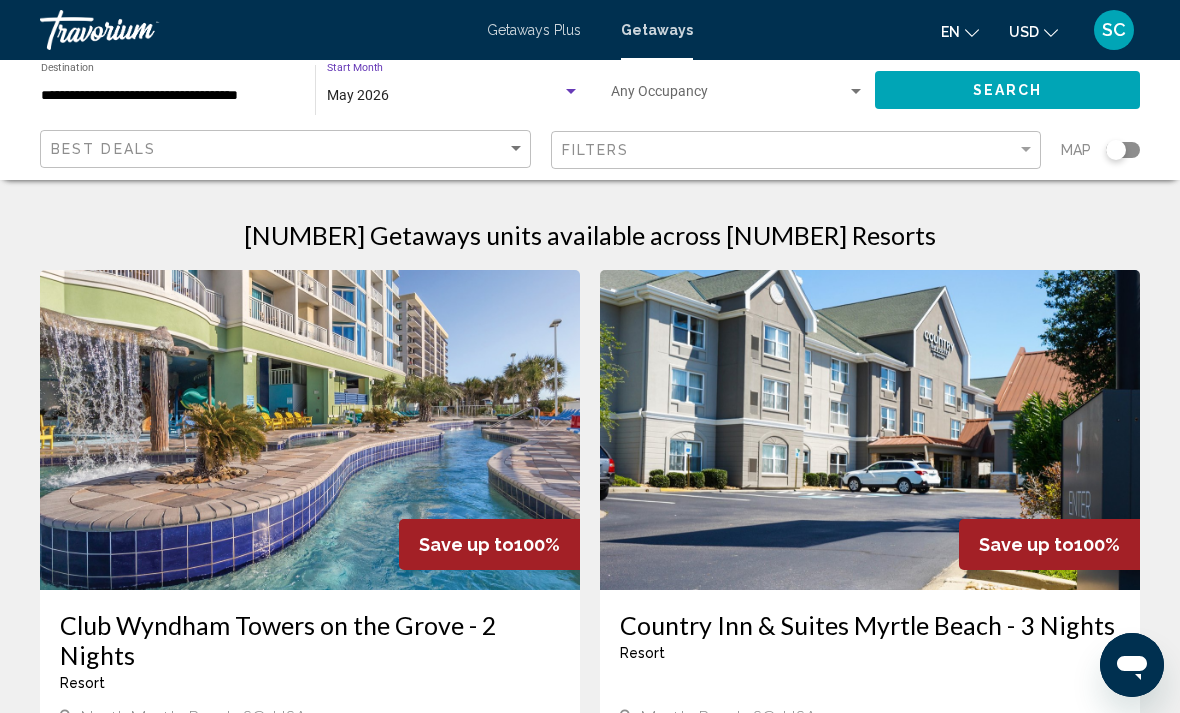 click on "Search" 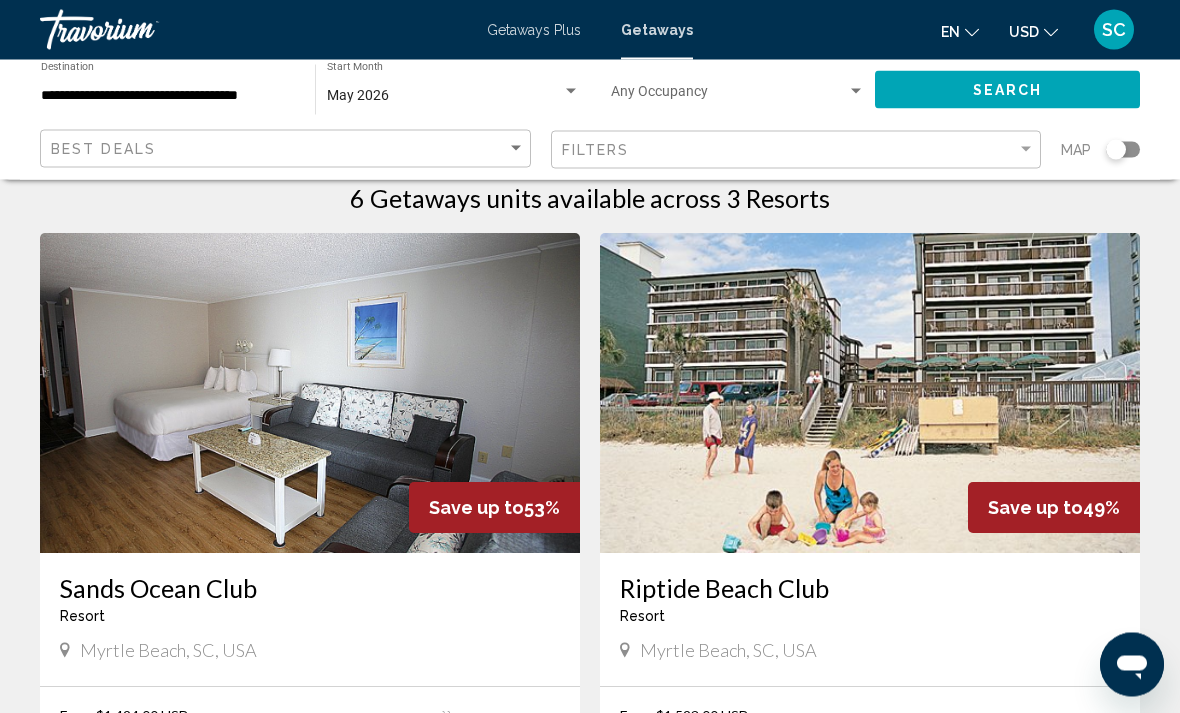 scroll, scrollTop: 0, scrollLeft: 0, axis: both 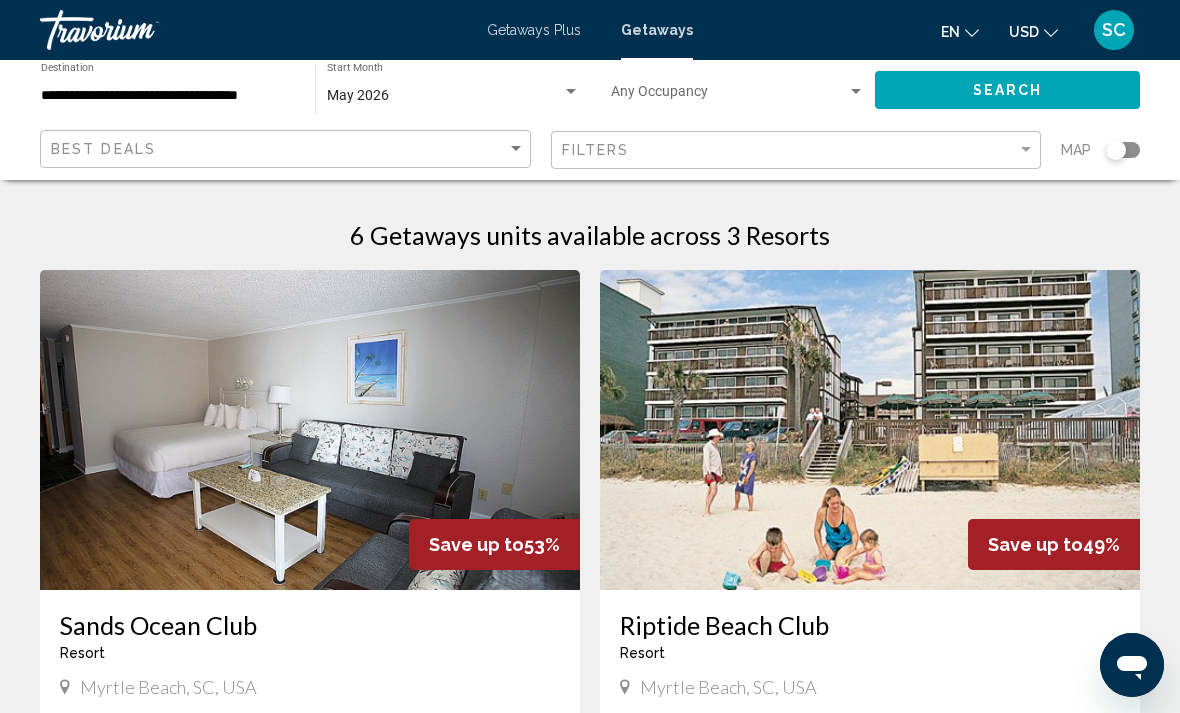 click on "May 2026" at bounding box center [444, 96] 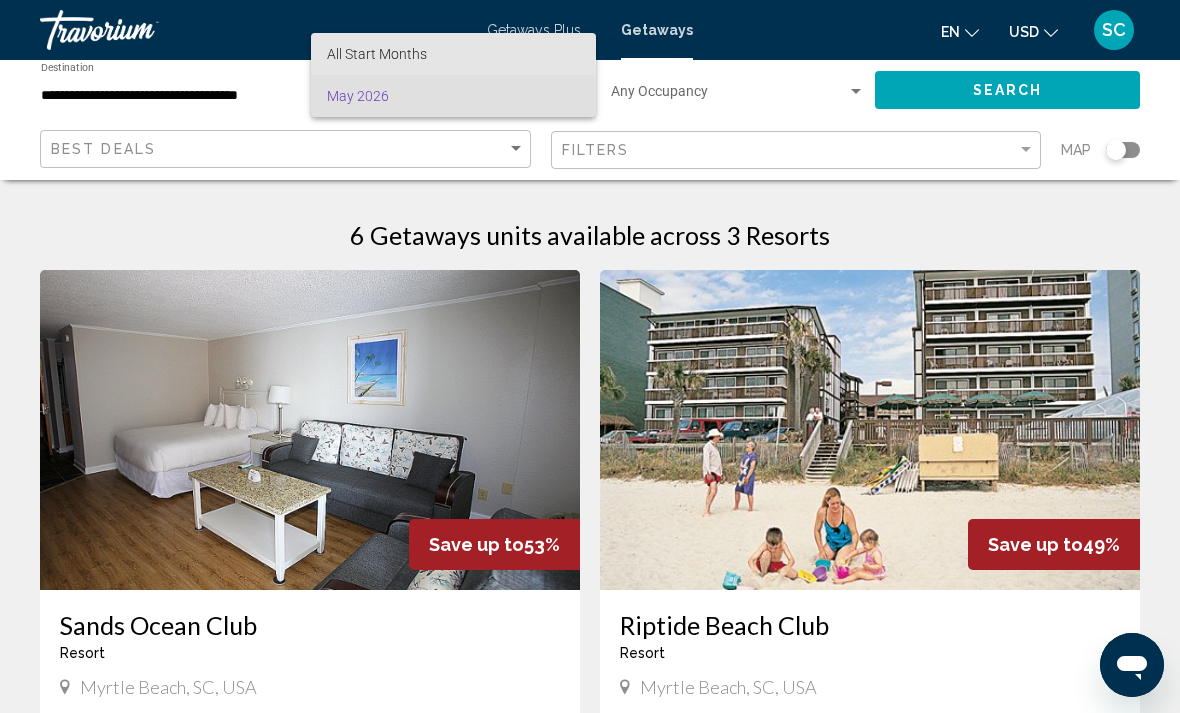 click on "All Start Months" at bounding box center [453, 54] 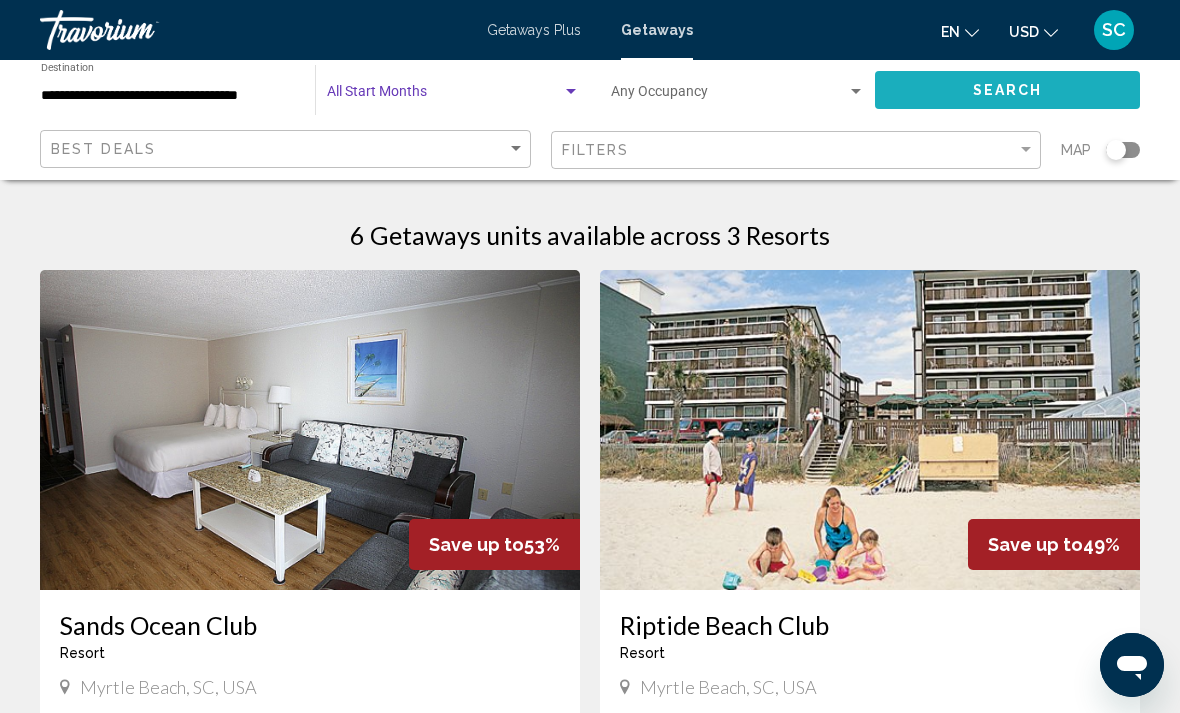 click on "Search" 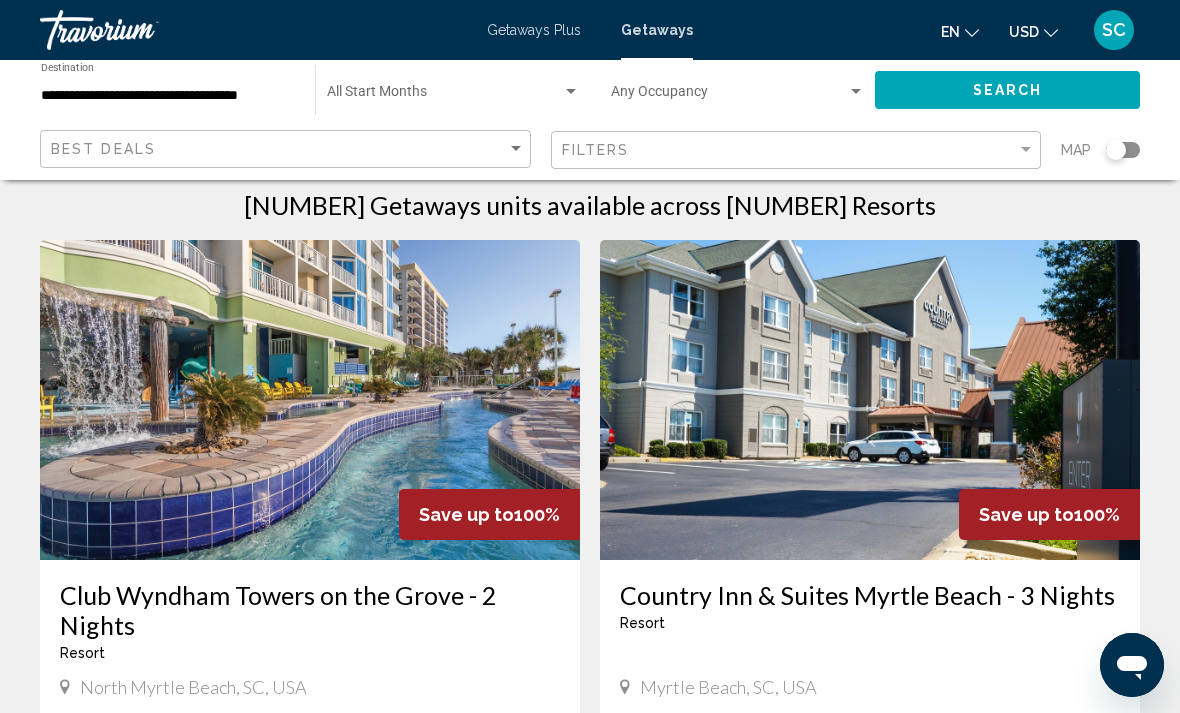 scroll, scrollTop: 43, scrollLeft: 0, axis: vertical 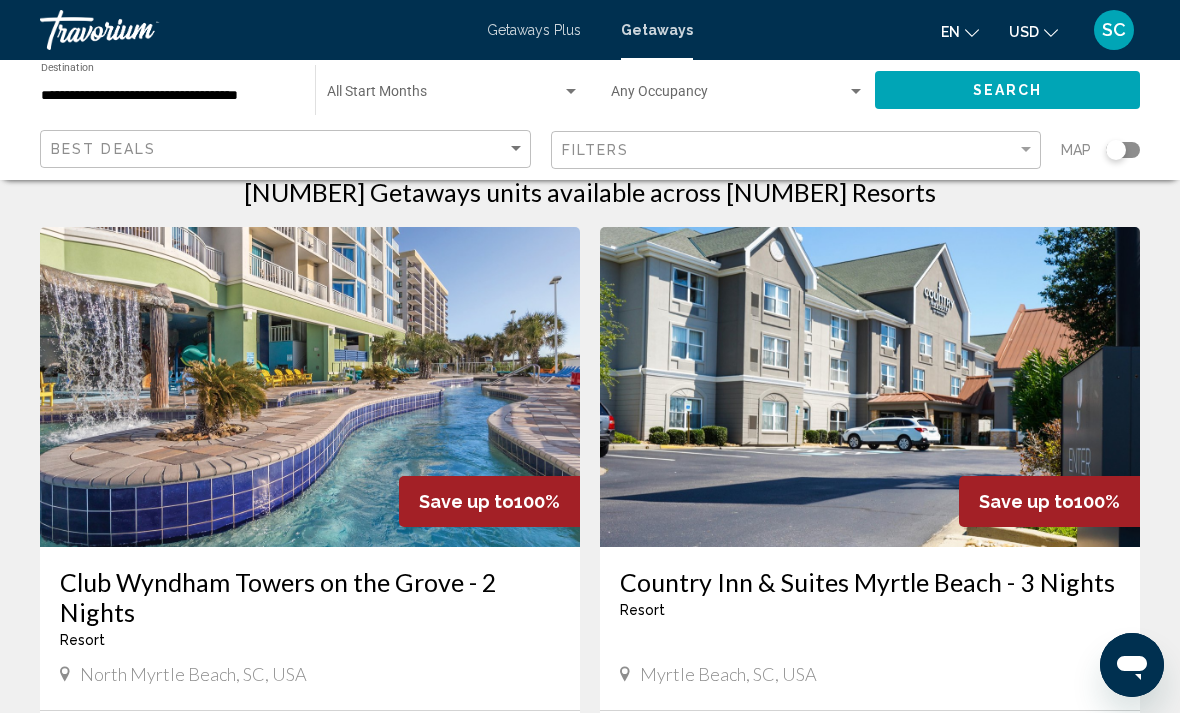 click at bounding box center (444, 96) 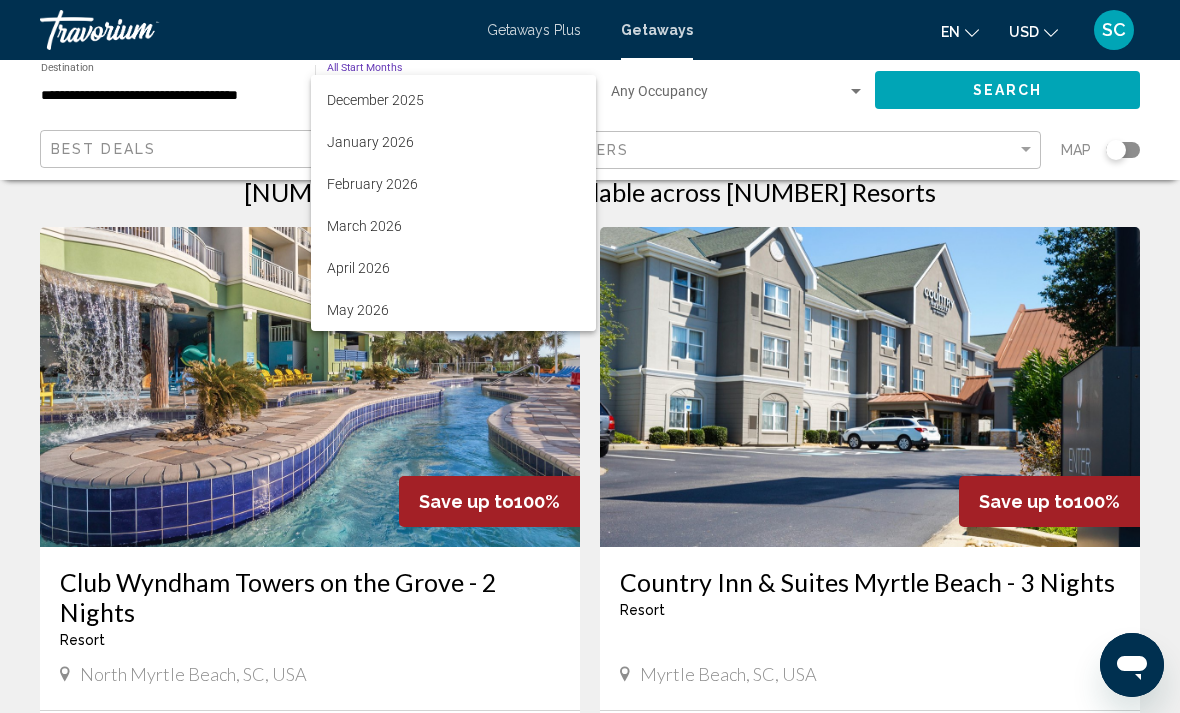 scroll, scrollTop: 206, scrollLeft: 0, axis: vertical 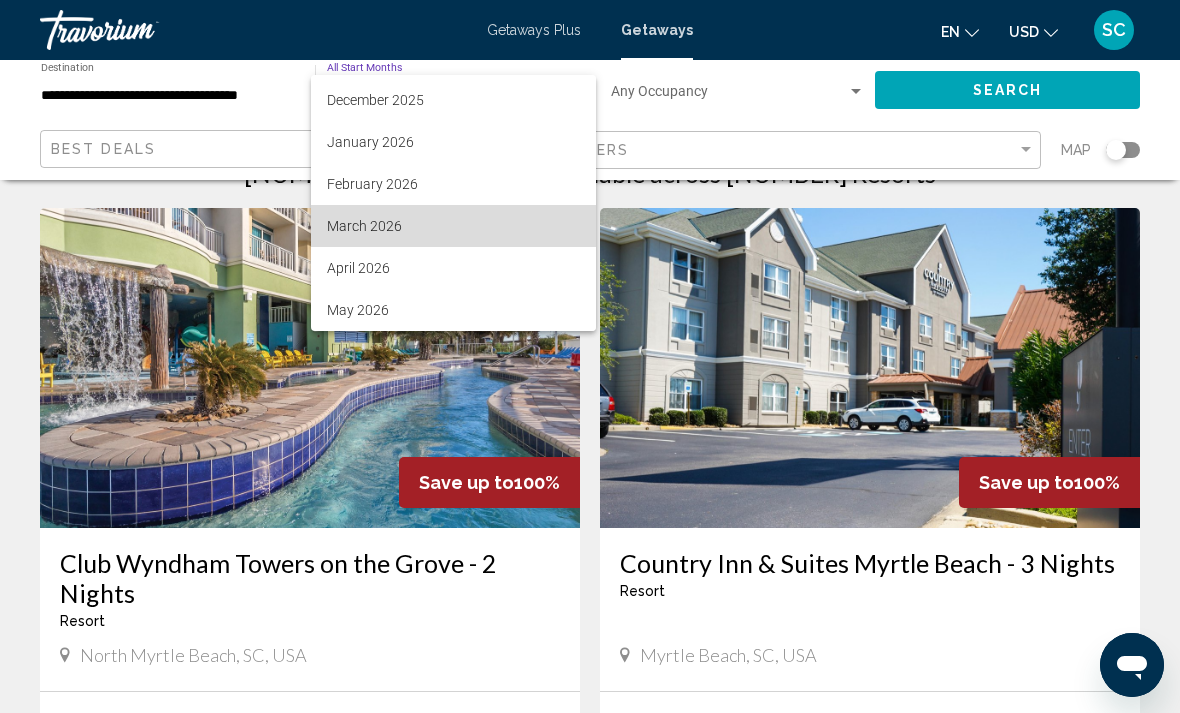 click on "March 2026" at bounding box center (453, 226) 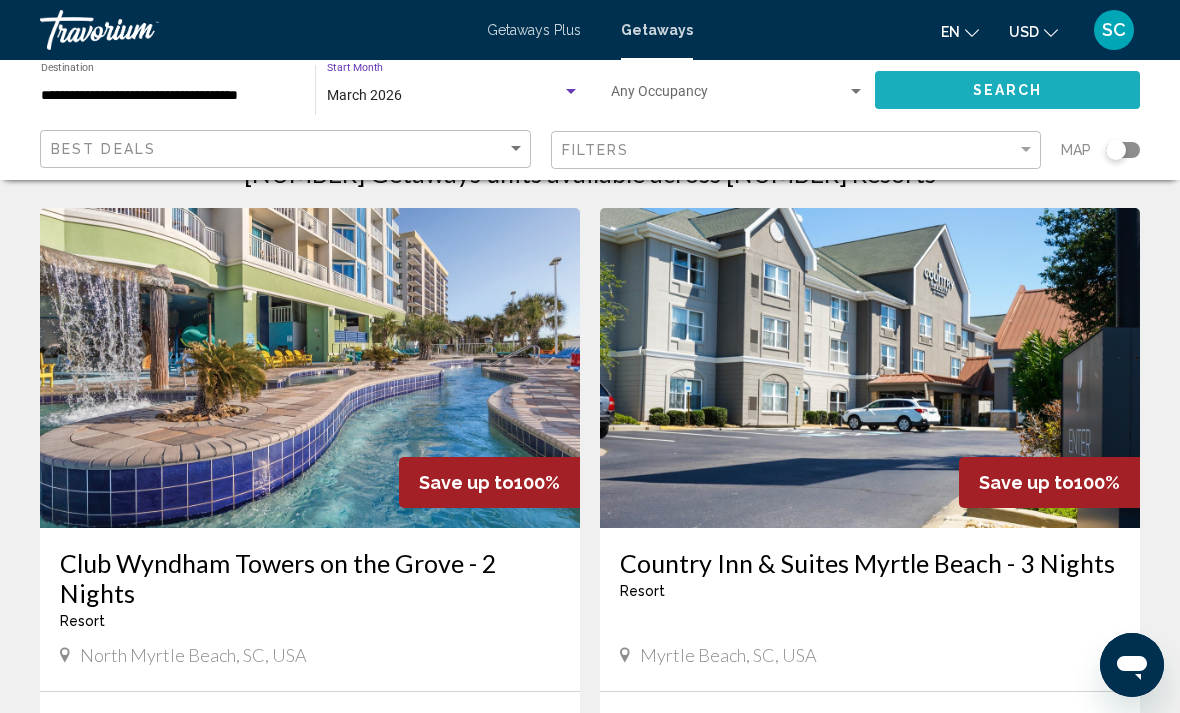 click on "Search" 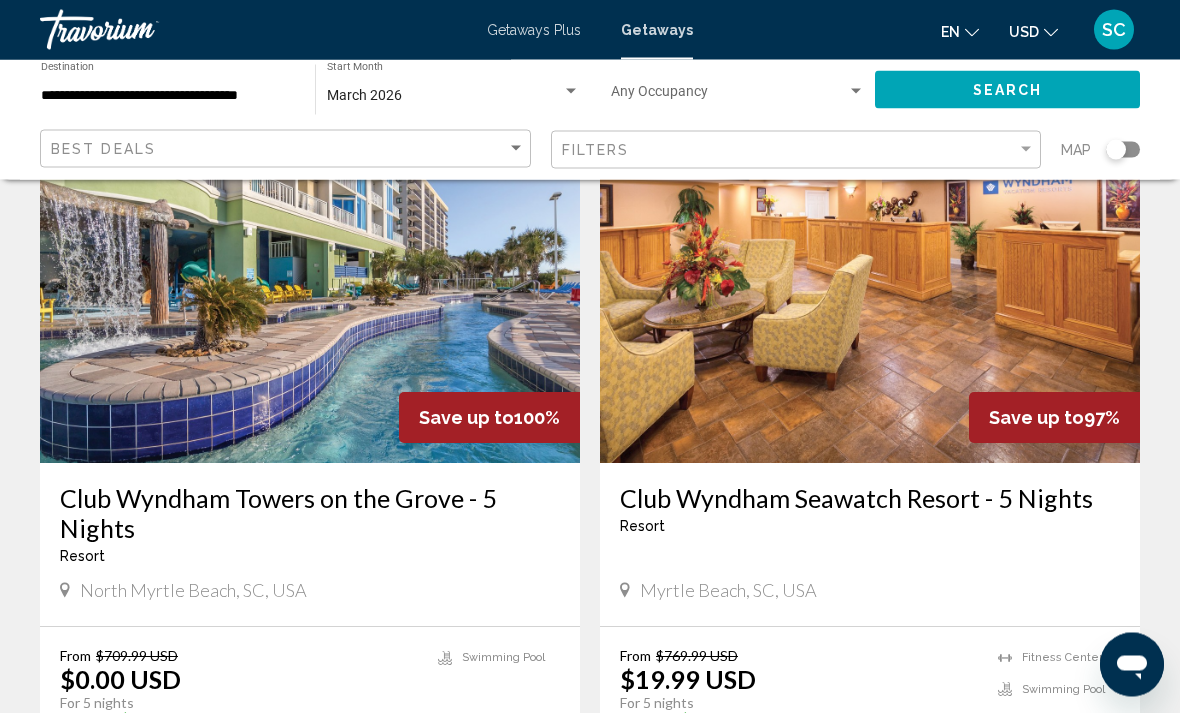 scroll, scrollTop: 127, scrollLeft: 0, axis: vertical 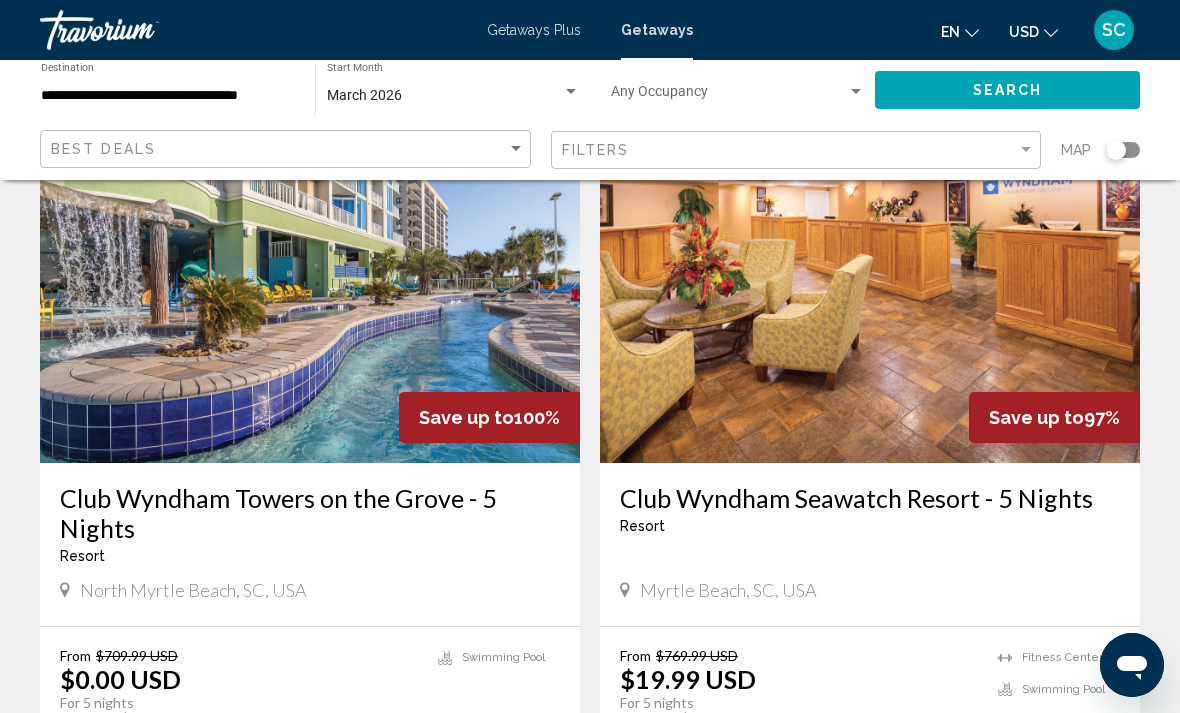 click on "Club Wyndham Towers on the Grove - 5 Nights" at bounding box center [310, 513] 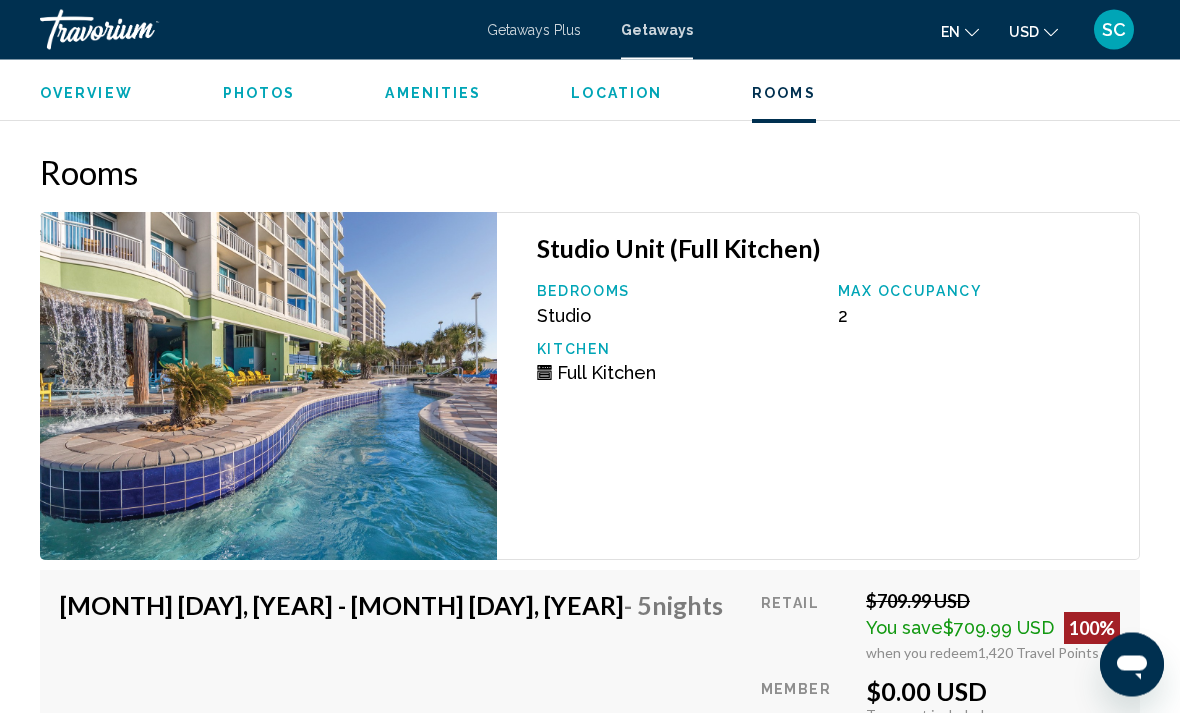 scroll, scrollTop: 3881, scrollLeft: 0, axis: vertical 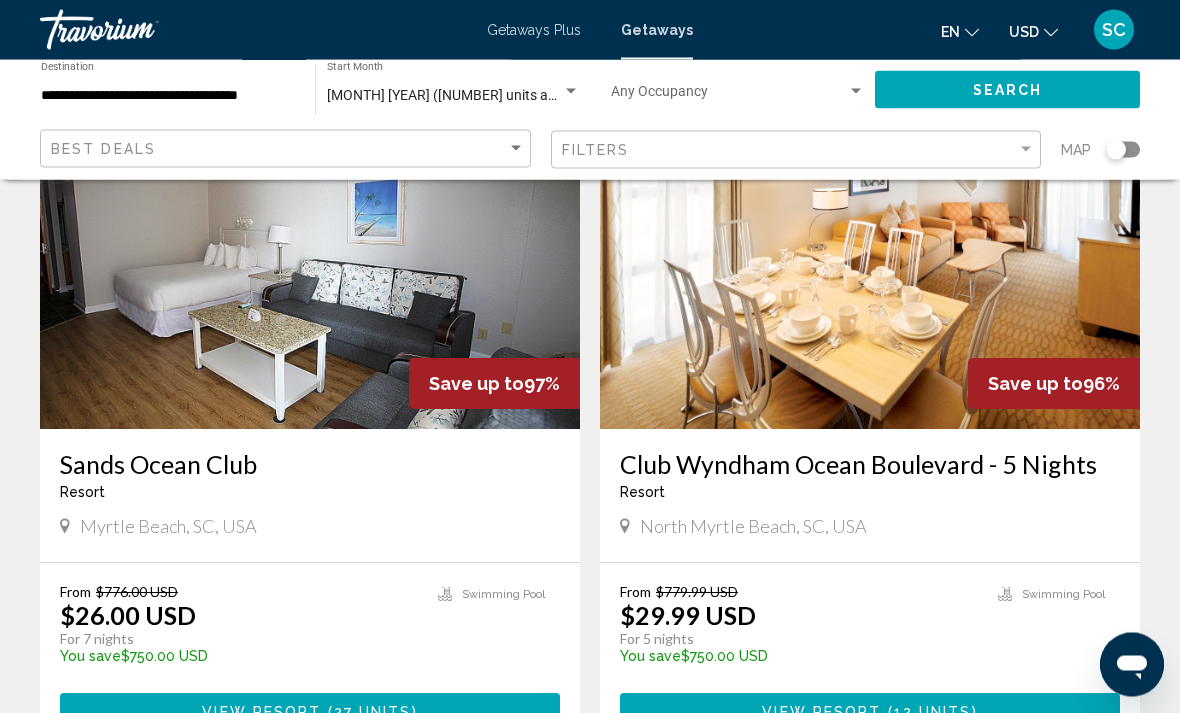 click on "Club Wyndham Ocean Boulevard - 5 Nights" at bounding box center [870, 465] 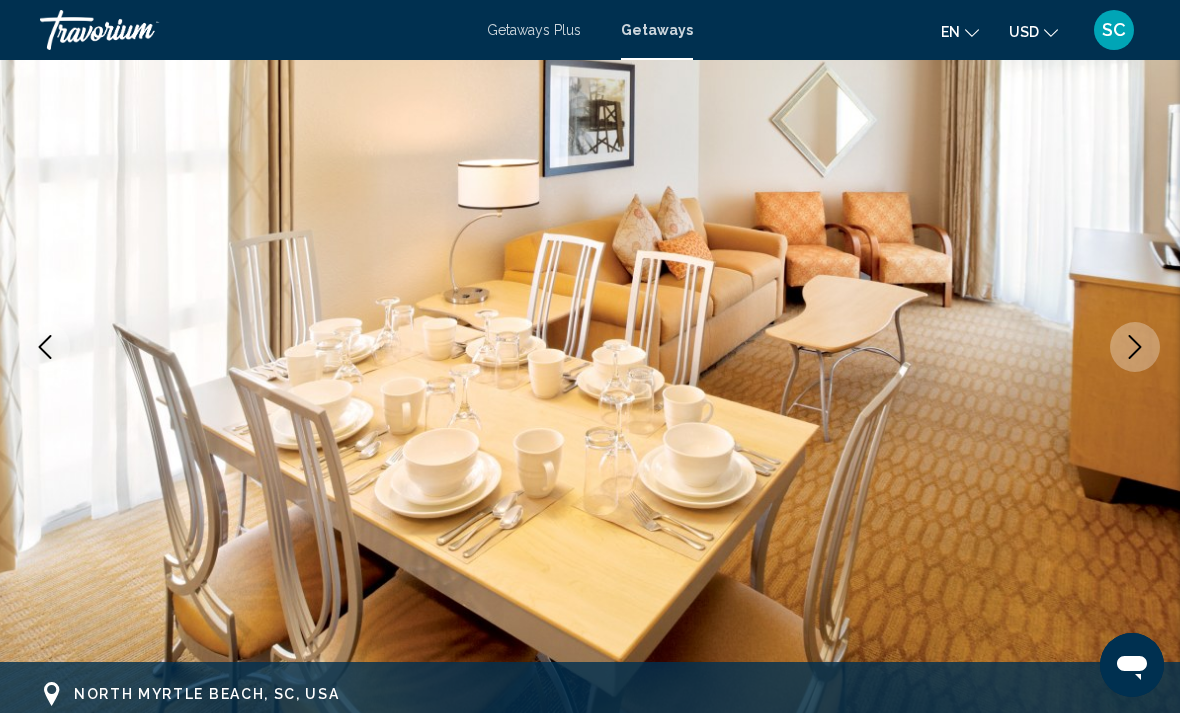 scroll, scrollTop: 189, scrollLeft: 0, axis: vertical 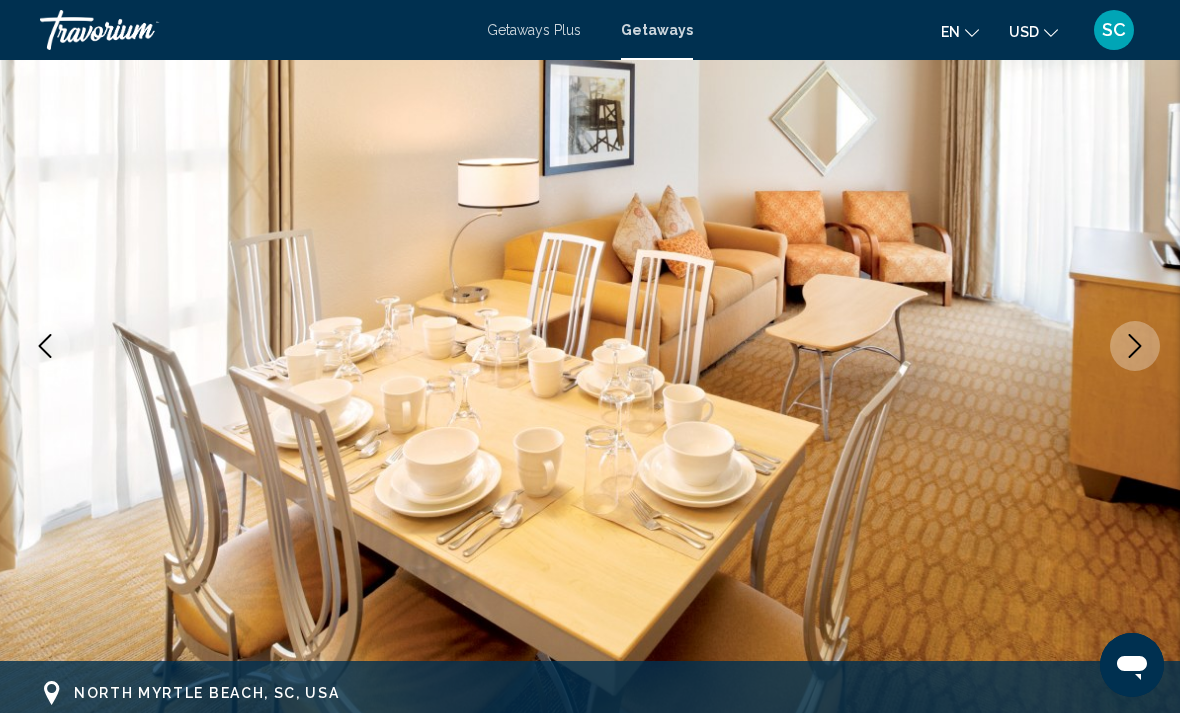 click 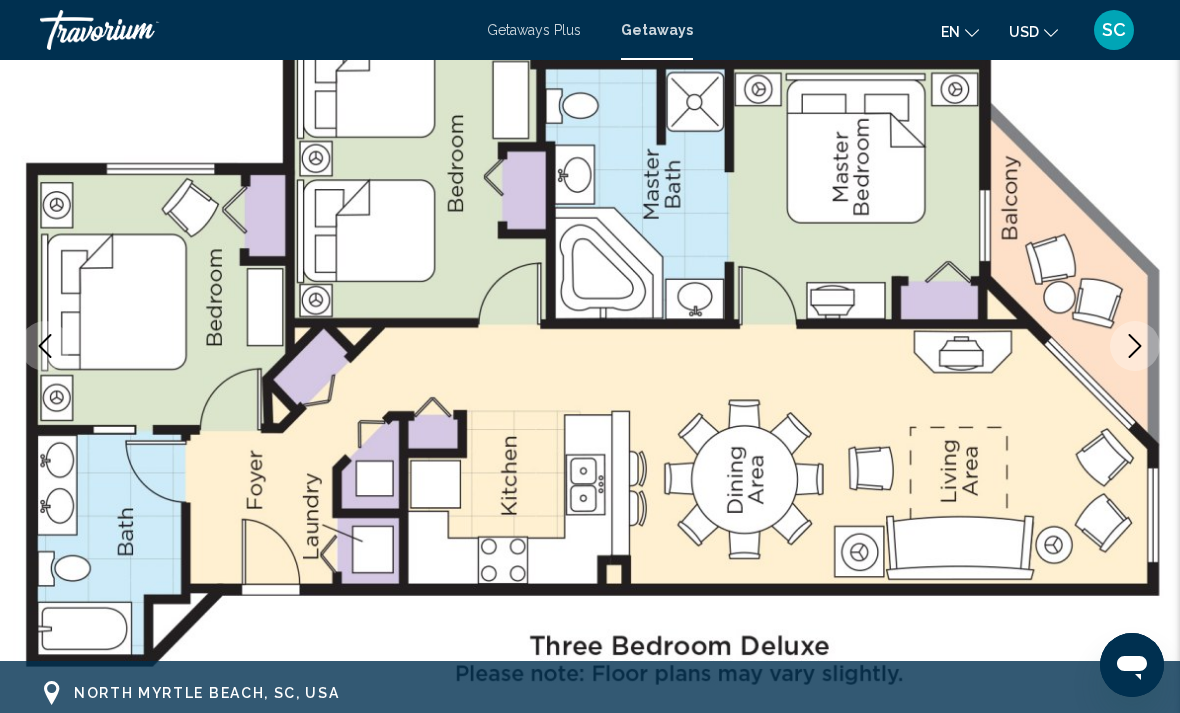click 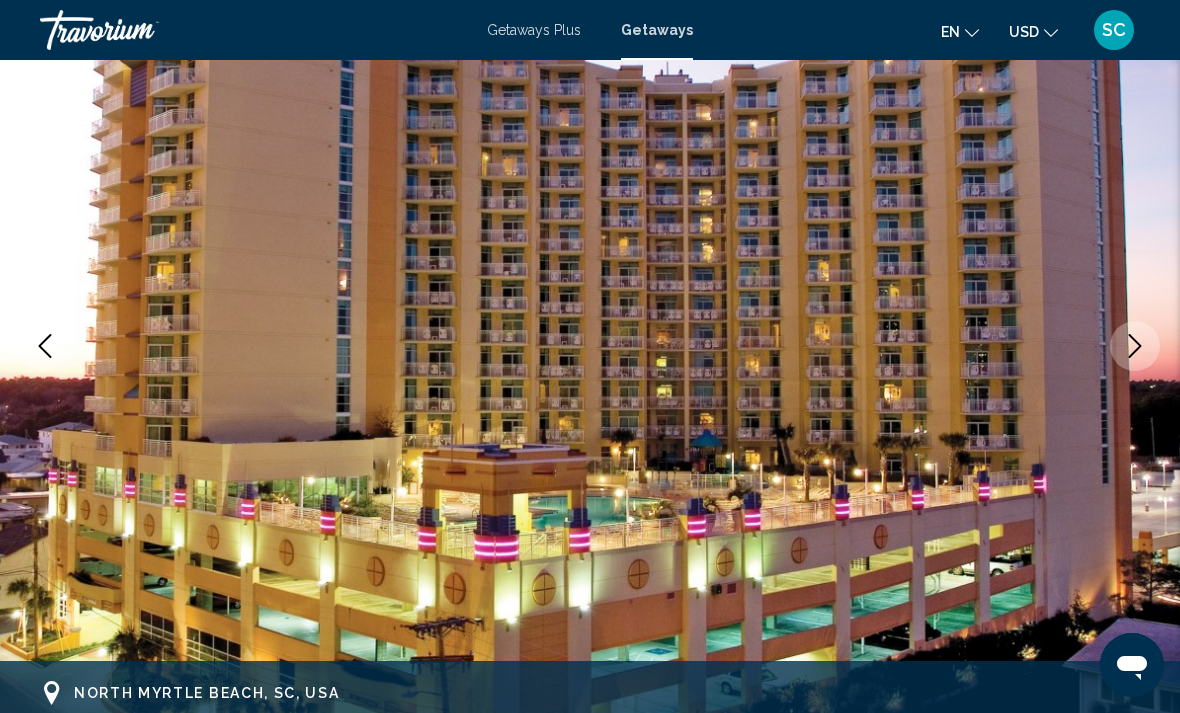 click at bounding box center [1135, 346] 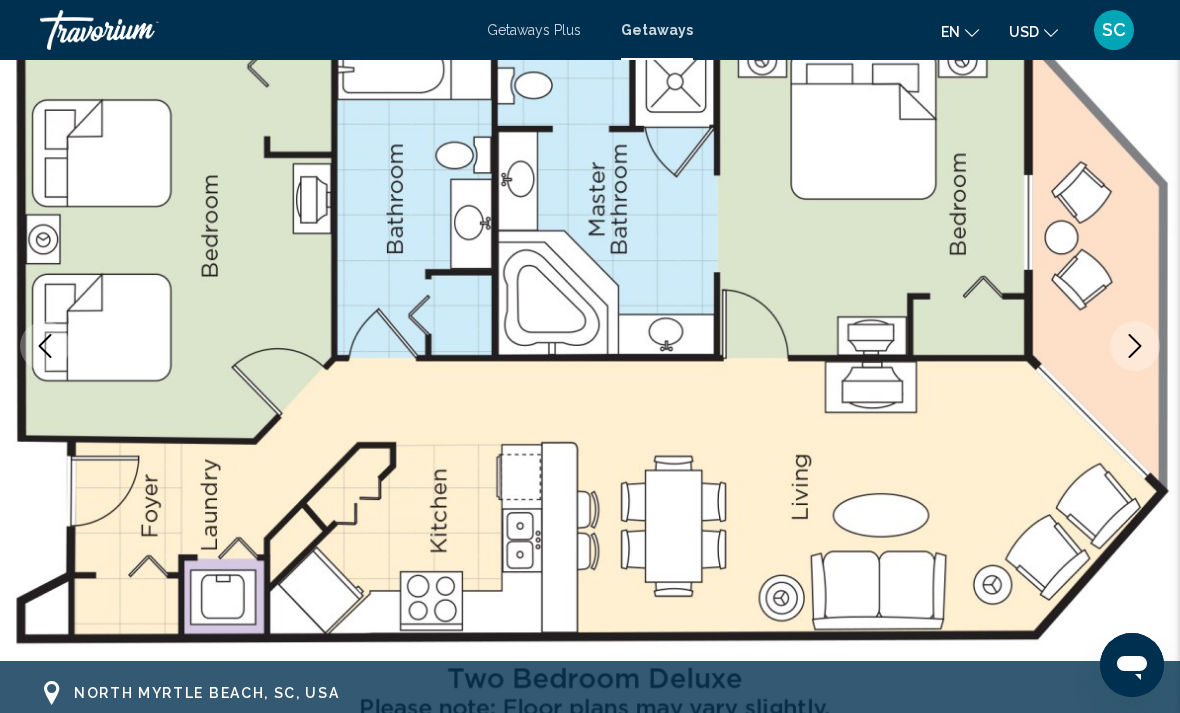click 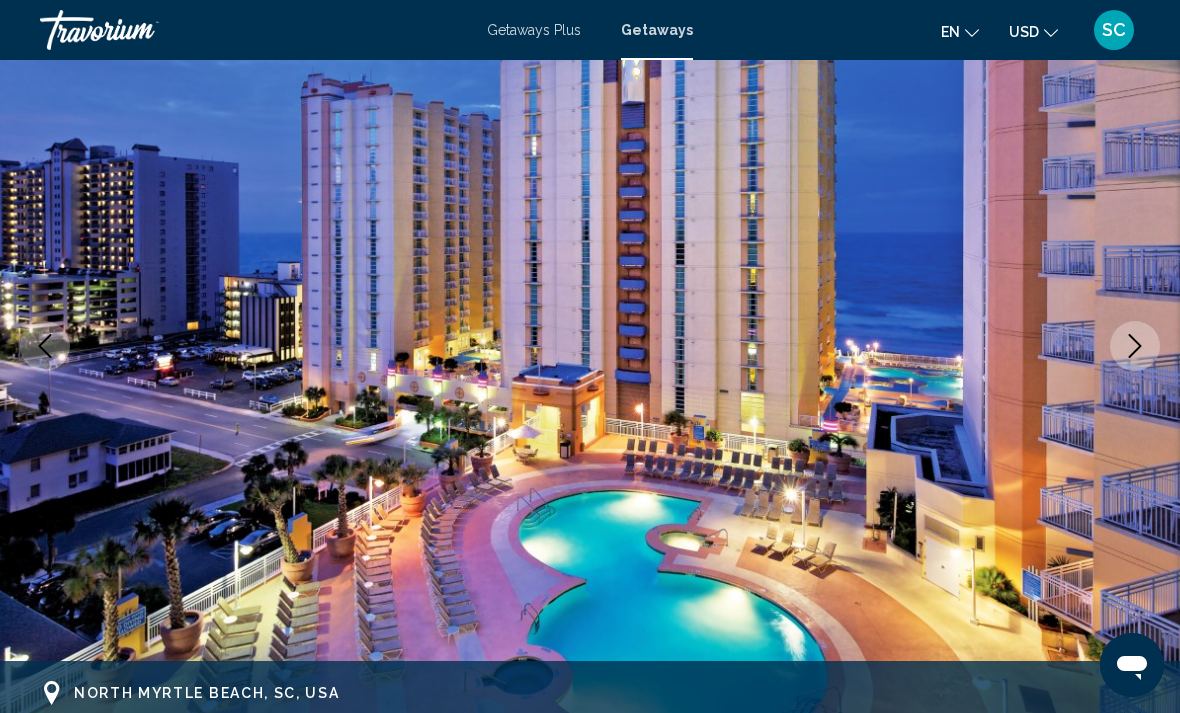 click 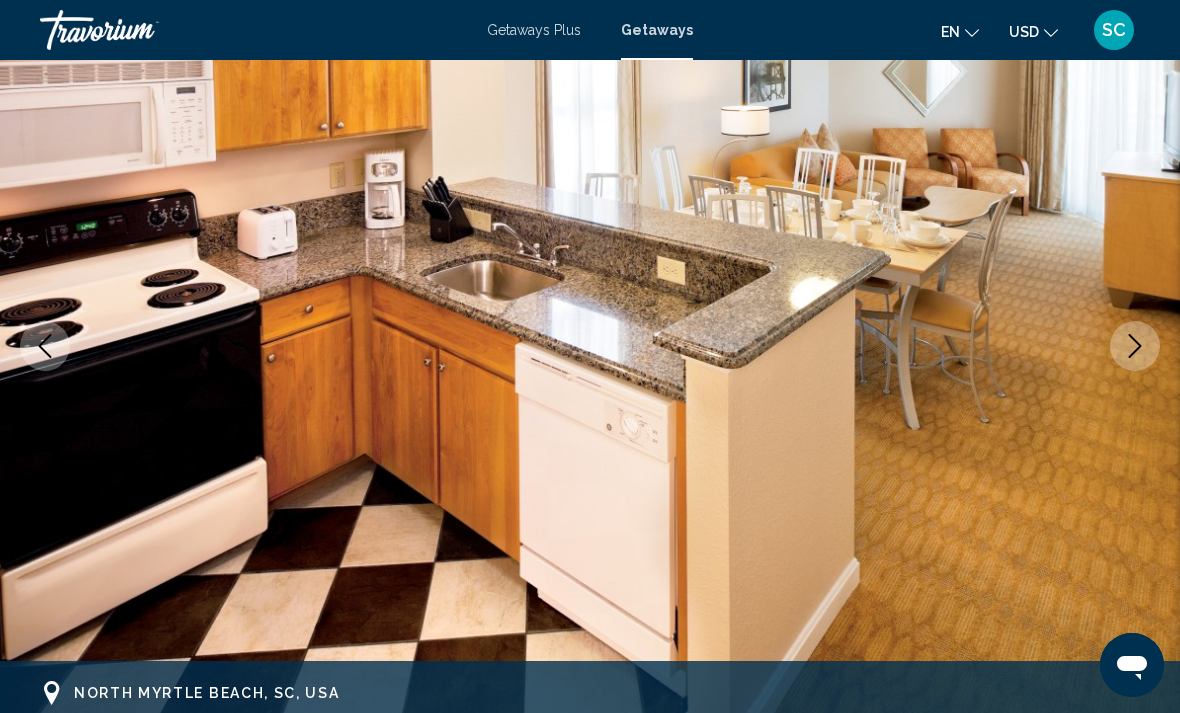 click 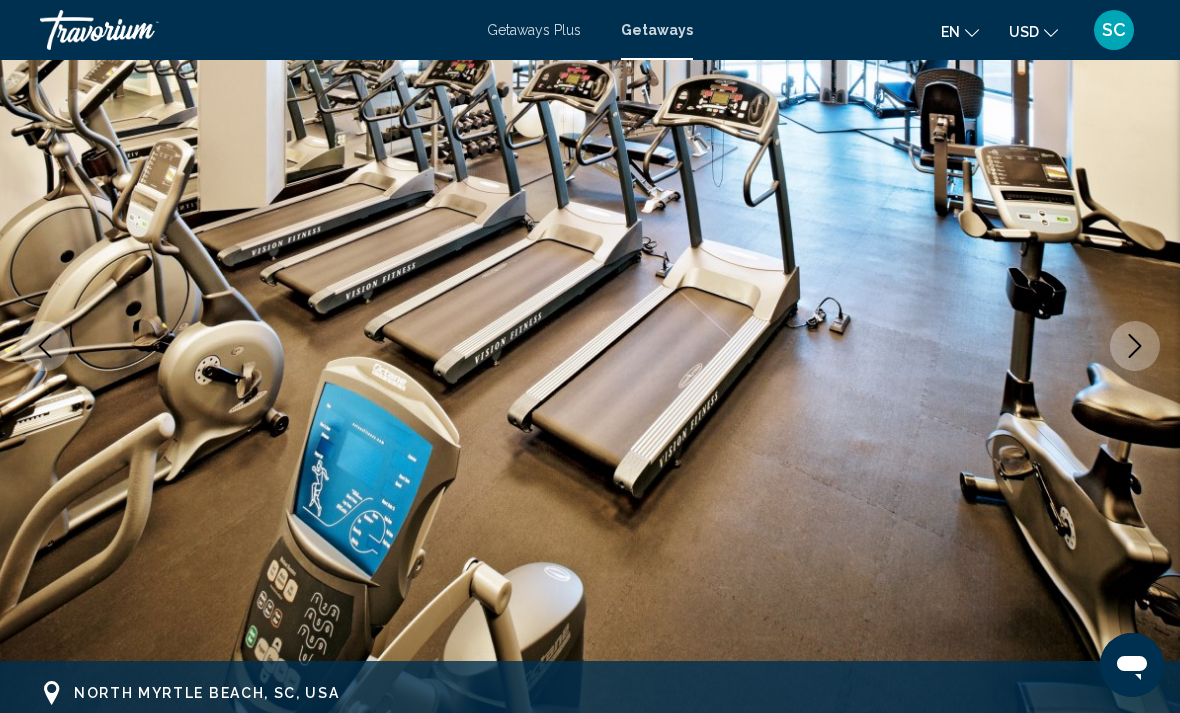 click 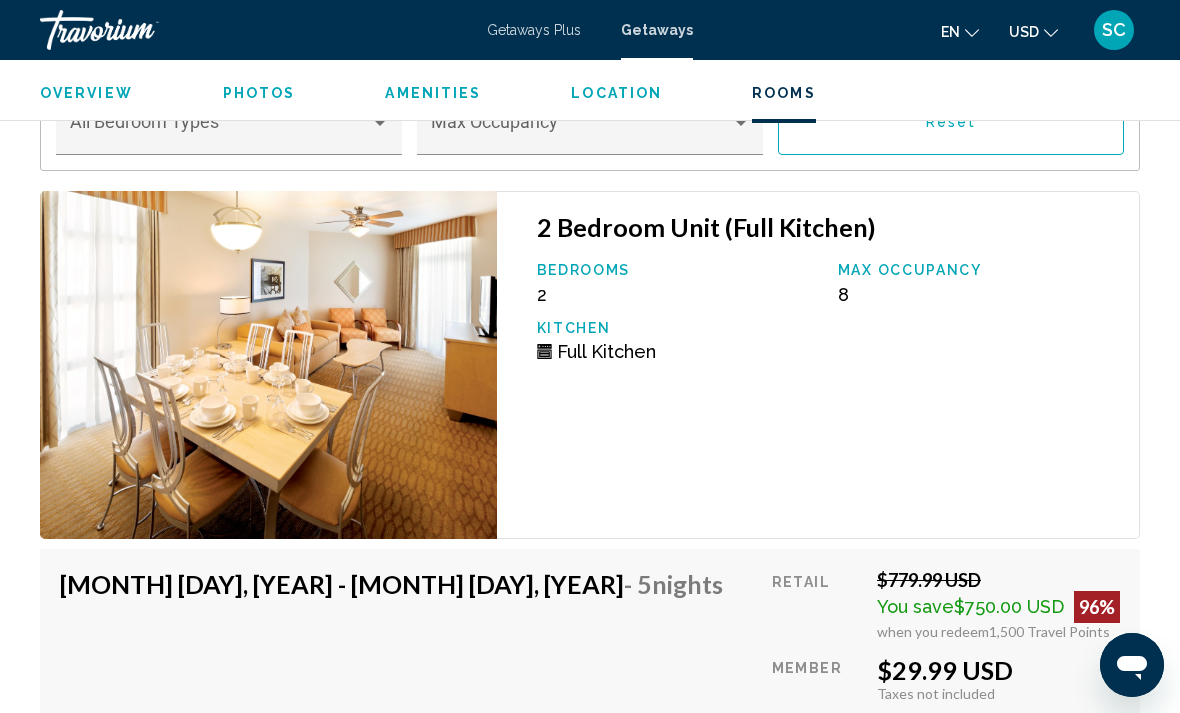 scroll, scrollTop: 4127, scrollLeft: 0, axis: vertical 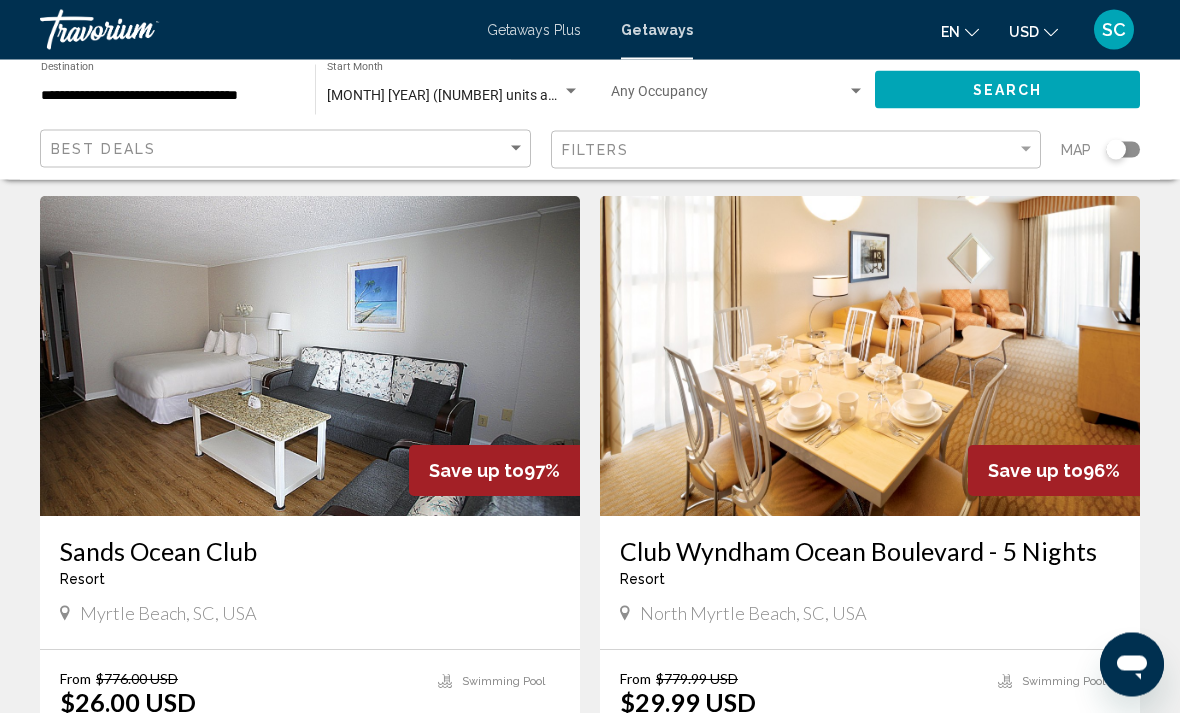 click on "Sands Ocean Club" at bounding box center [310, 552] 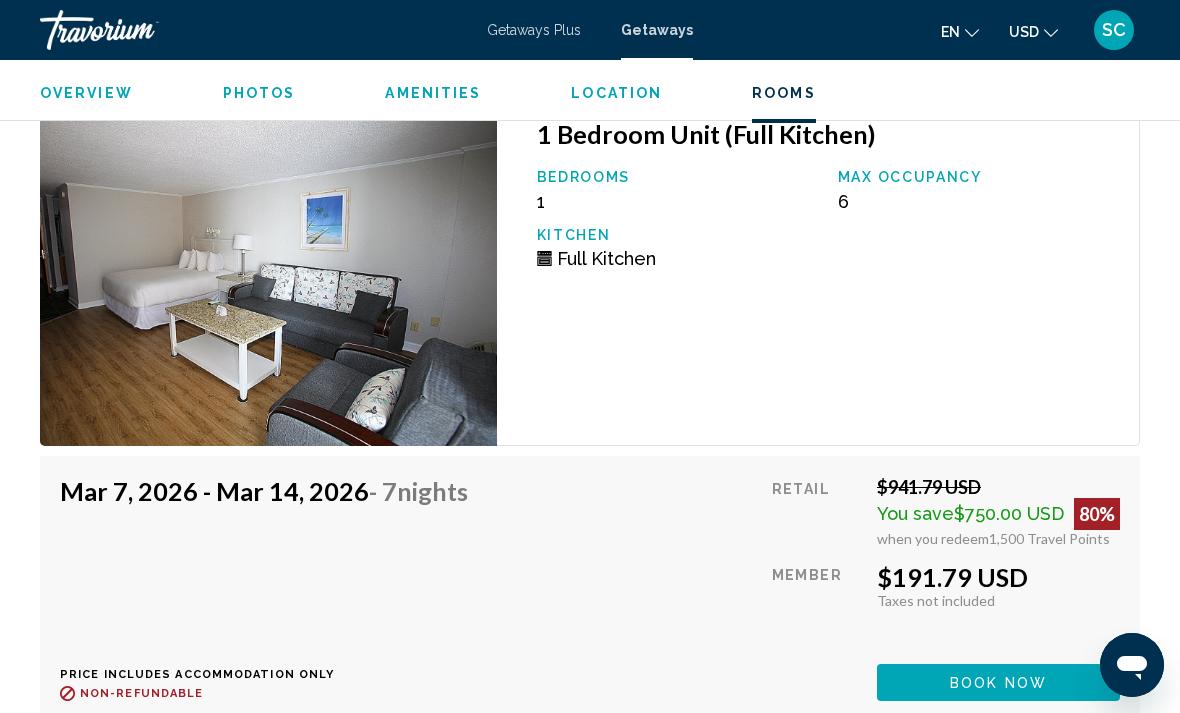 scroll, scrollTop: 3894, scrollLeft: 0, axis: vertical 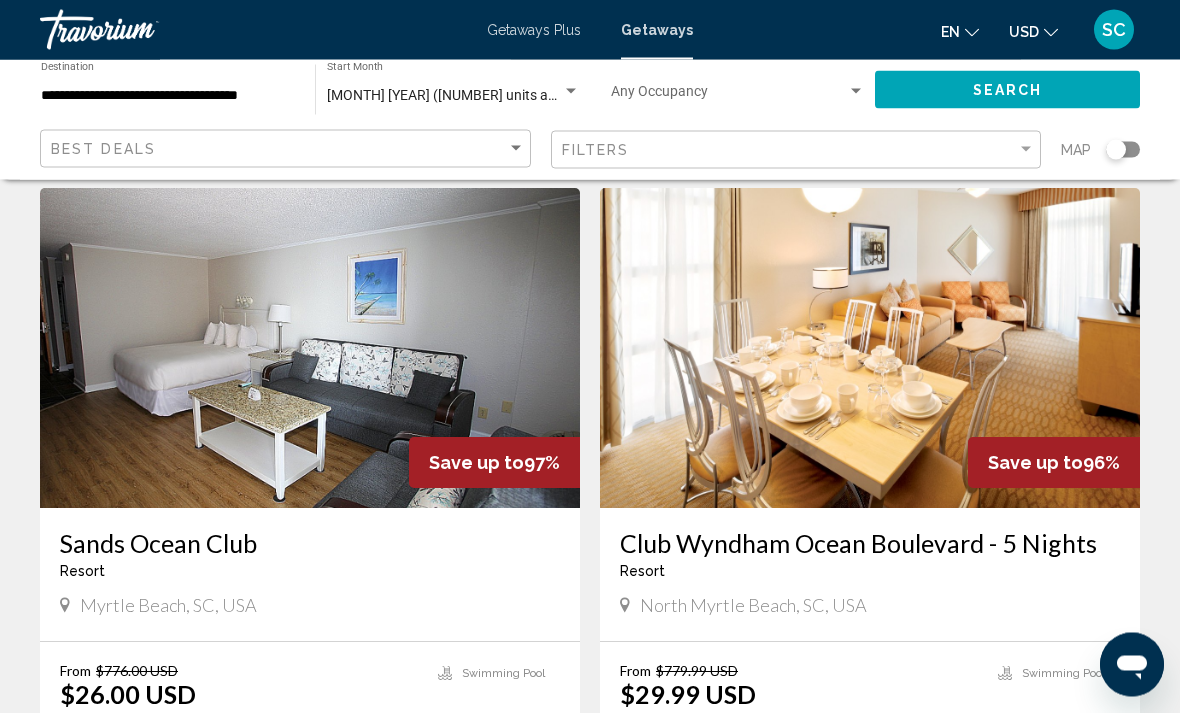click on "Club Wyndham Ocean Boulevard - 5 Nights" at bounding box center (870, 544) 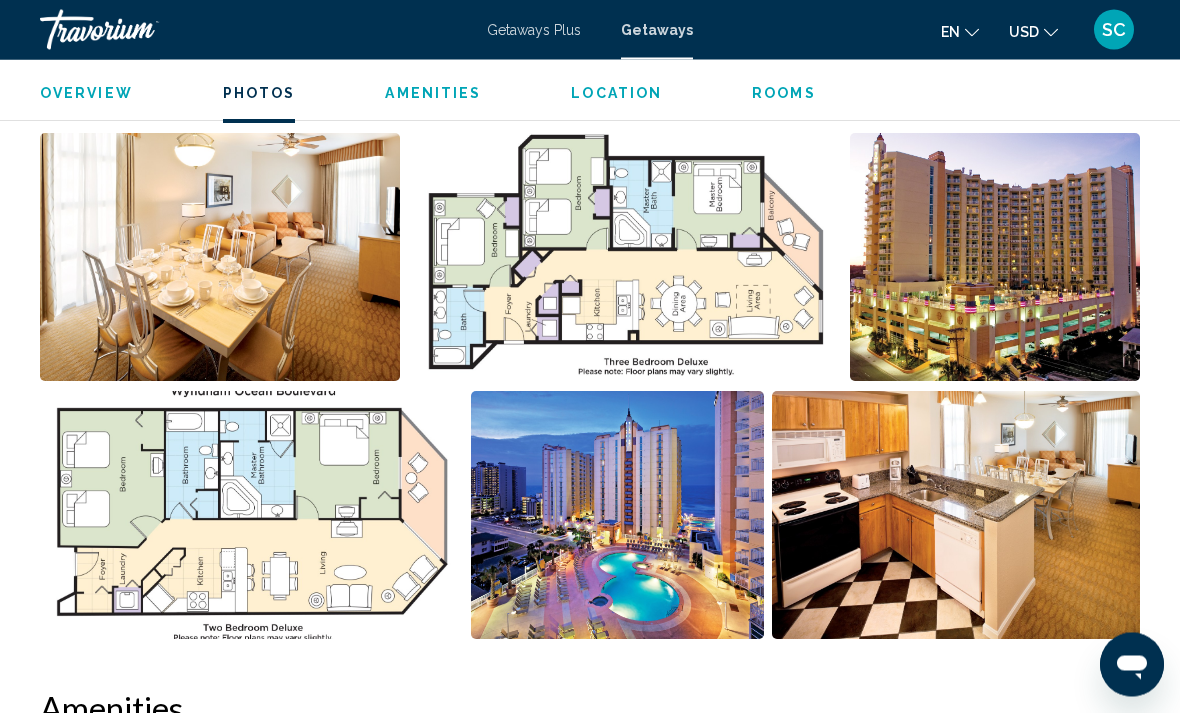 scroll, scrollTop: 1352, scrollLeft: 0, axis: vertical 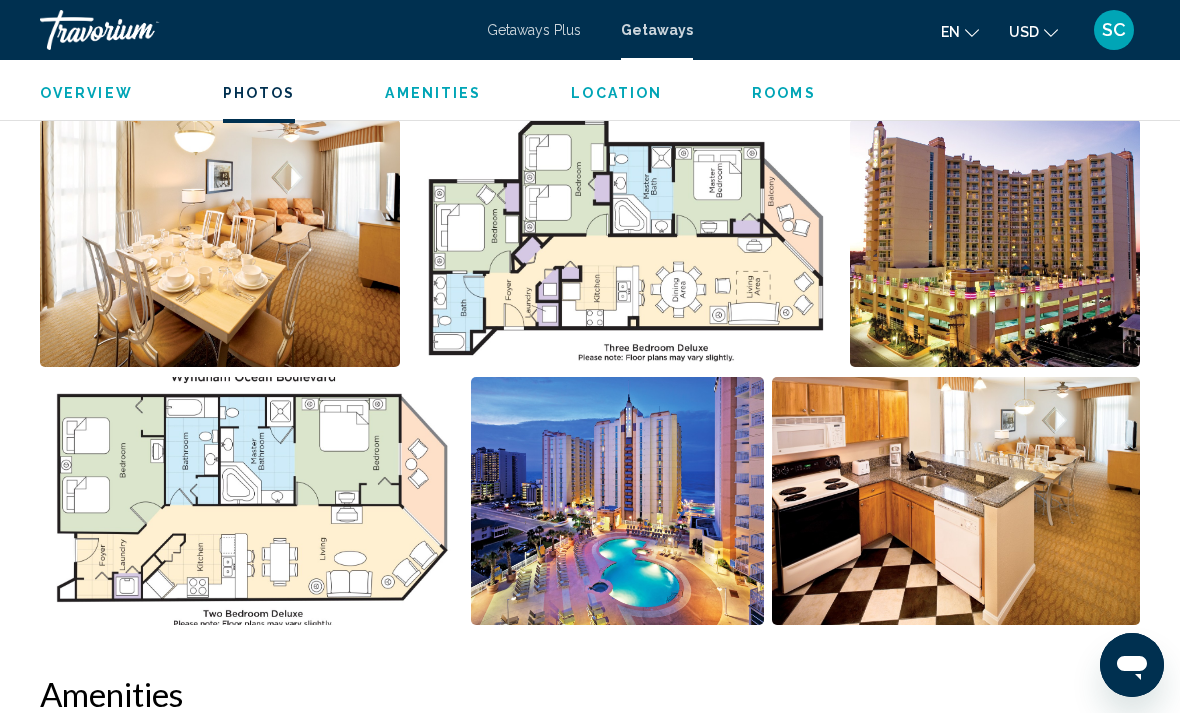 click at bounding box center (956, 501) 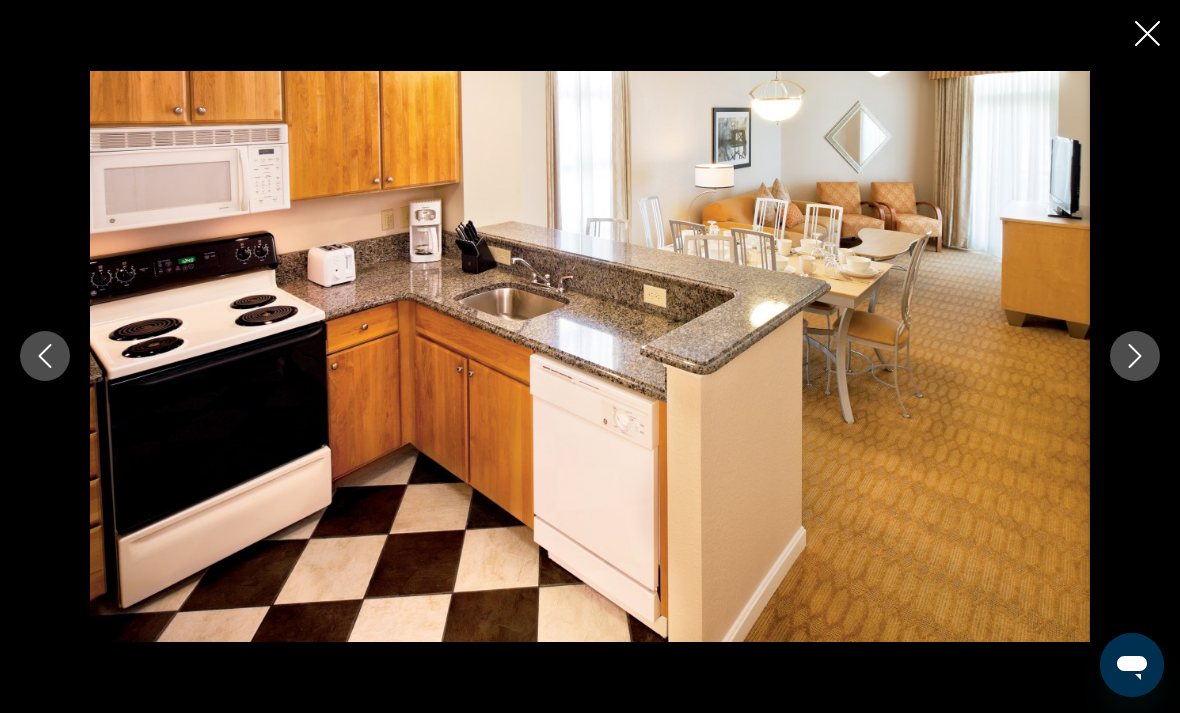 click 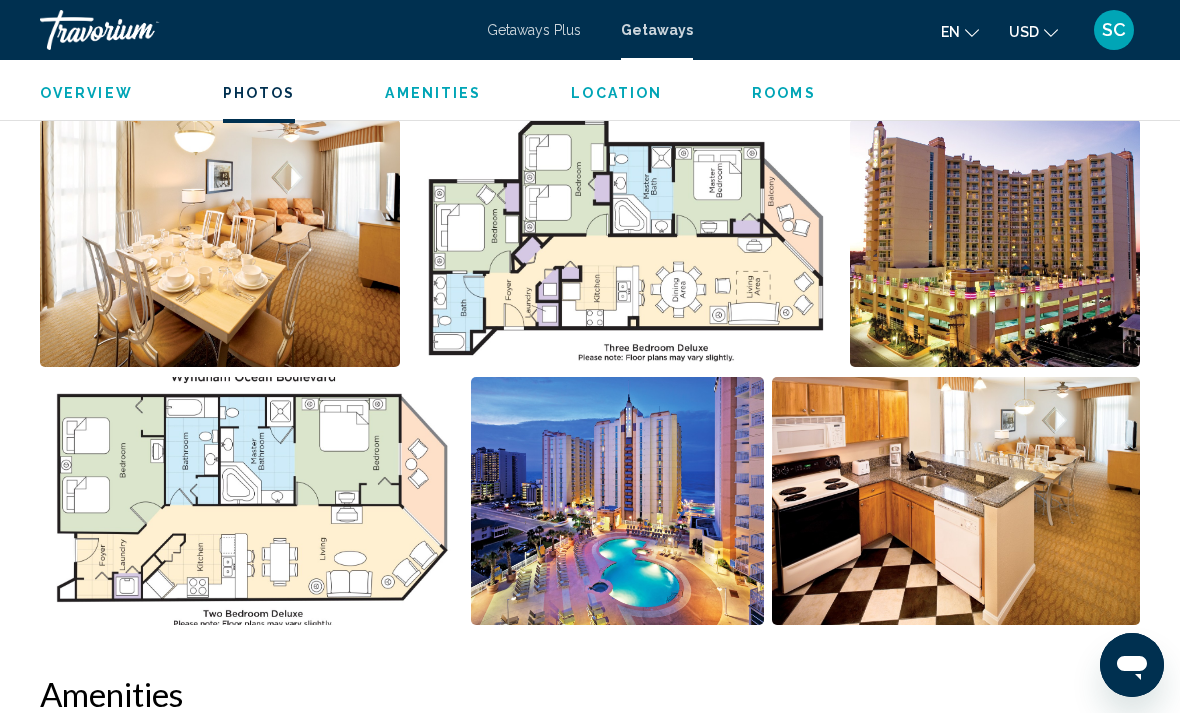 click at bounding box center [617, 501] 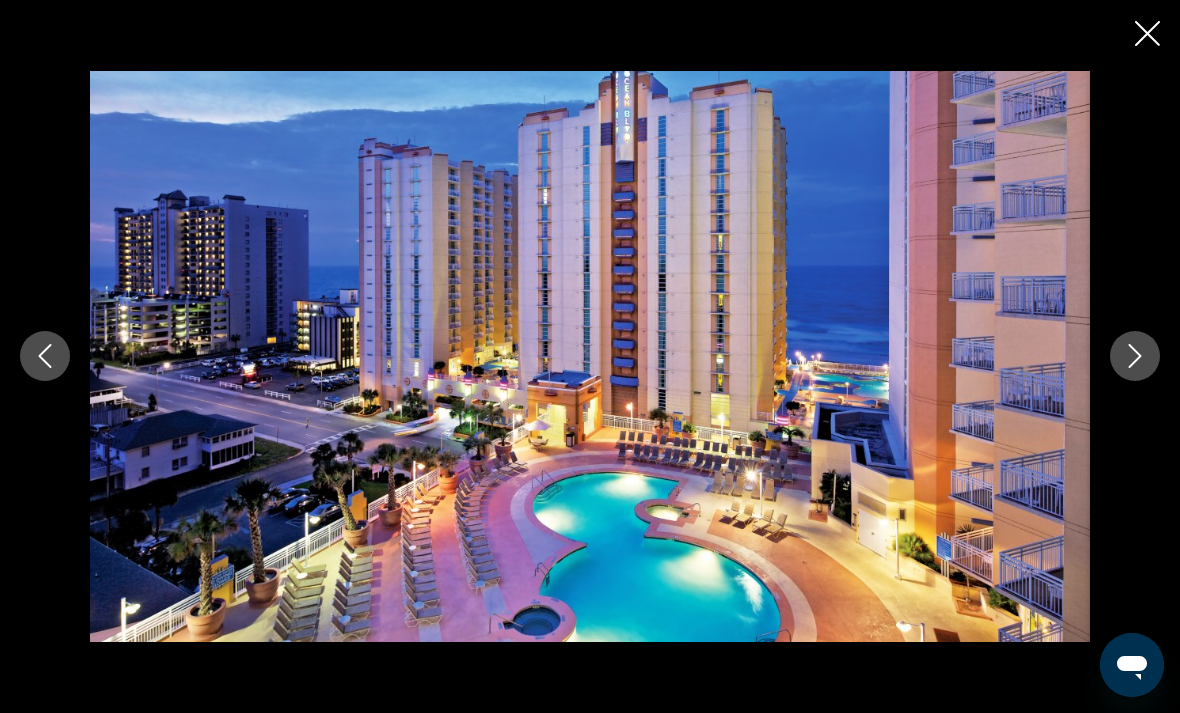 click 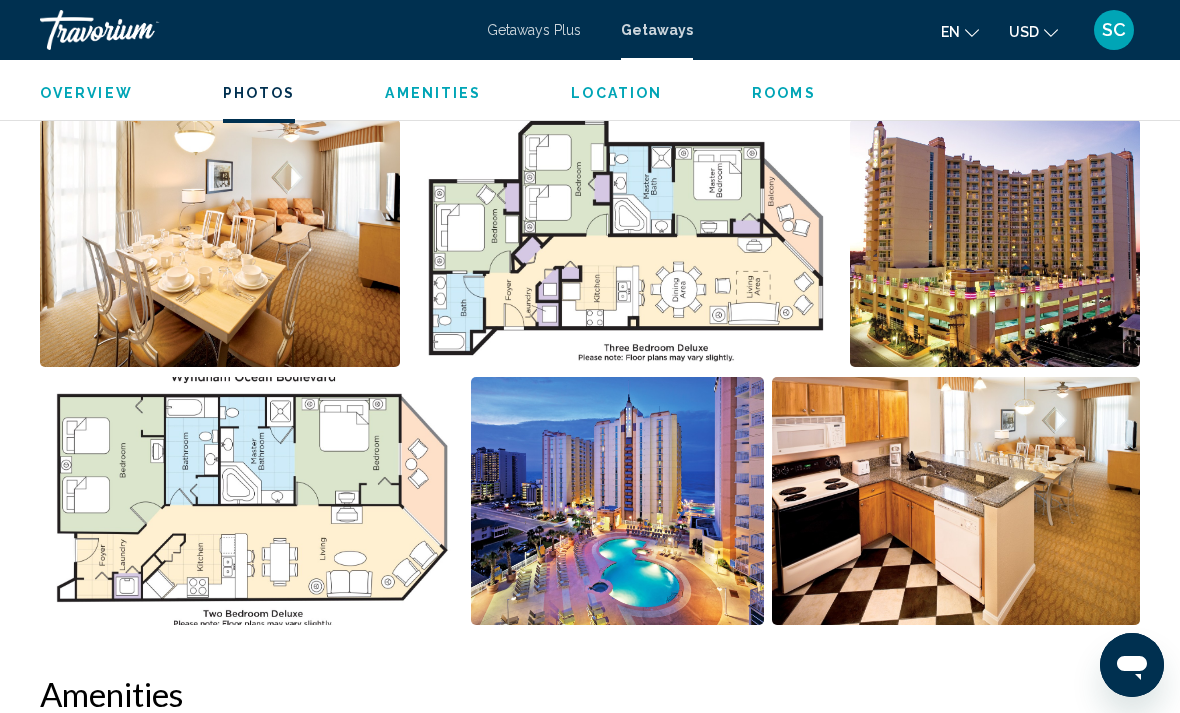 click at bounding box center (251, 501) 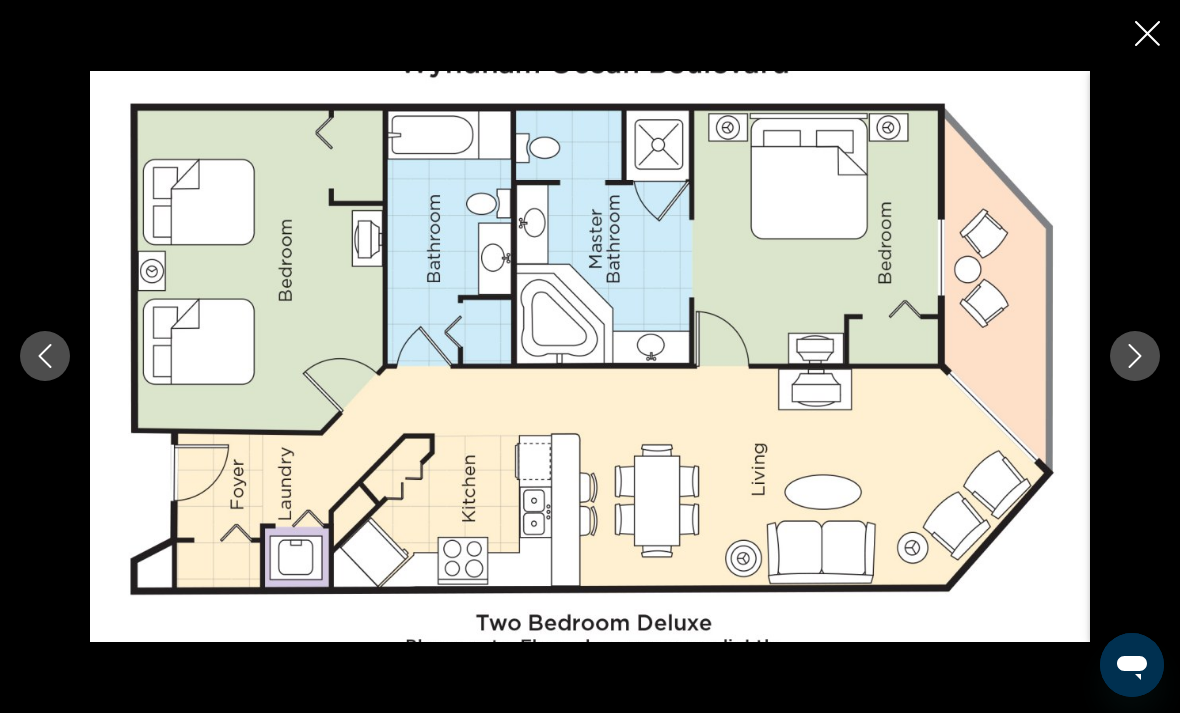 click 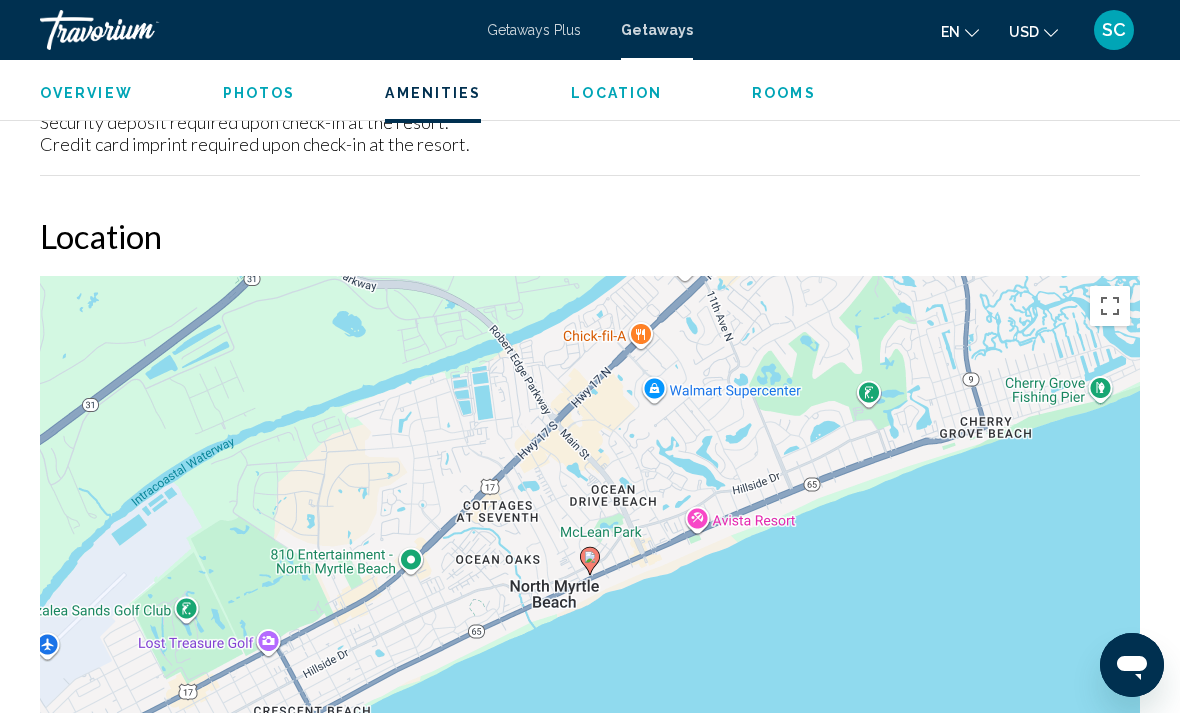 scroll, scrollTop: 3191, scrollLeft: 0, axis: vertical 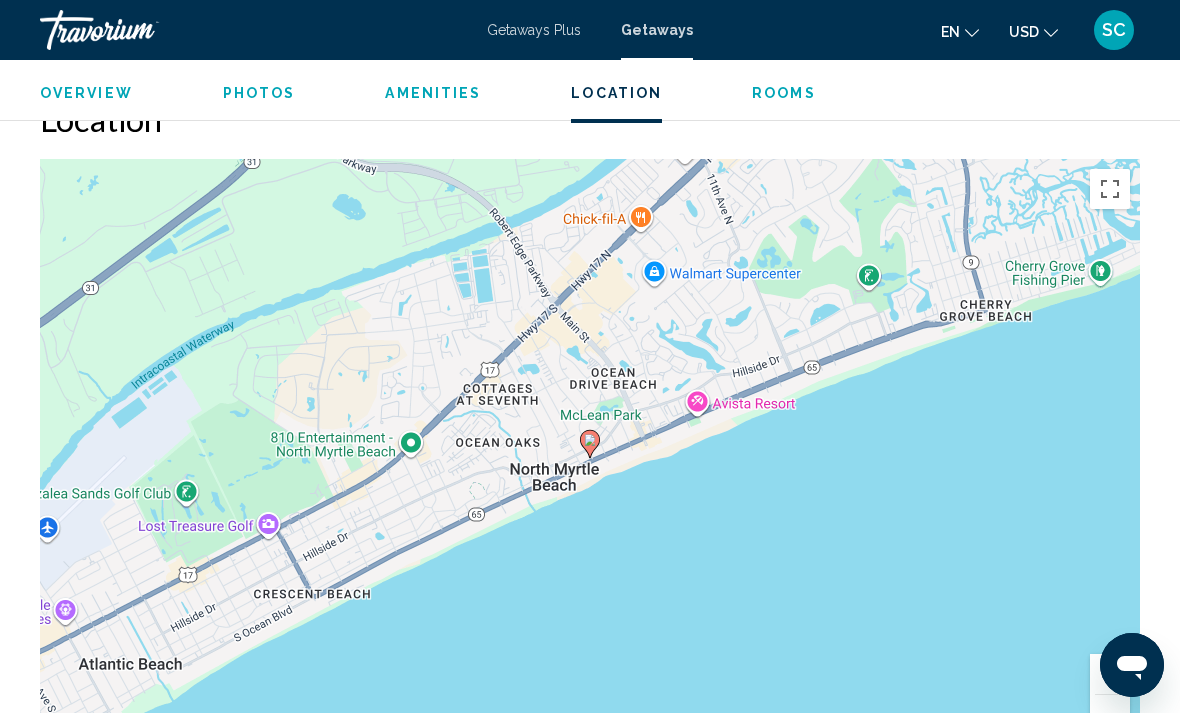click at bounding box center [1110, 674] 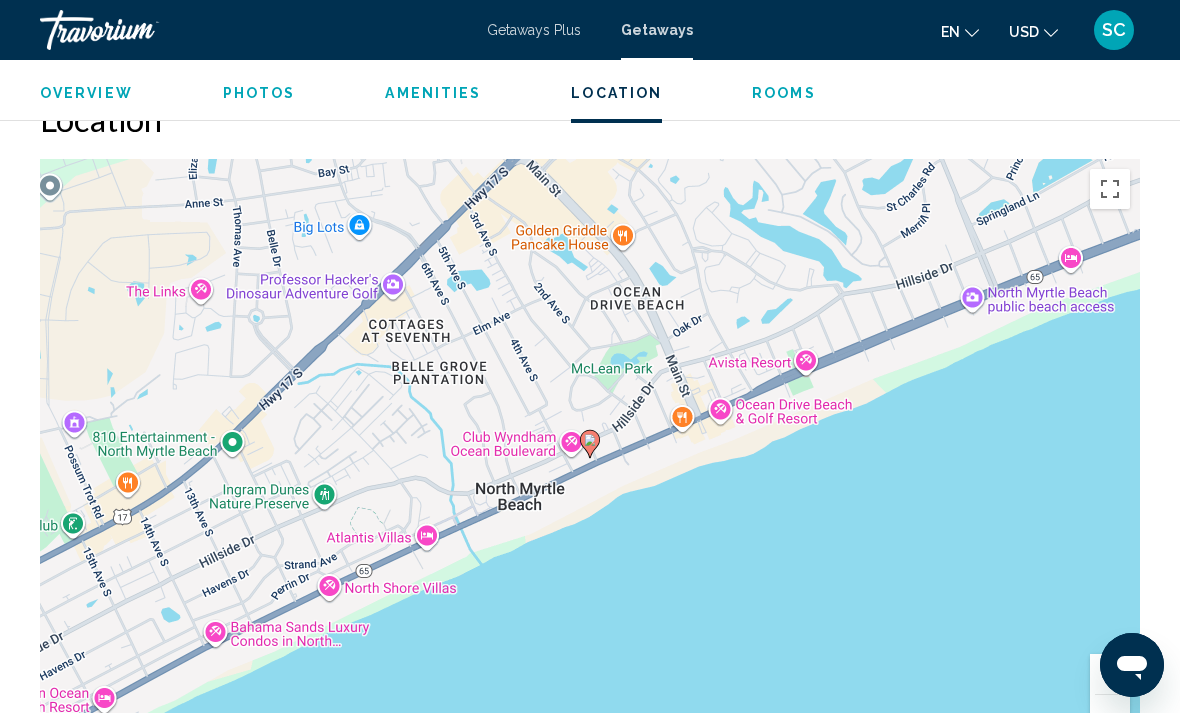 click at bounding box center (1110, 674) 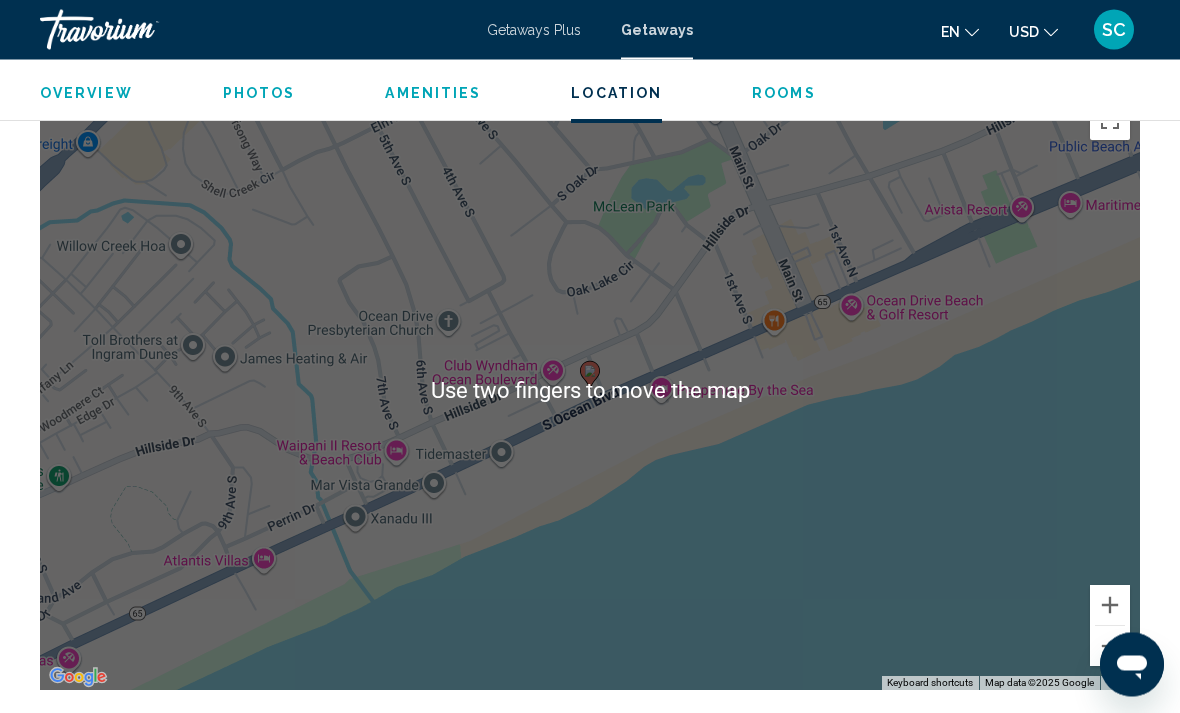 scroll, scrollTop: 3379, scrollLeft: 0, axis: vertical 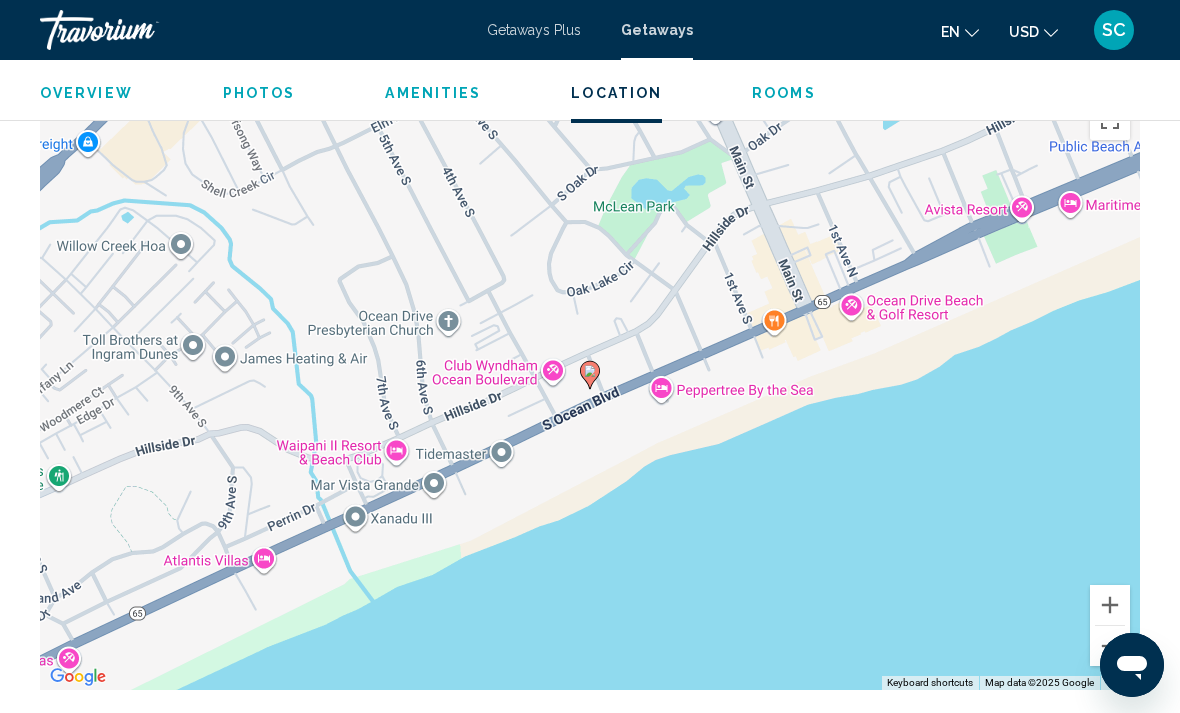 click at bounding box center [1110, 646] 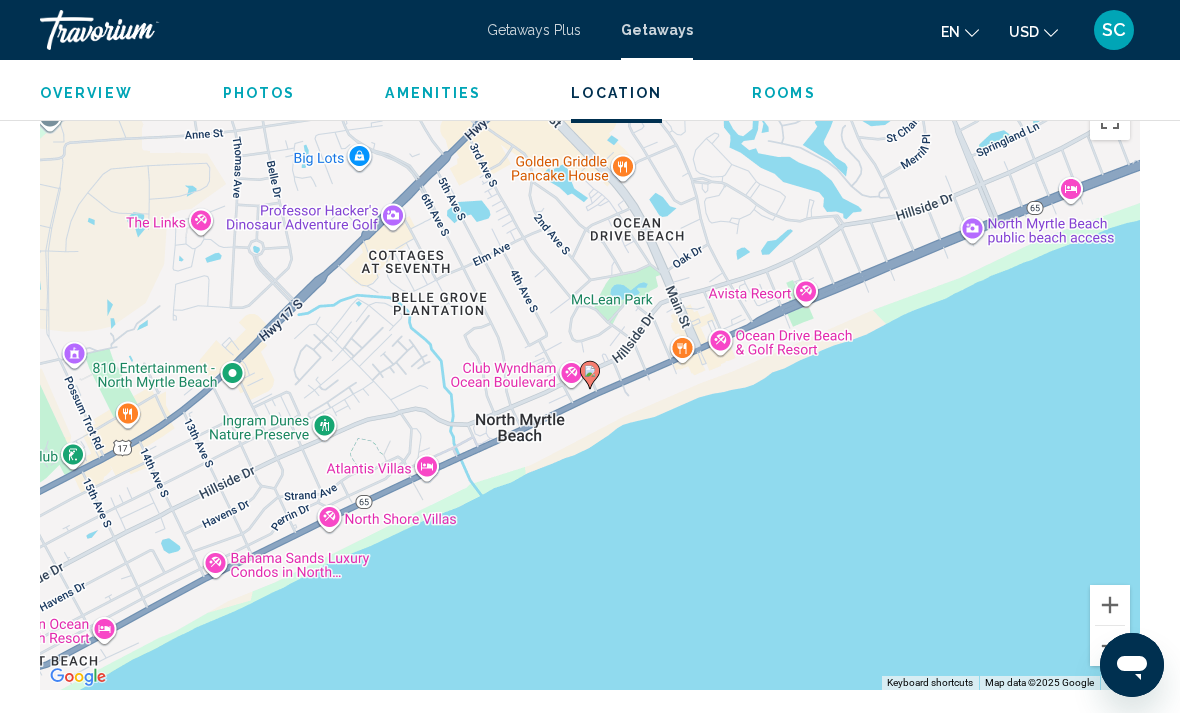 click at bounding box center [1110, 646] 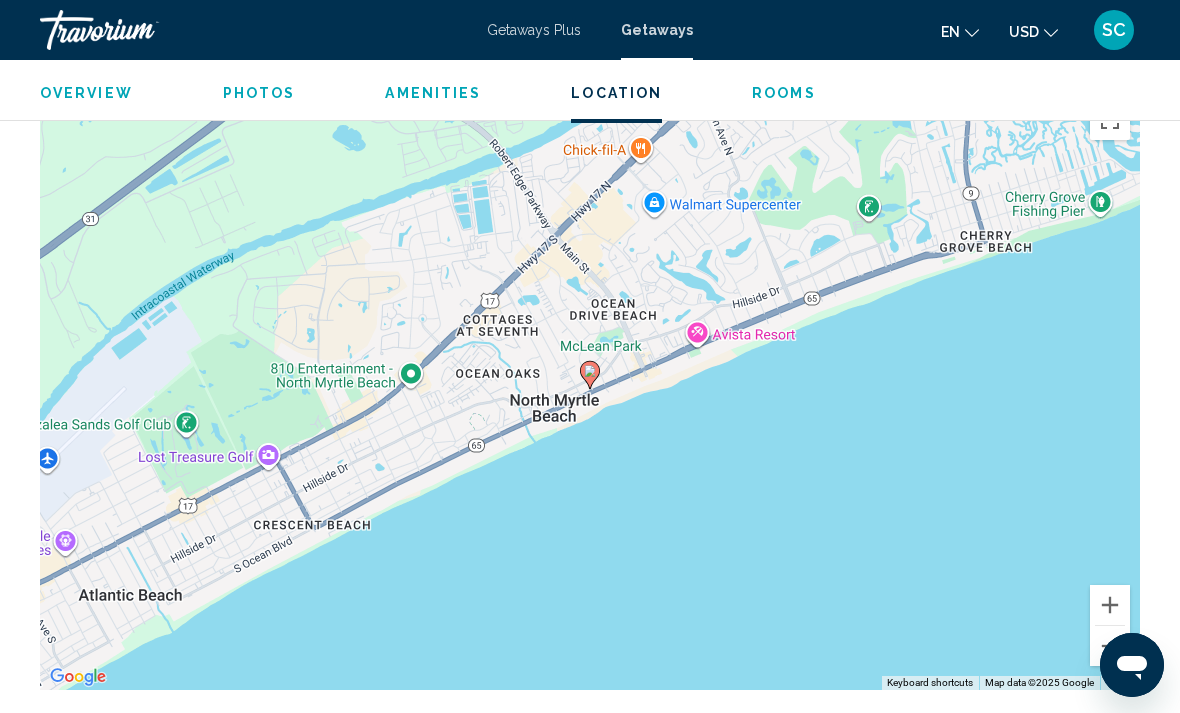 click at bounding box center [1110, 646] 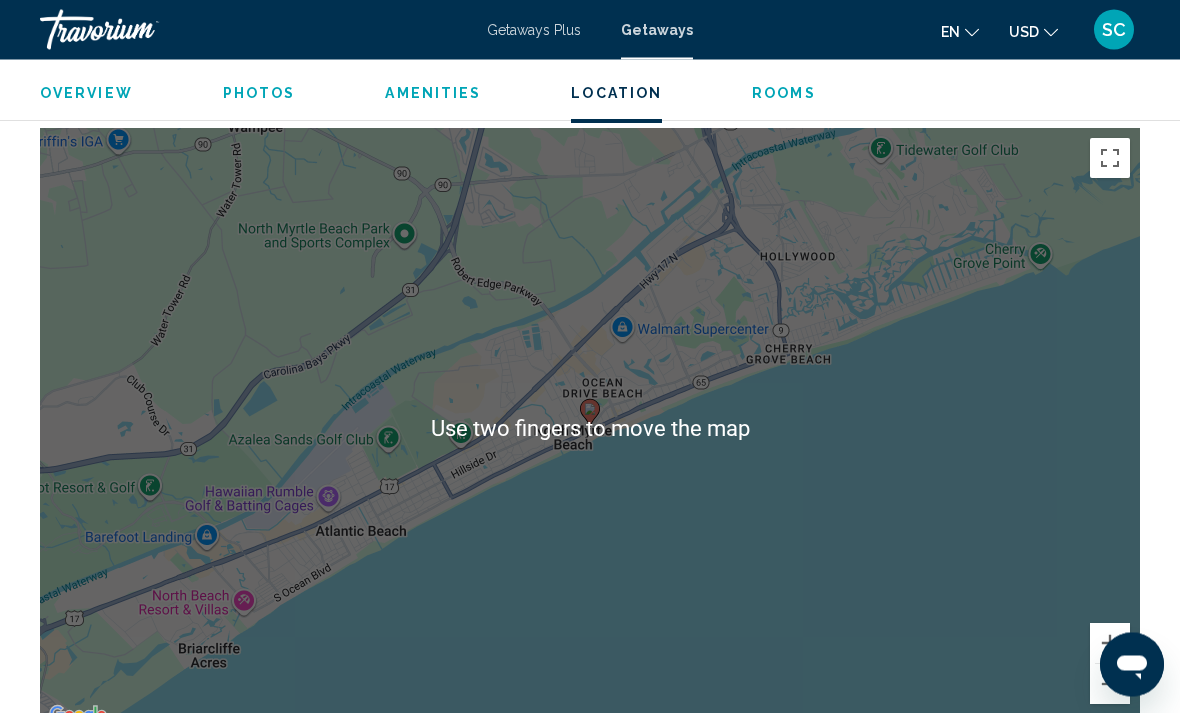 scroll, scrollTop: 3341, scrollLeft: 0, axis: vertical 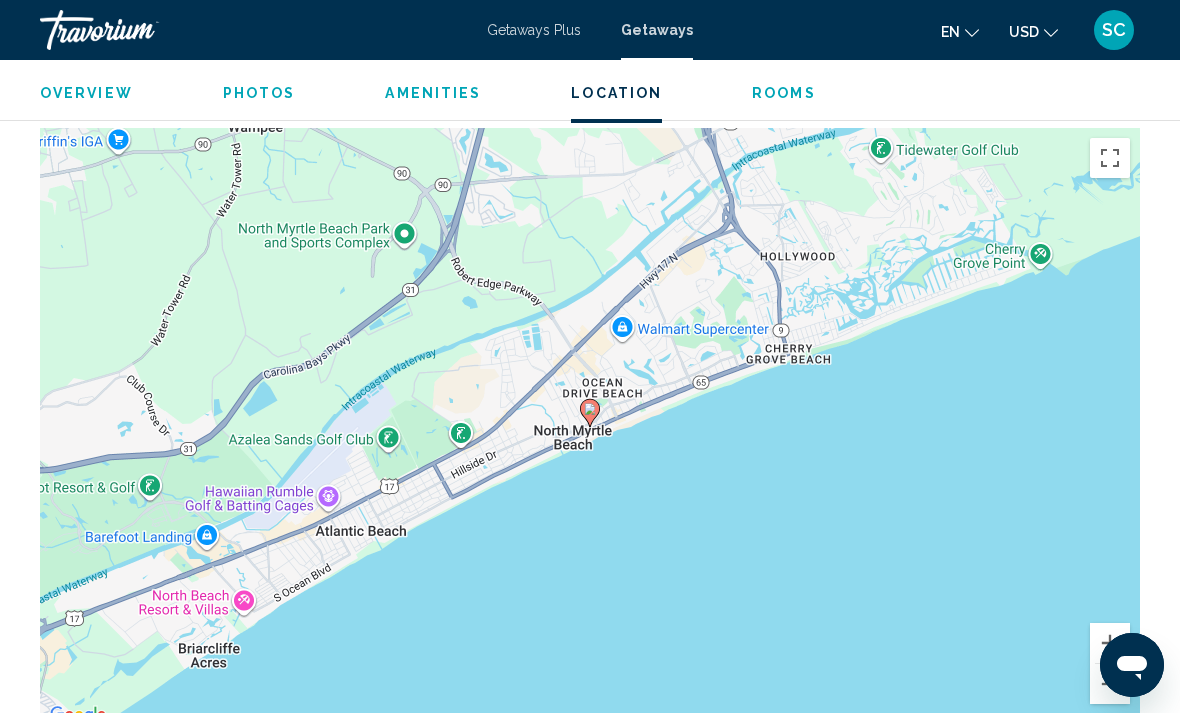 click at bounding box center [1110, 643] 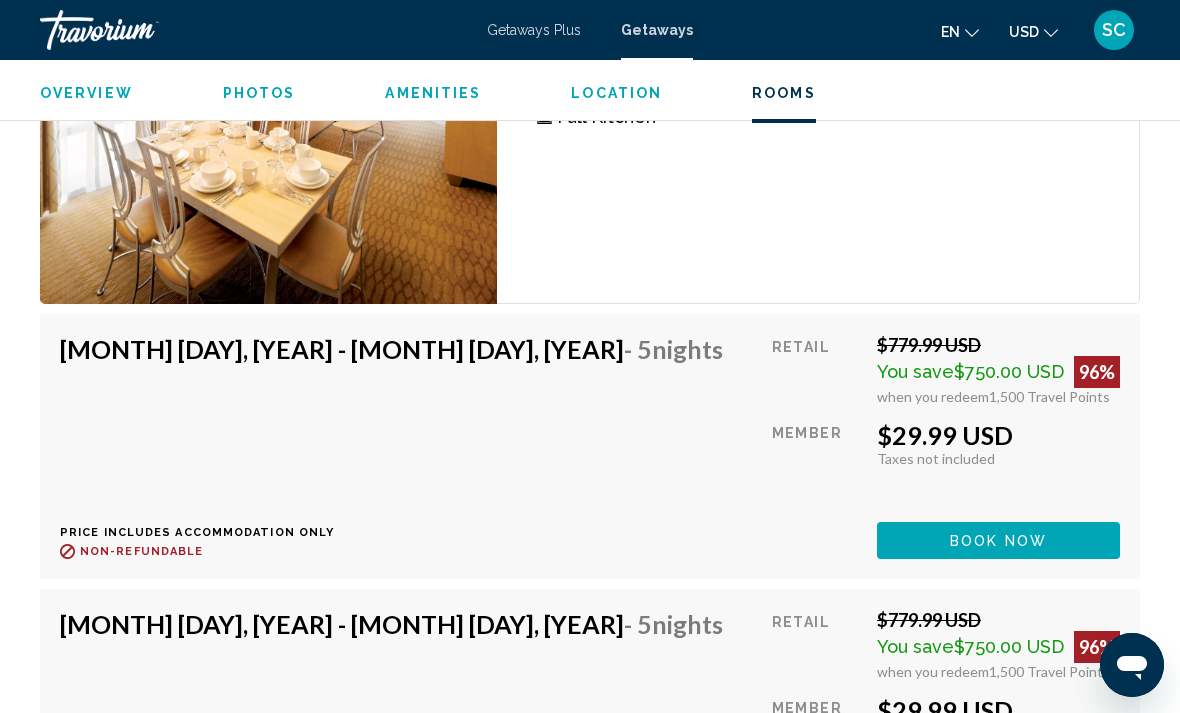 scroll, scrollTop: 4317, scrollLeft: 0, axis: vertical 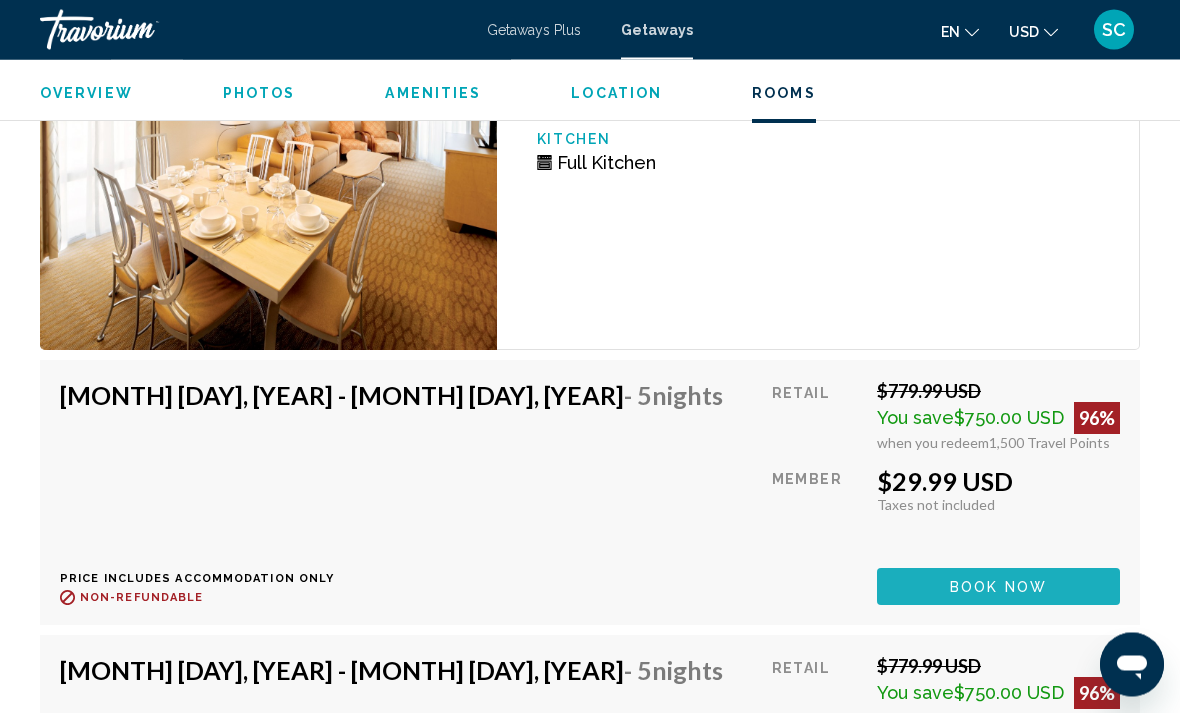 click on "Book now" at bounding box center [998, 588] 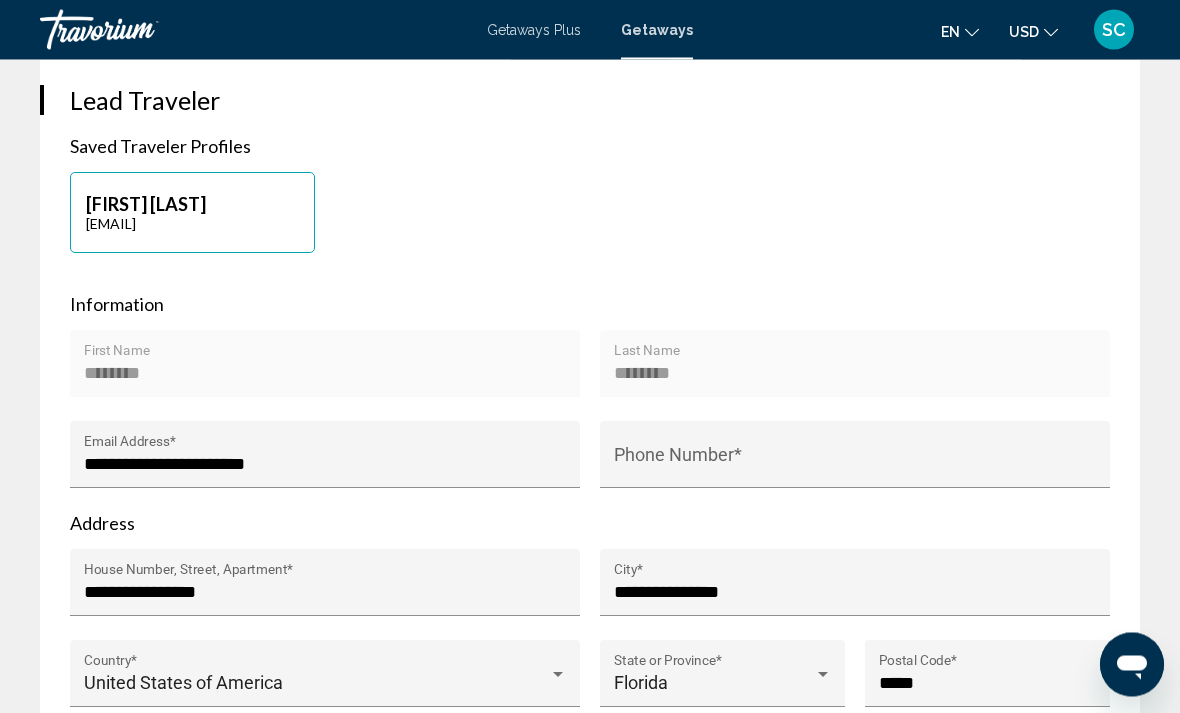 scroll, scrollTop: 906, scrollLeft: 0, axis: vertical 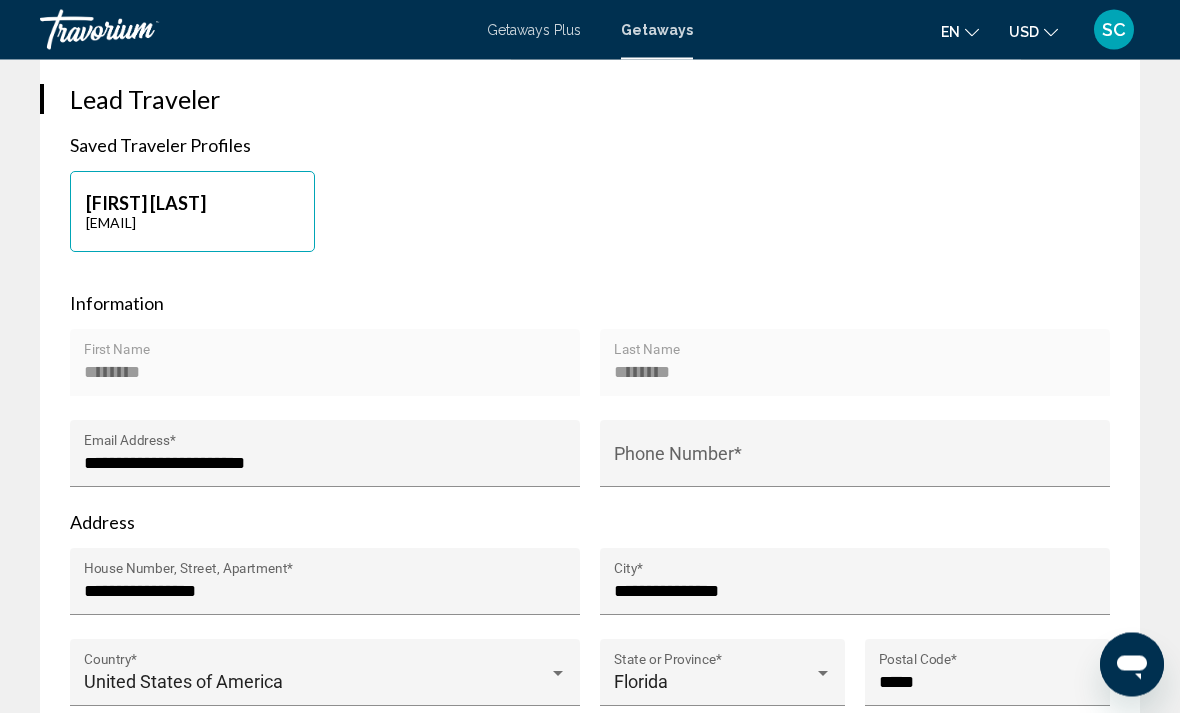 click on "Phone Number  *" at bounding box center [855, 464] 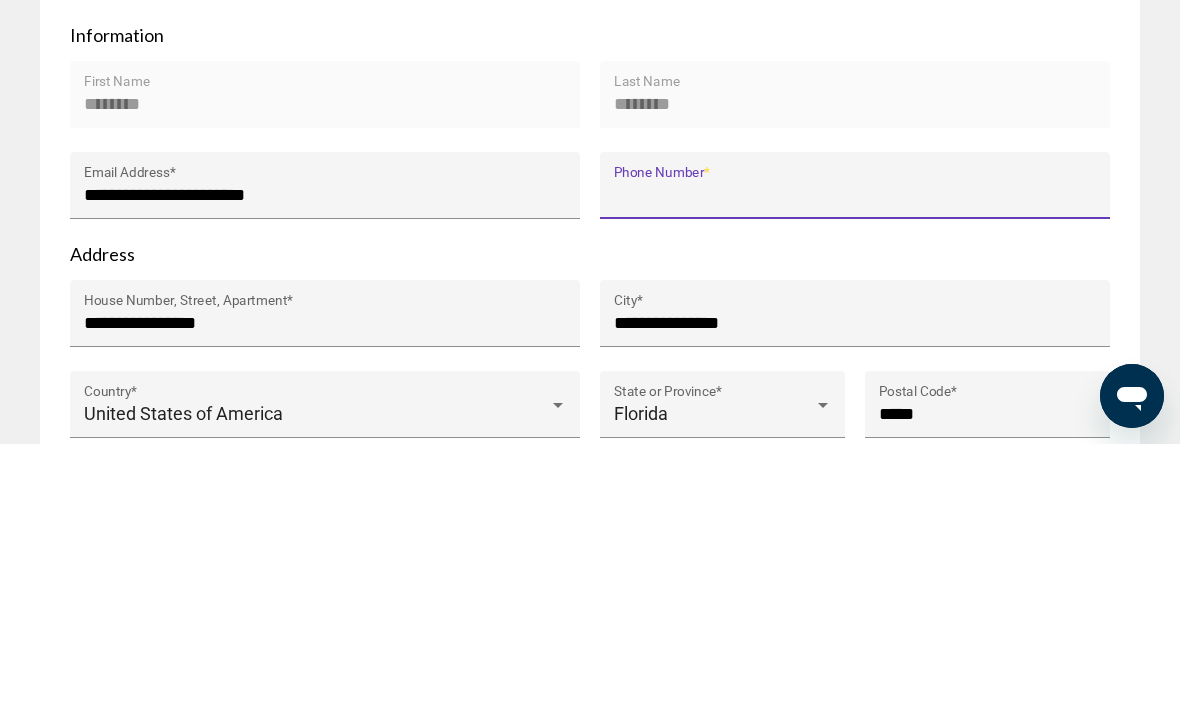 type on "**********" 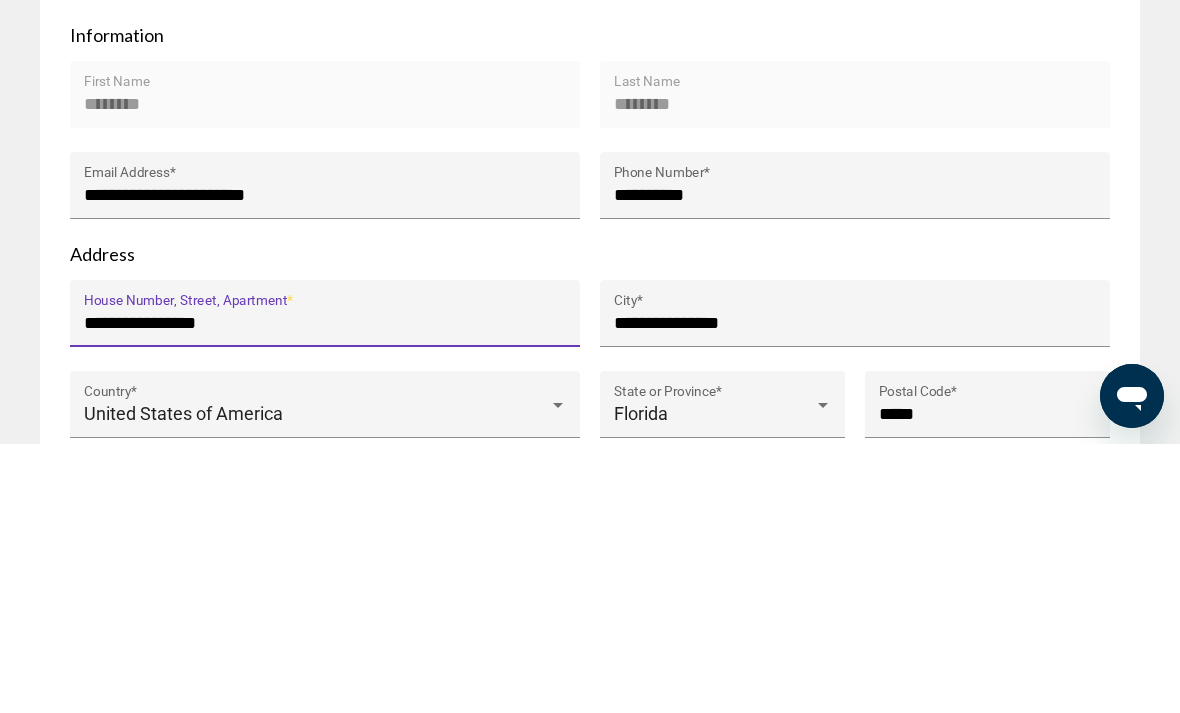 click on "**********" at bounding box center [590, 1658] 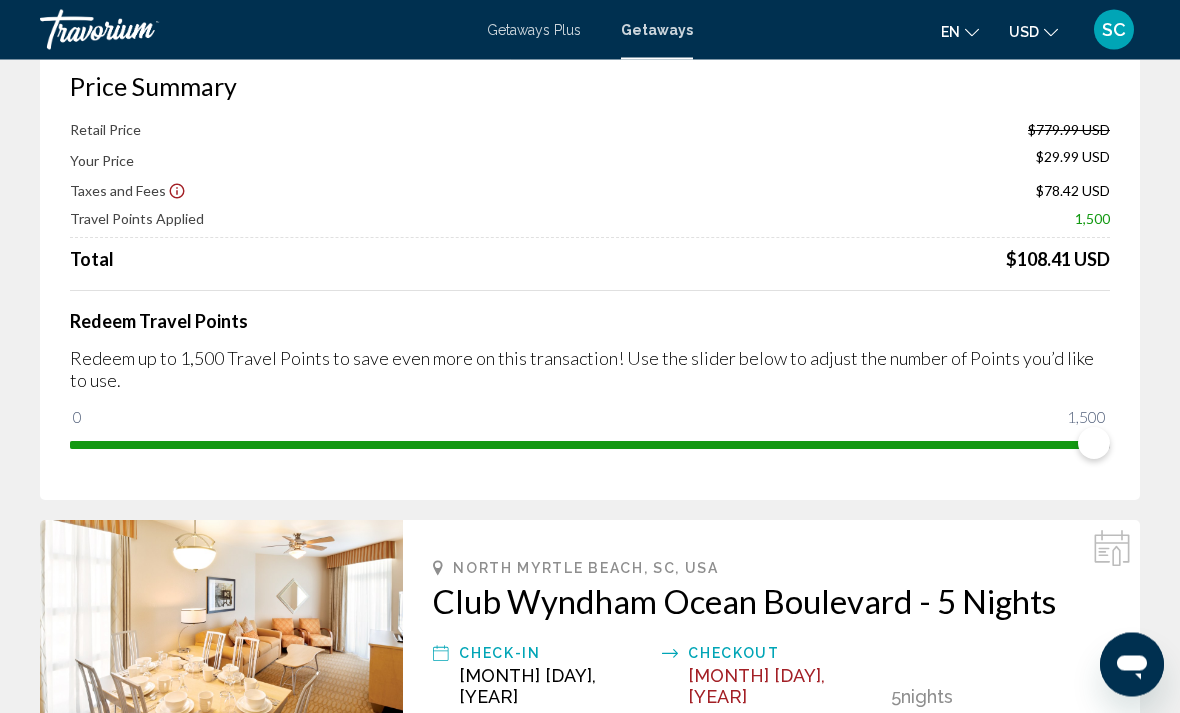 scroll, scrollTop: 122, scrollLeft: 0, axis: vertical 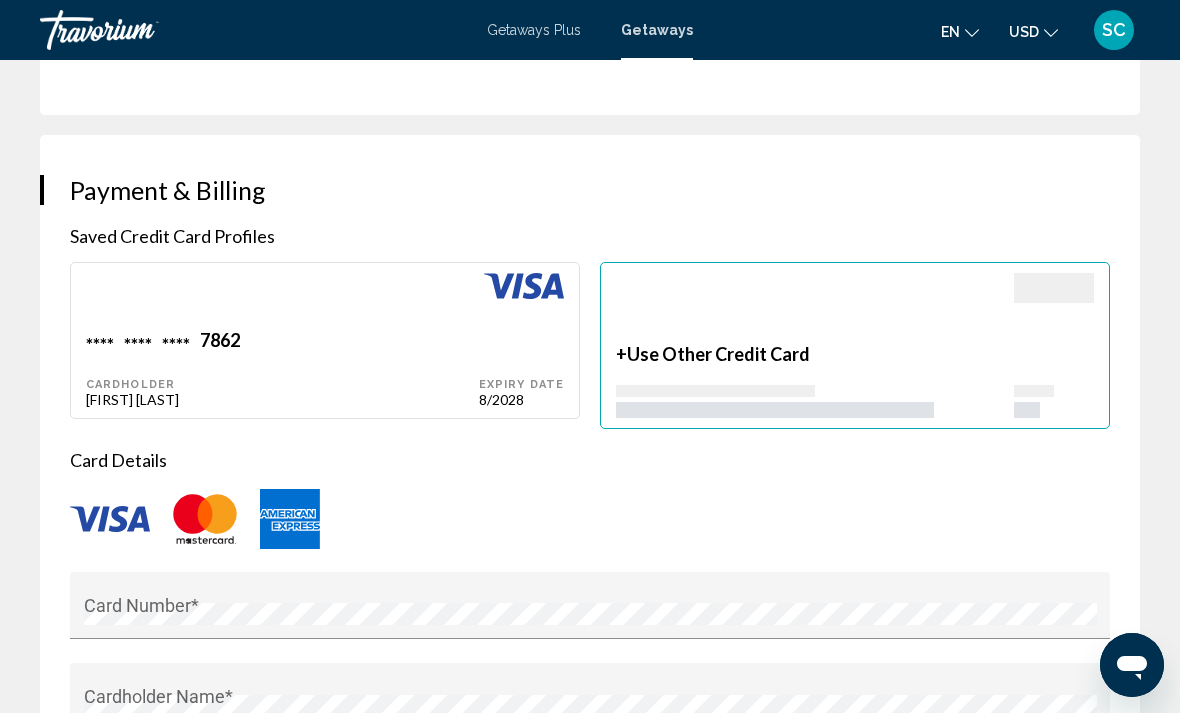 click on "**** **** **** [NUMBER]" at bounding box center (282, 342) 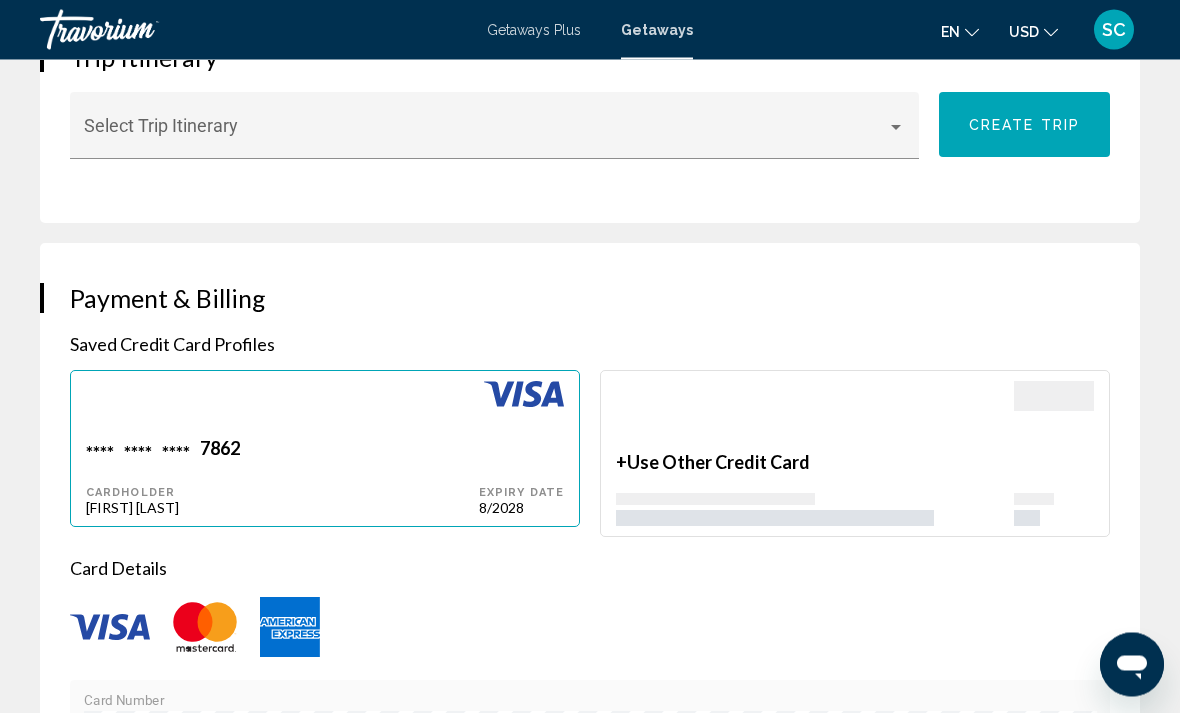 scroll, scrollTop: 1716, scrollLeft: 0, axis: vertical 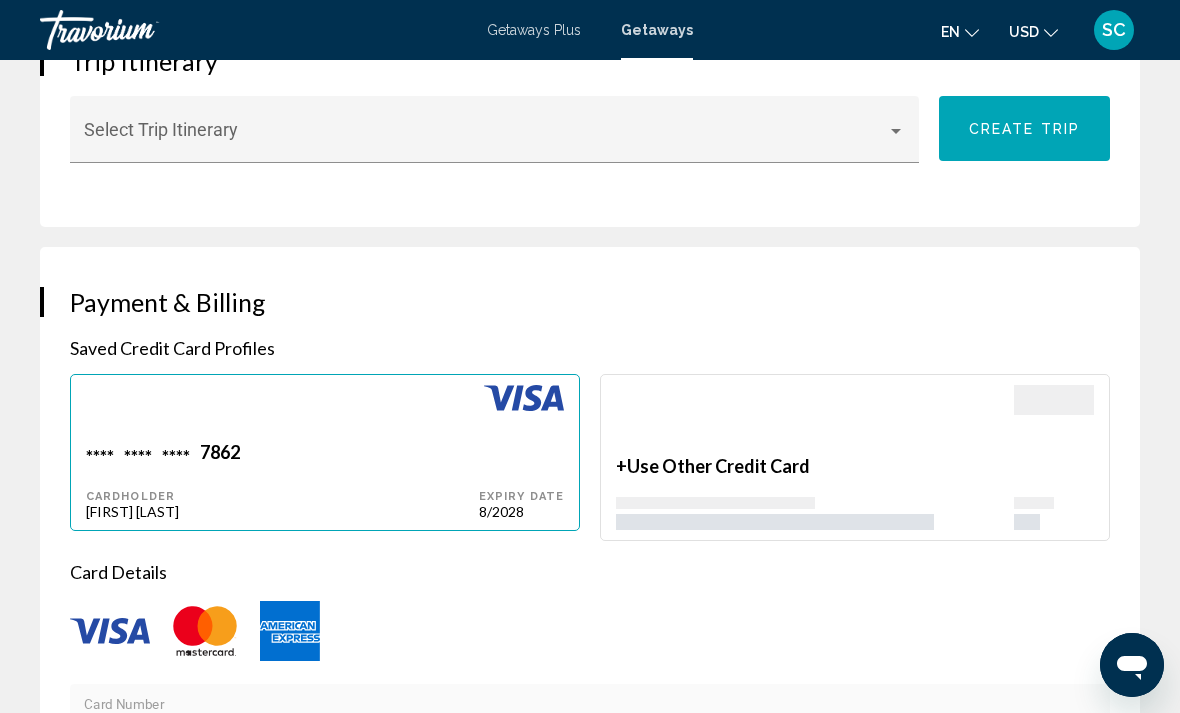 click on "**** **** **** [NUMBER] Cardholder [FIRST] [LAST]" at bounding box center (282, 480) 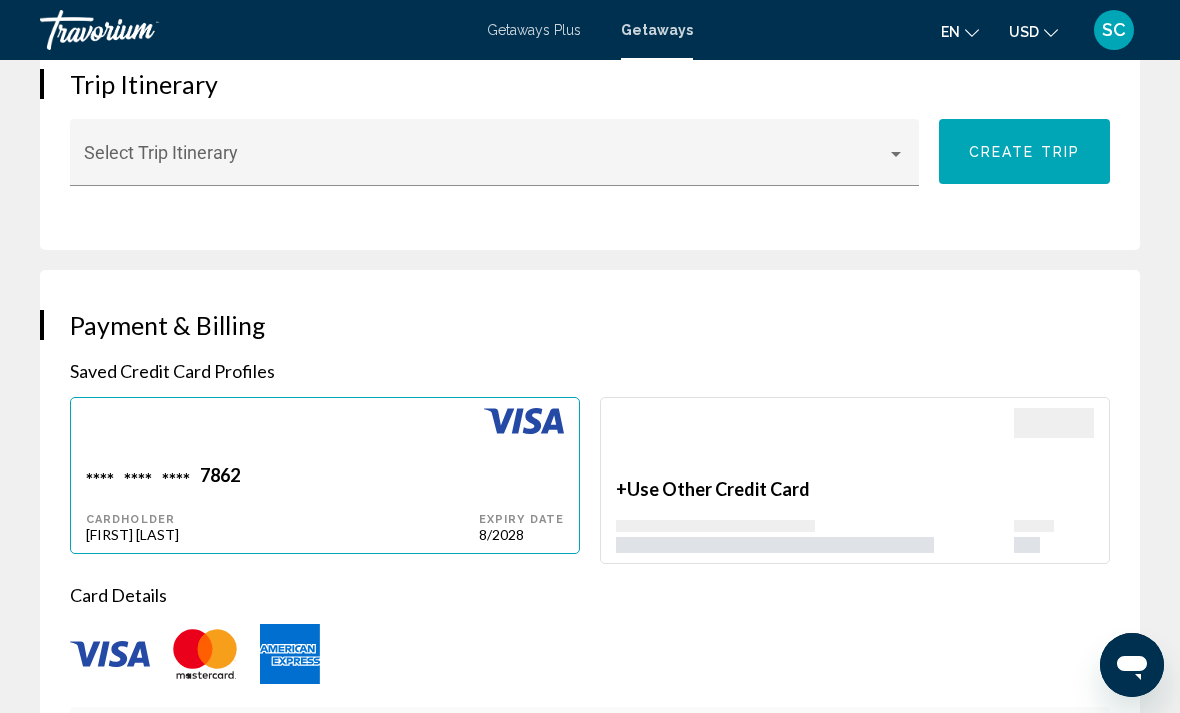 scroll, scrollTop: 1704, scrollLeft: 0, axis: vertical 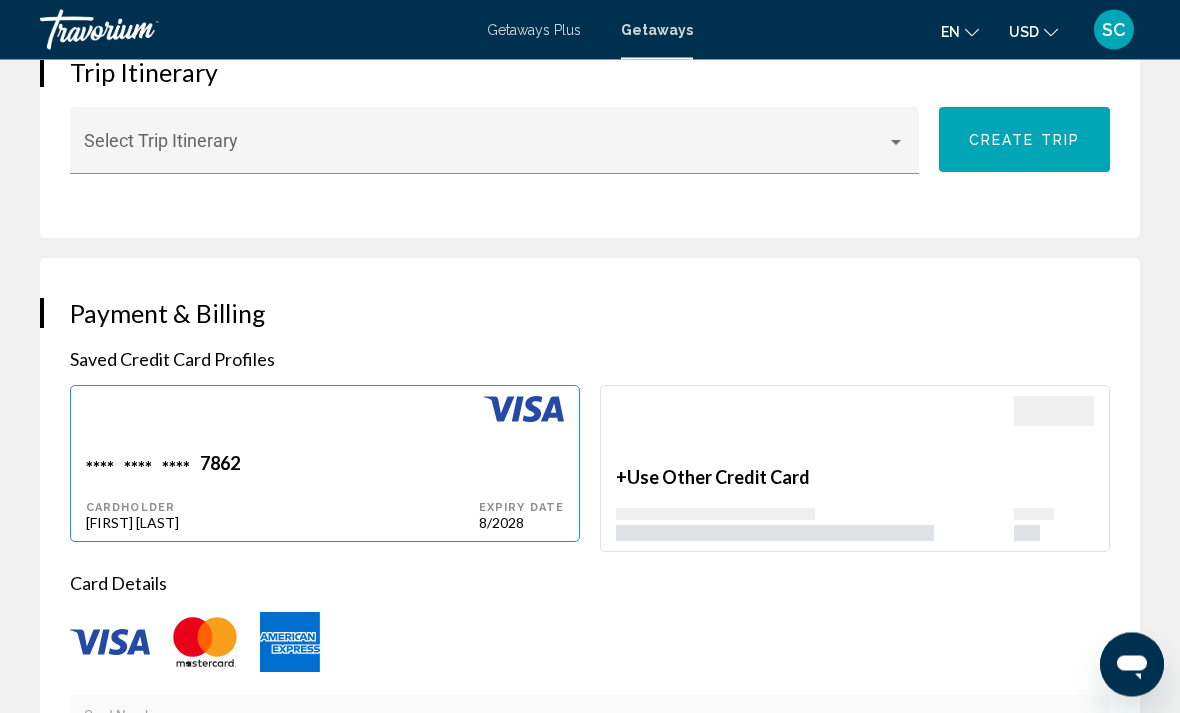 click on "**** **** **** [NUMBER]" at bounding box center [282, 466] 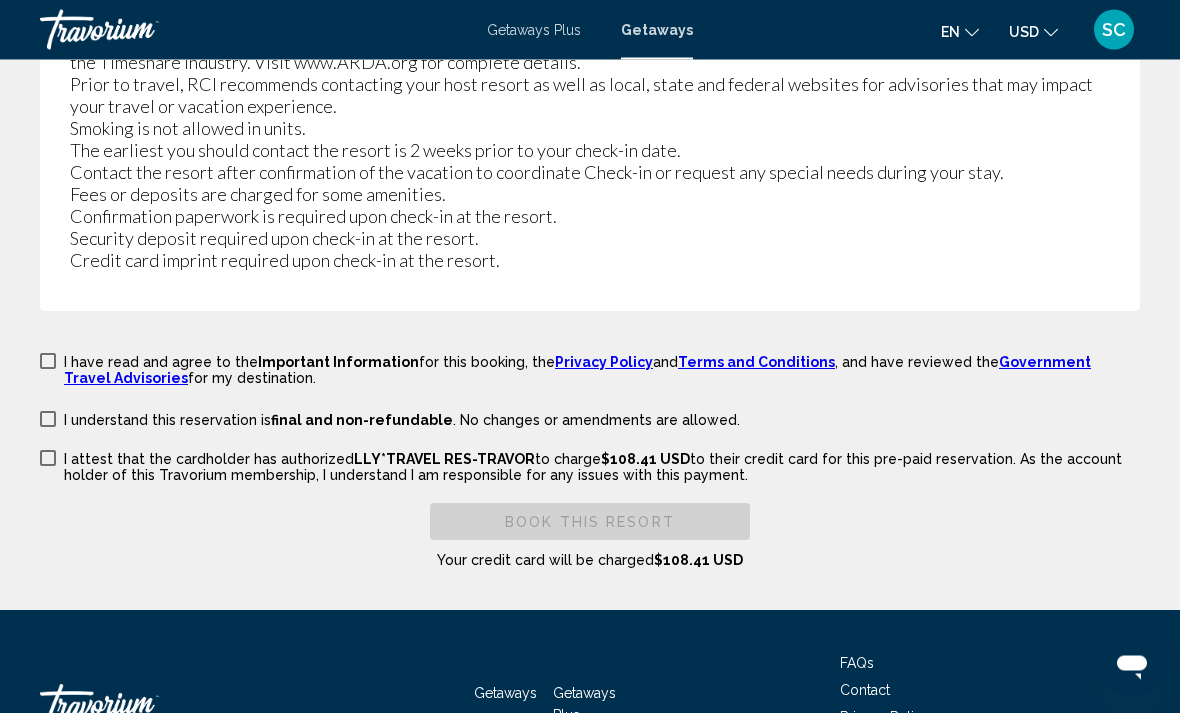 scroll, scrollTop: 4437, scrollLeft: 0, axis: vertical 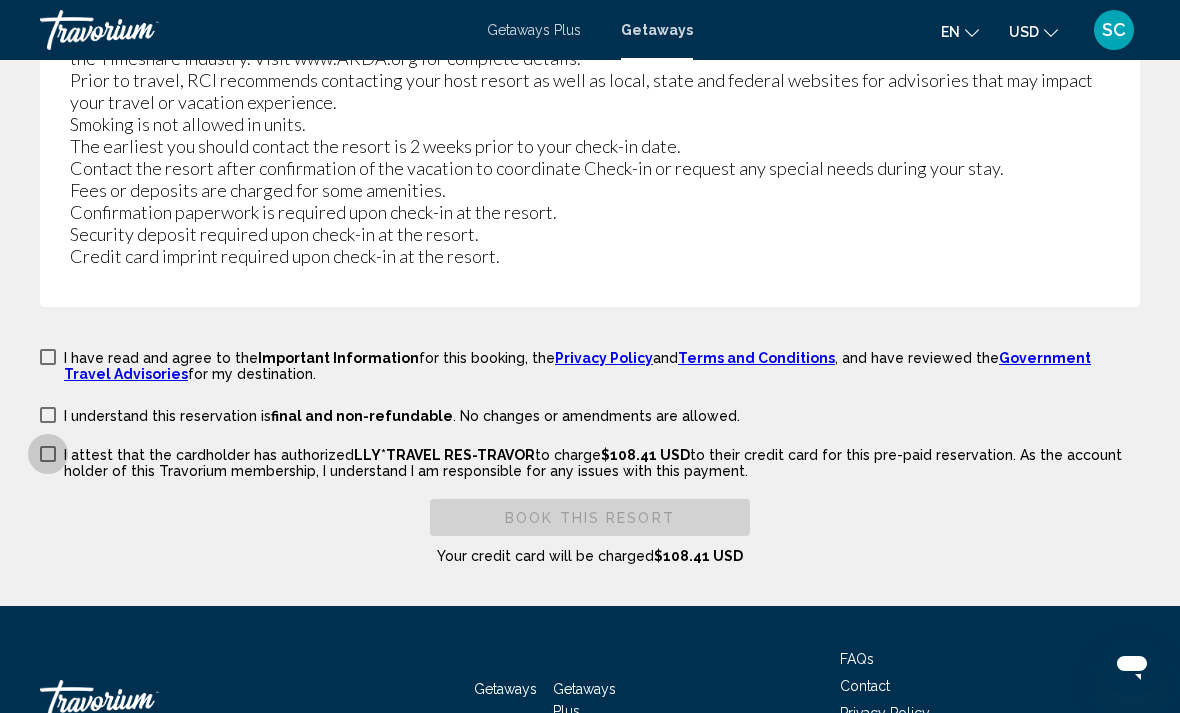 click at bounding box center [48, 454] 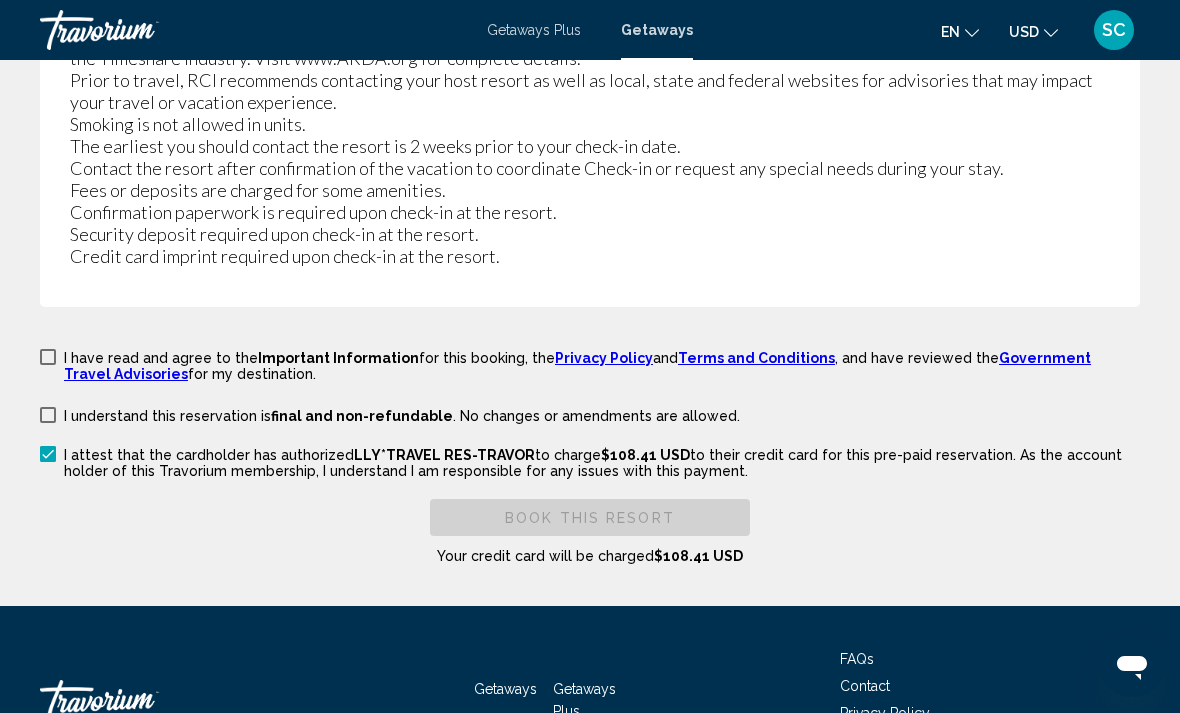 click on "I understand this reservation is  final and non-refundable . No changes or amendments are allowed.  I understand this reservation is refundable until  {0} . Cancellations made after that date and time are non-refundable." at bounding box center [390, 414] 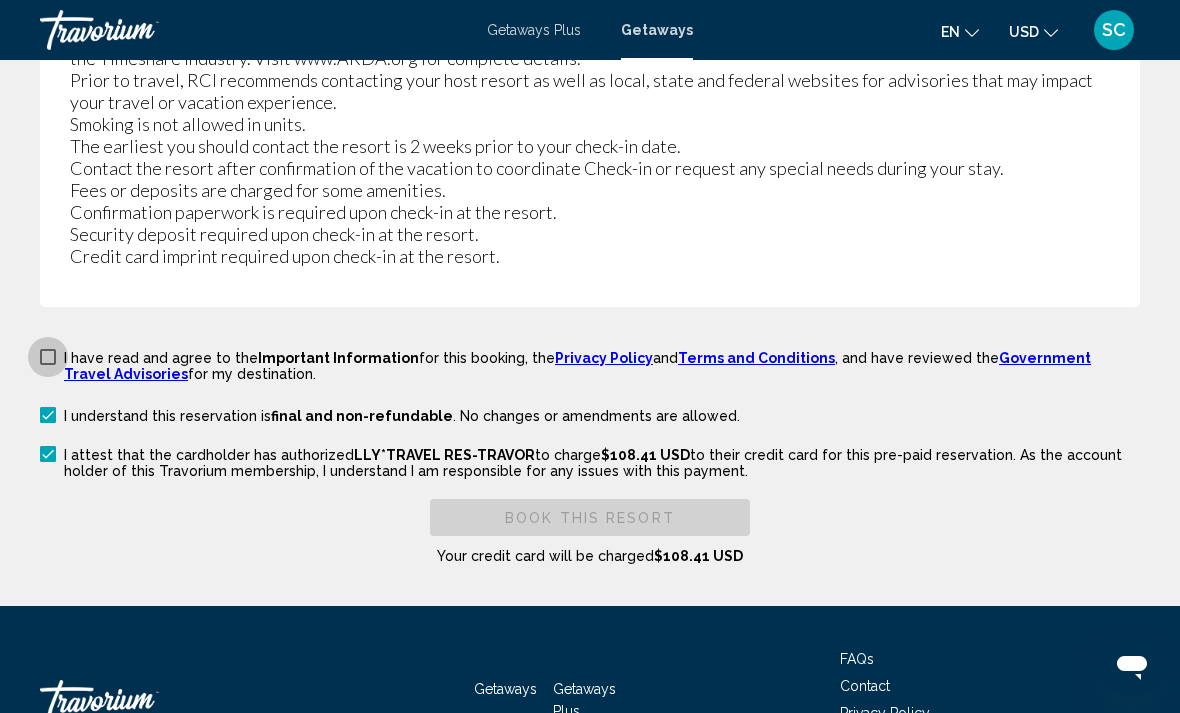 click at bounding box center (48, 357) 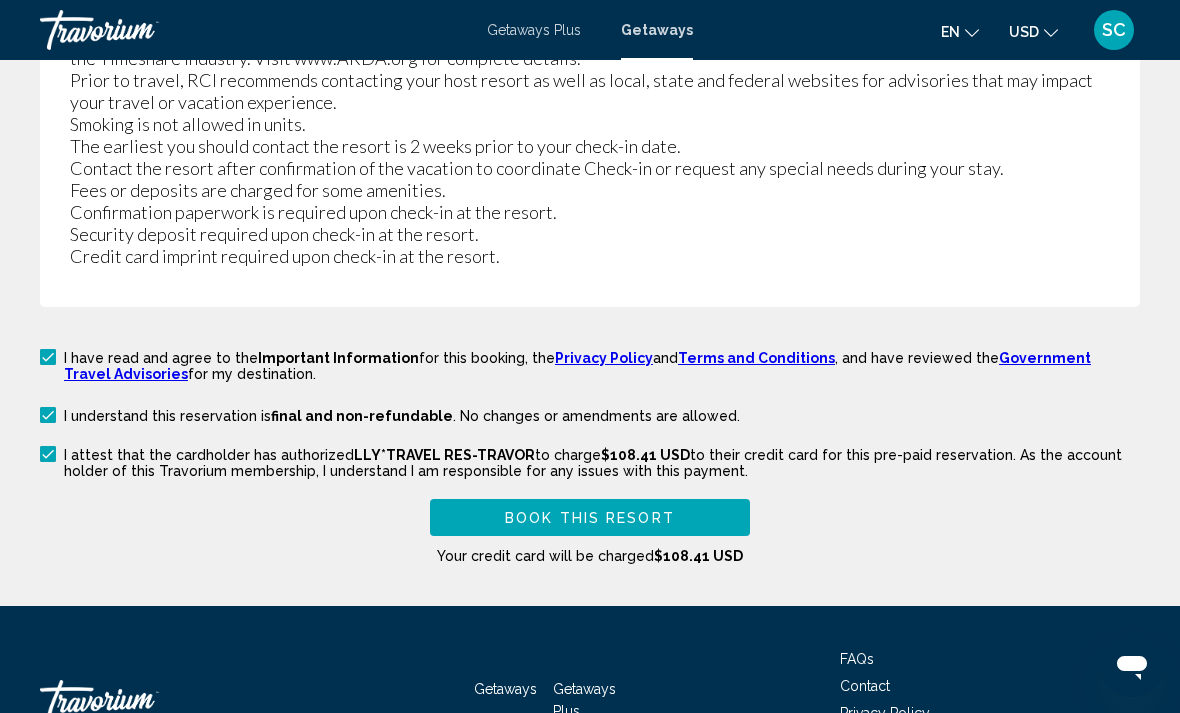click on "Book this Resort" at bounding box center (590, 518) 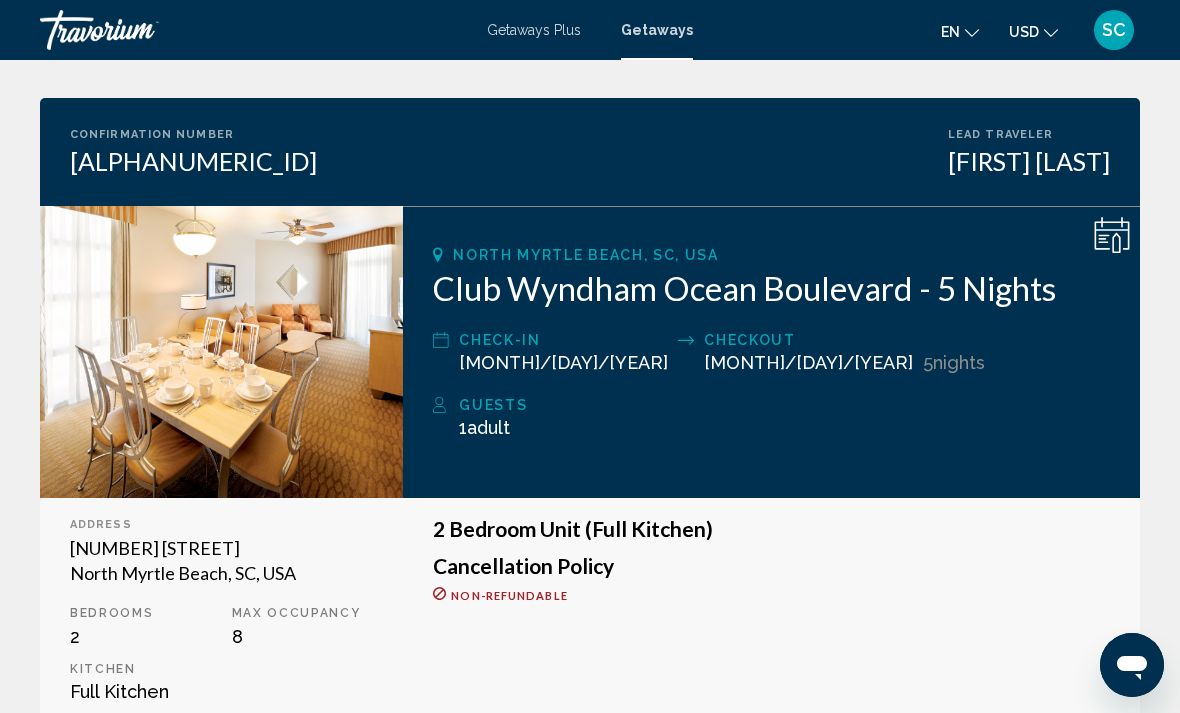 scroll, scrollTop: 0, scrollLeft: 0, axis: both 